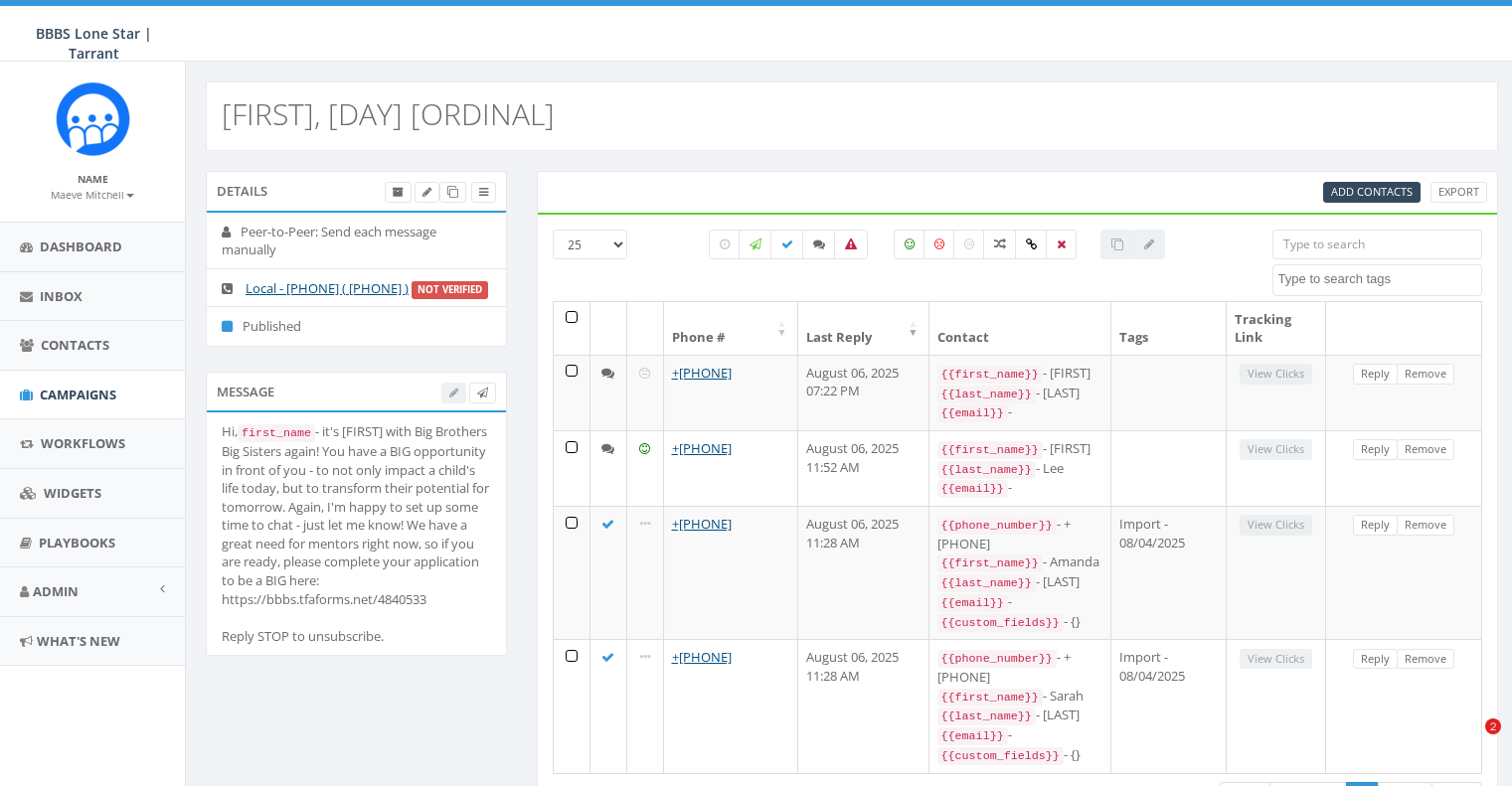 select 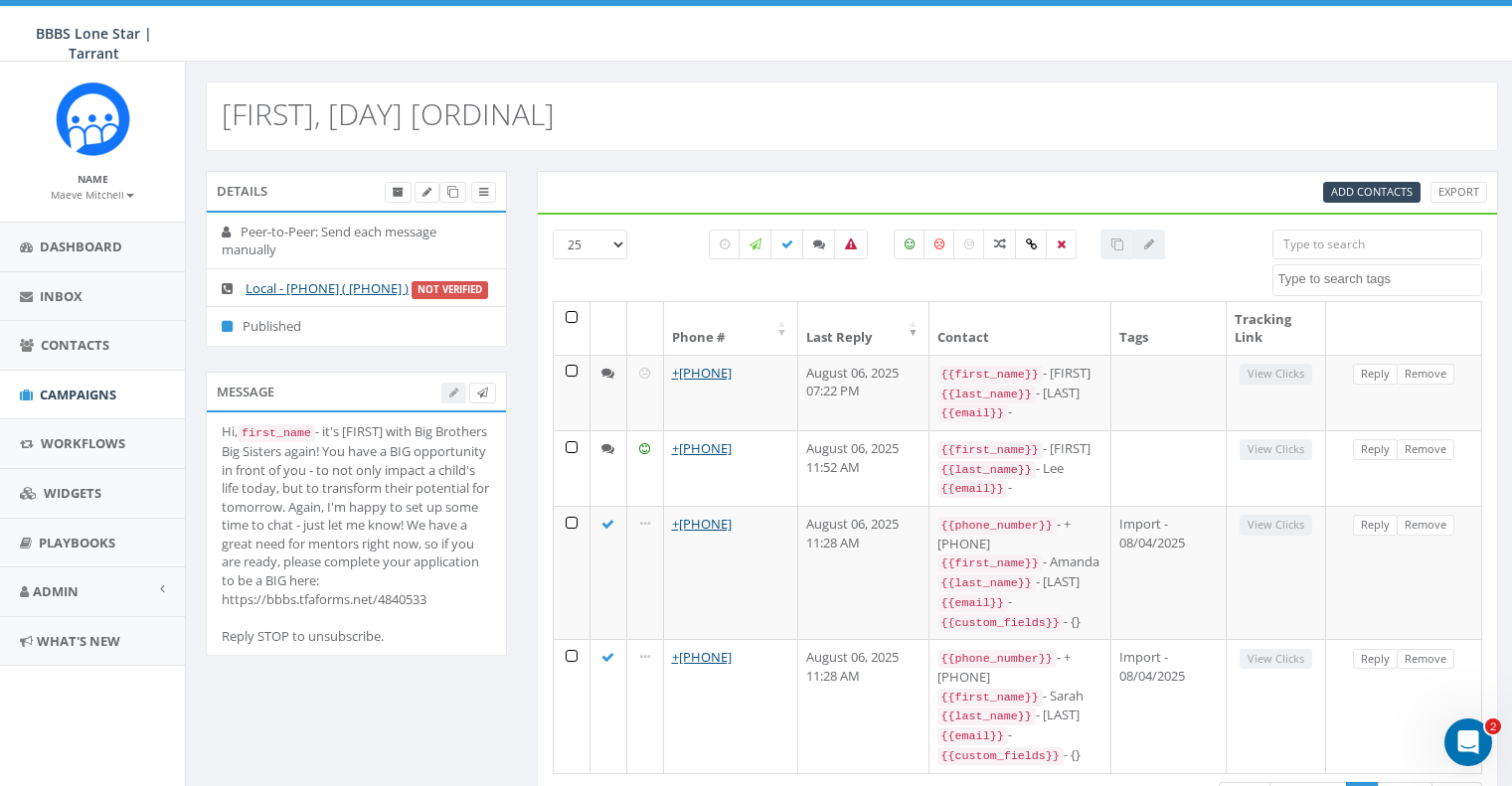 scroll, scrollTop: 0, scrollLeft: 0, axis: both 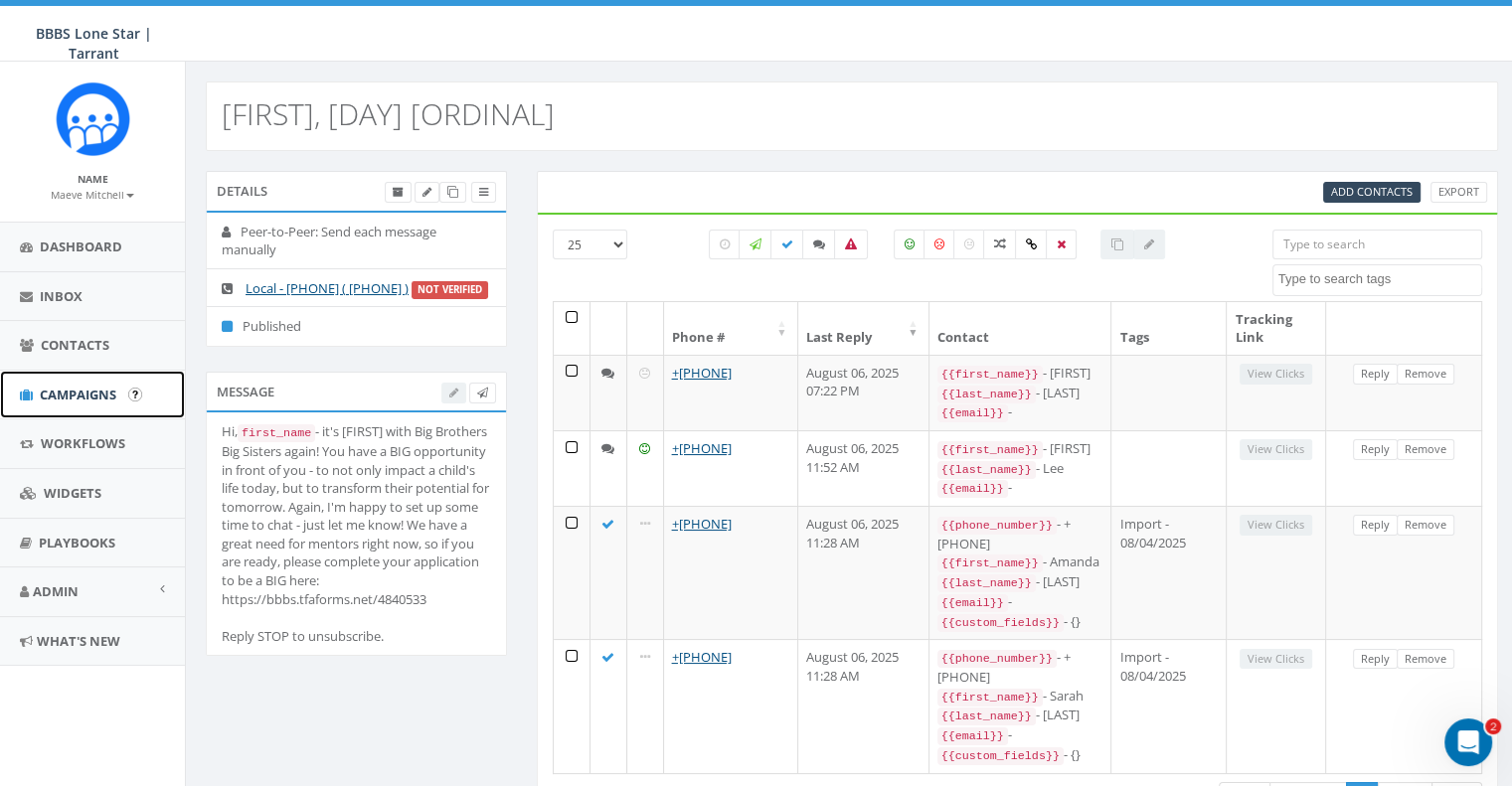 click on "Campaigns" at bounding box center [78, 394] 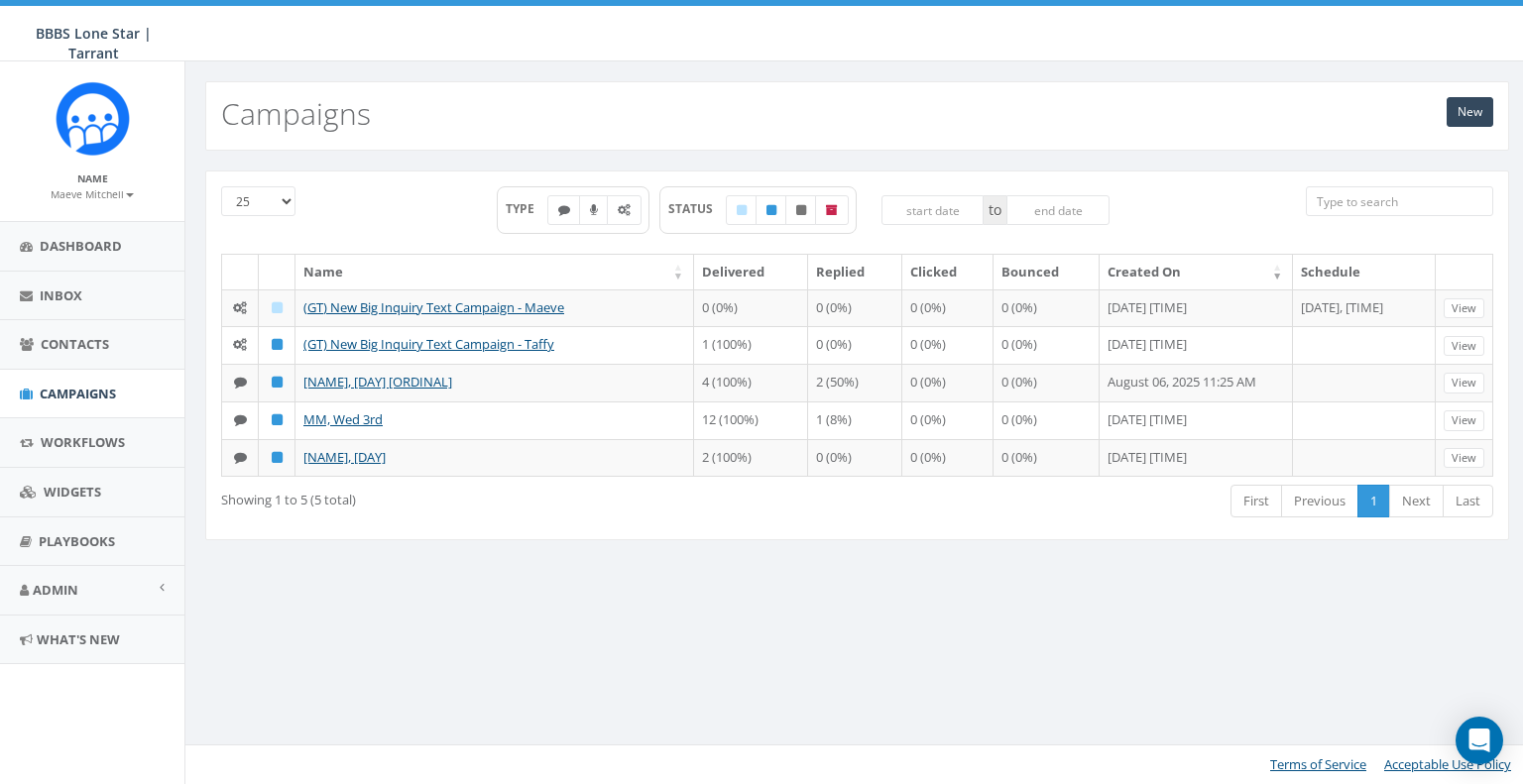 scroll, scrollTop: 0, scrollLeft: 0, axis: both 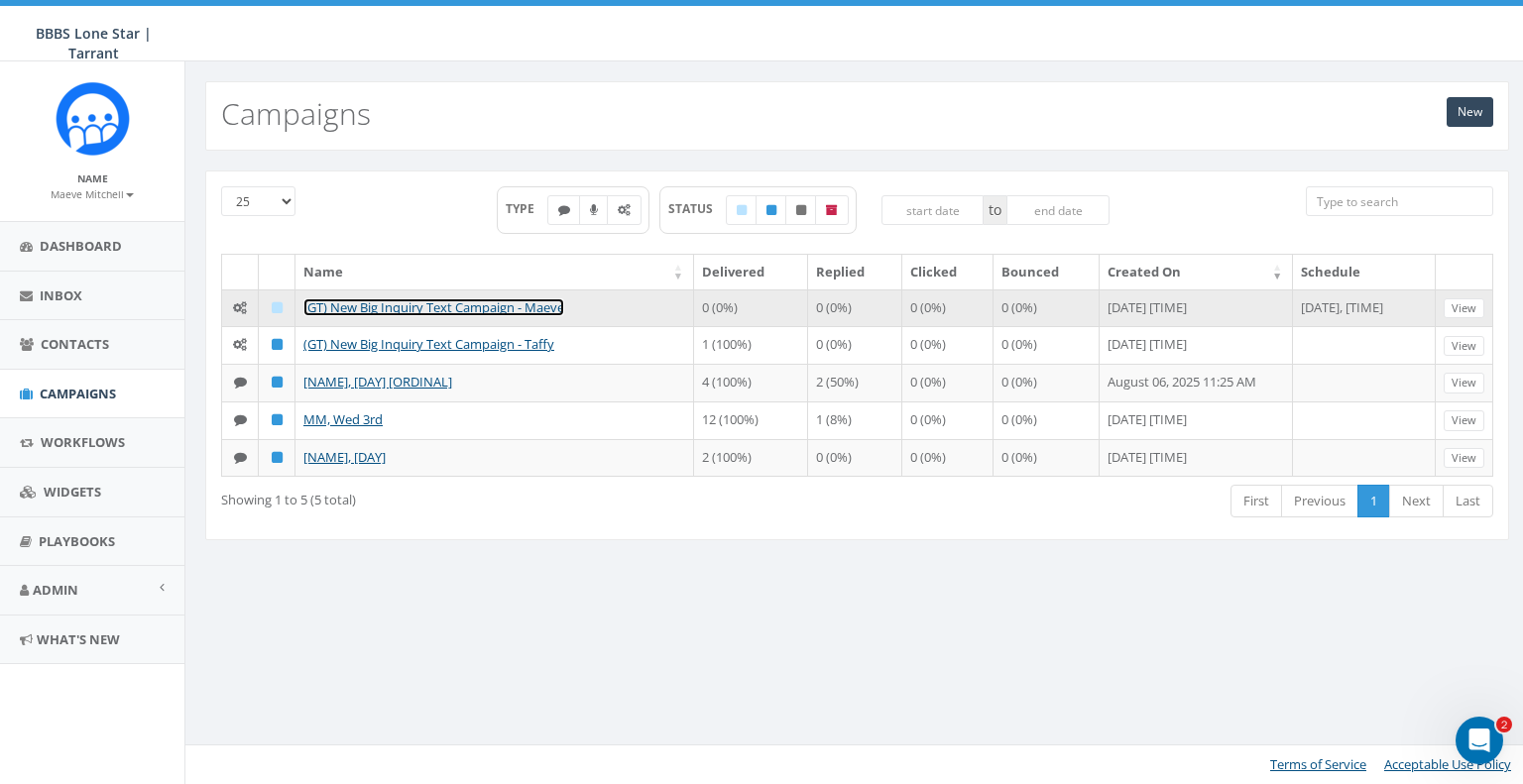 click on "(GT) New Big Inquiry Text Campaign - Maeve" at bounding box center [433, 307] 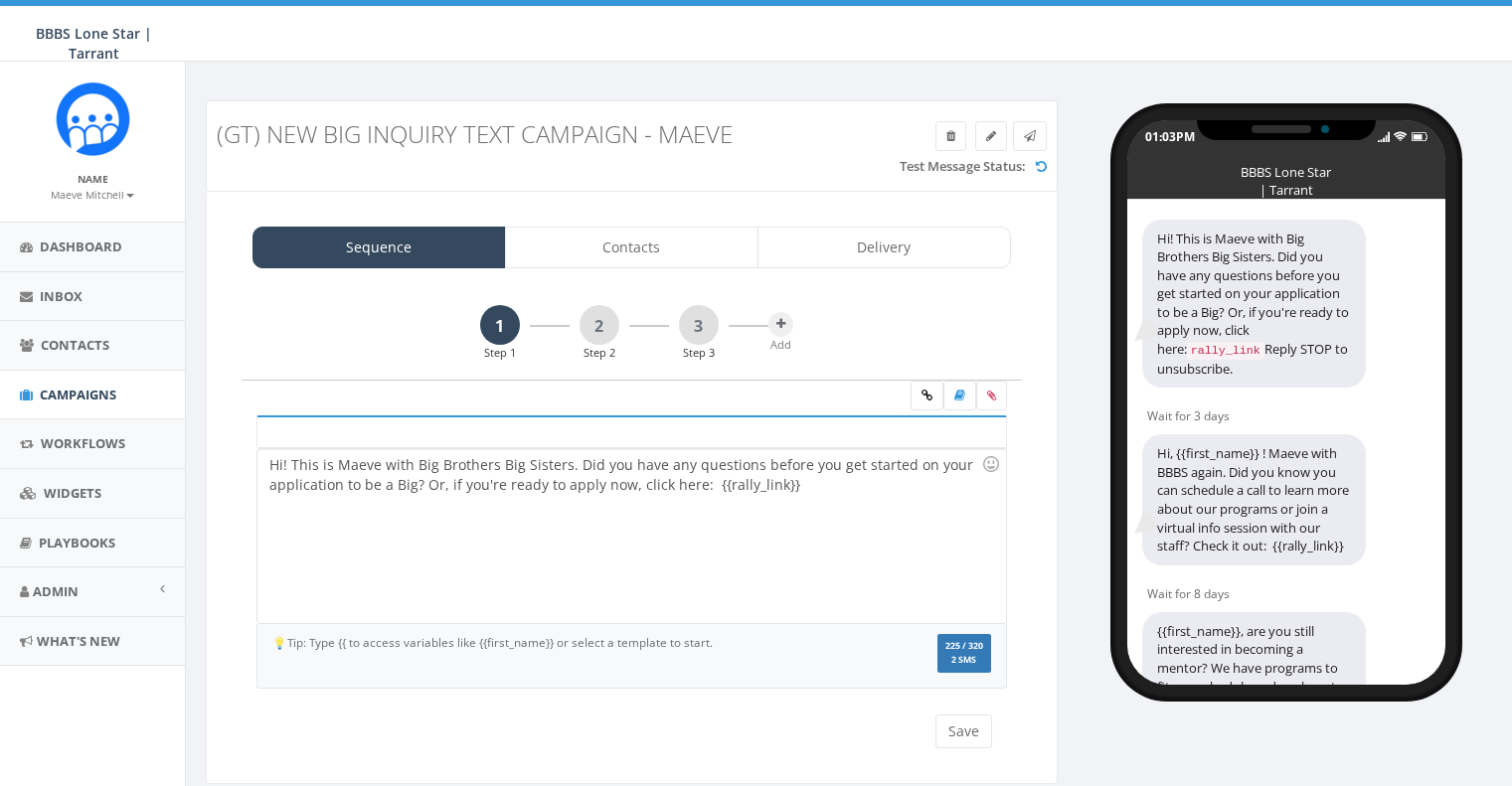 scroll, scrollTop: 0, scrollLeft: 0, axis: both 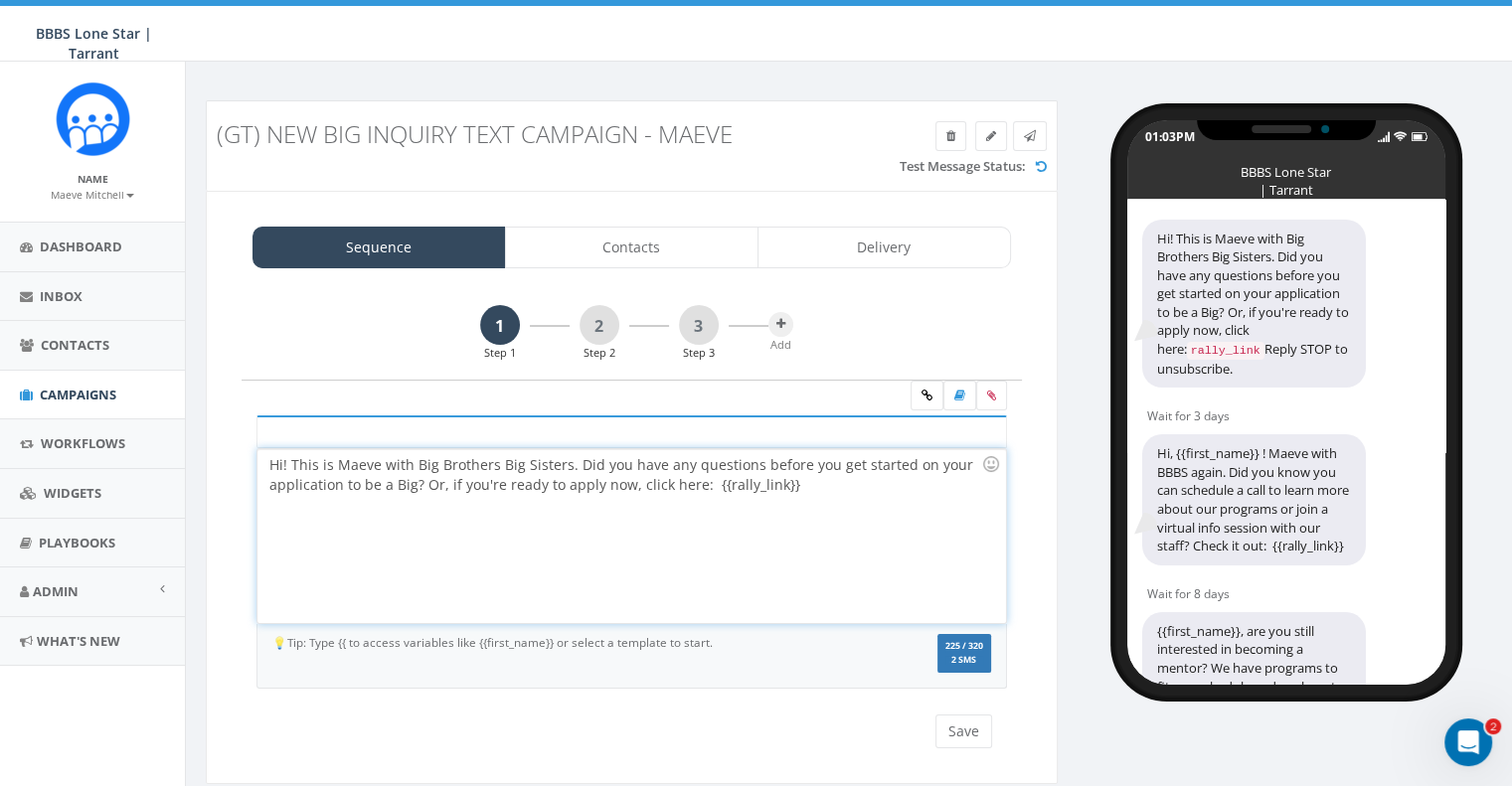 click on "Hi! This is Maeve with Big Brothers Big Sisters. Did you have any questions before you get started on your application to be a Big? Or, if you're ready to apply now, click here:  {{rally_link}}" at bounding box center [631, 536] 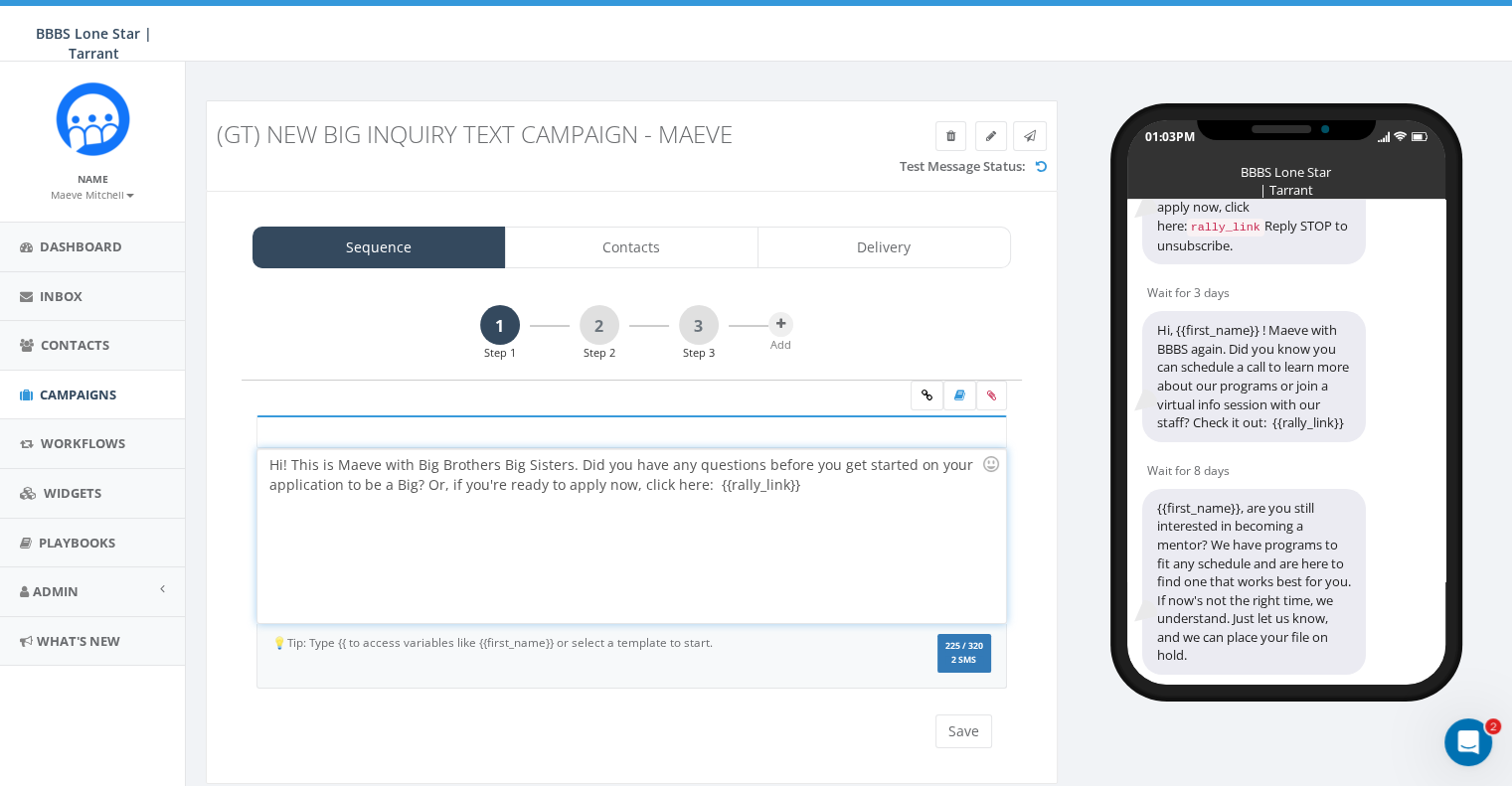 scroll, scrollTop: 0, scrollLeft: 0, axis: both 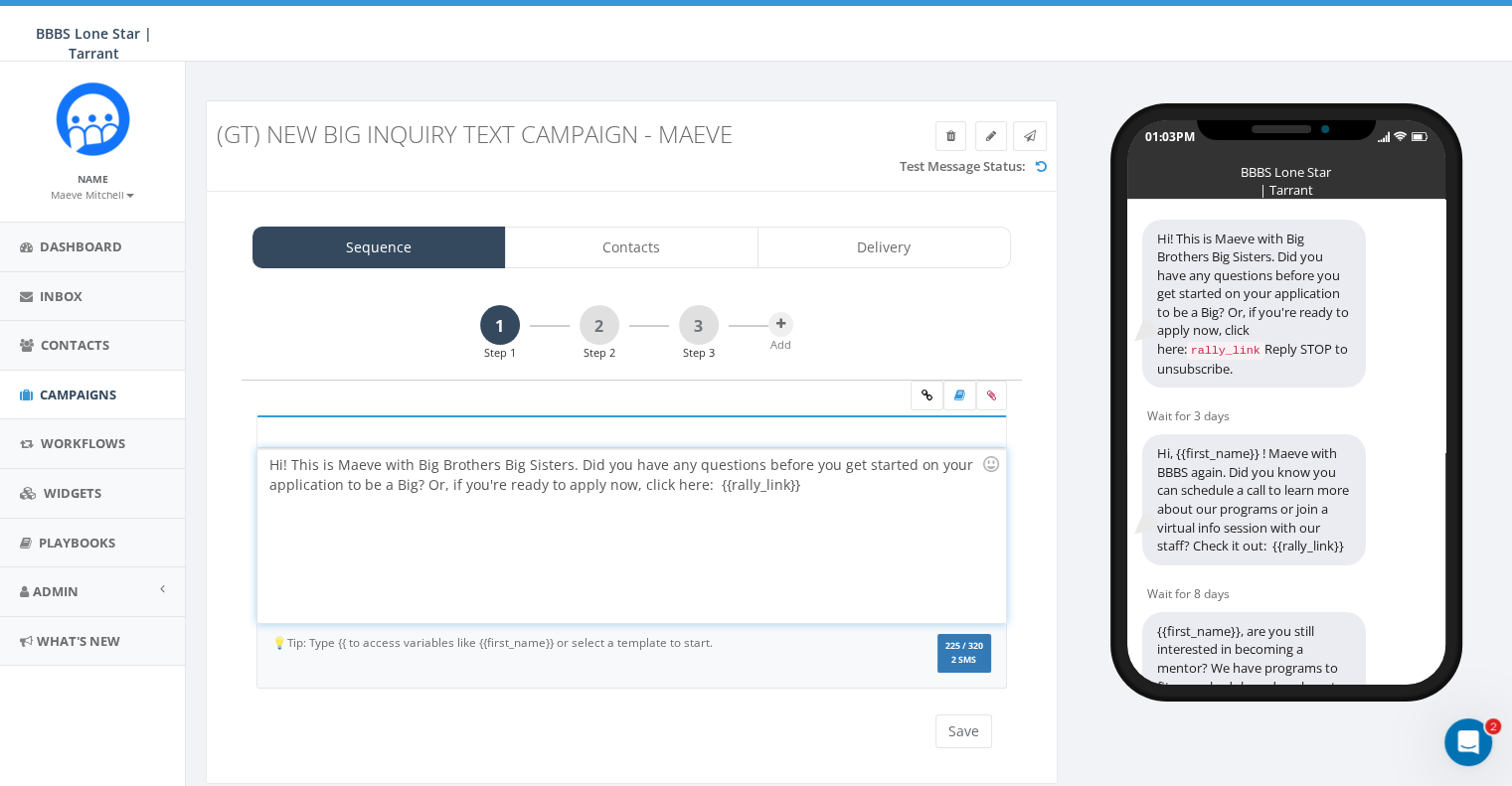 click on "rally_link" at bounding box center (1226, 351) 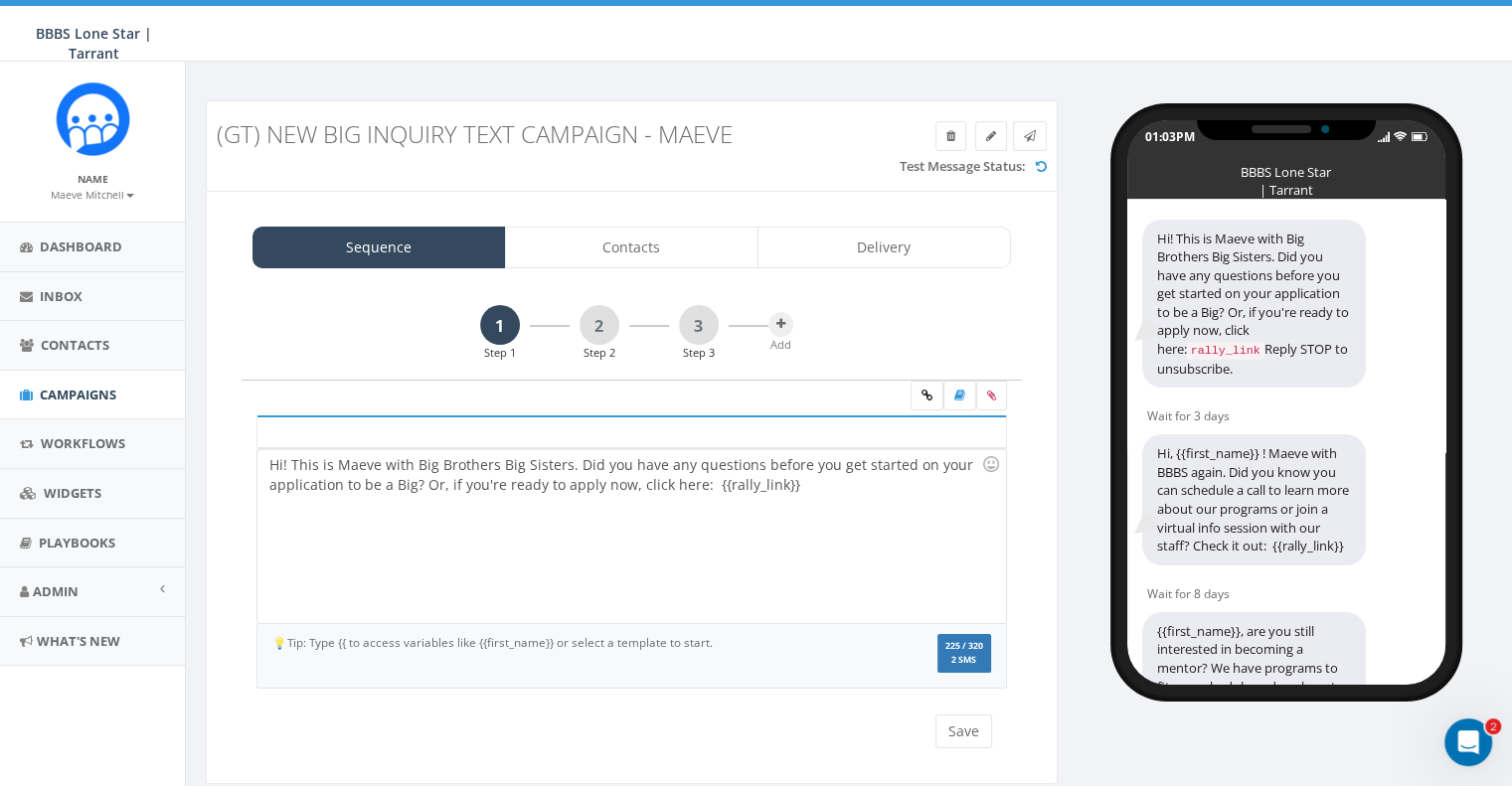 click on "Hi! This is Maeve with Big Brothers Big Sisters. Did you have any questions before you get started on your application to be a Big? Or, if you're ready to apply now, click here:  {{rally_link}}" at bounding box center (631, 536) 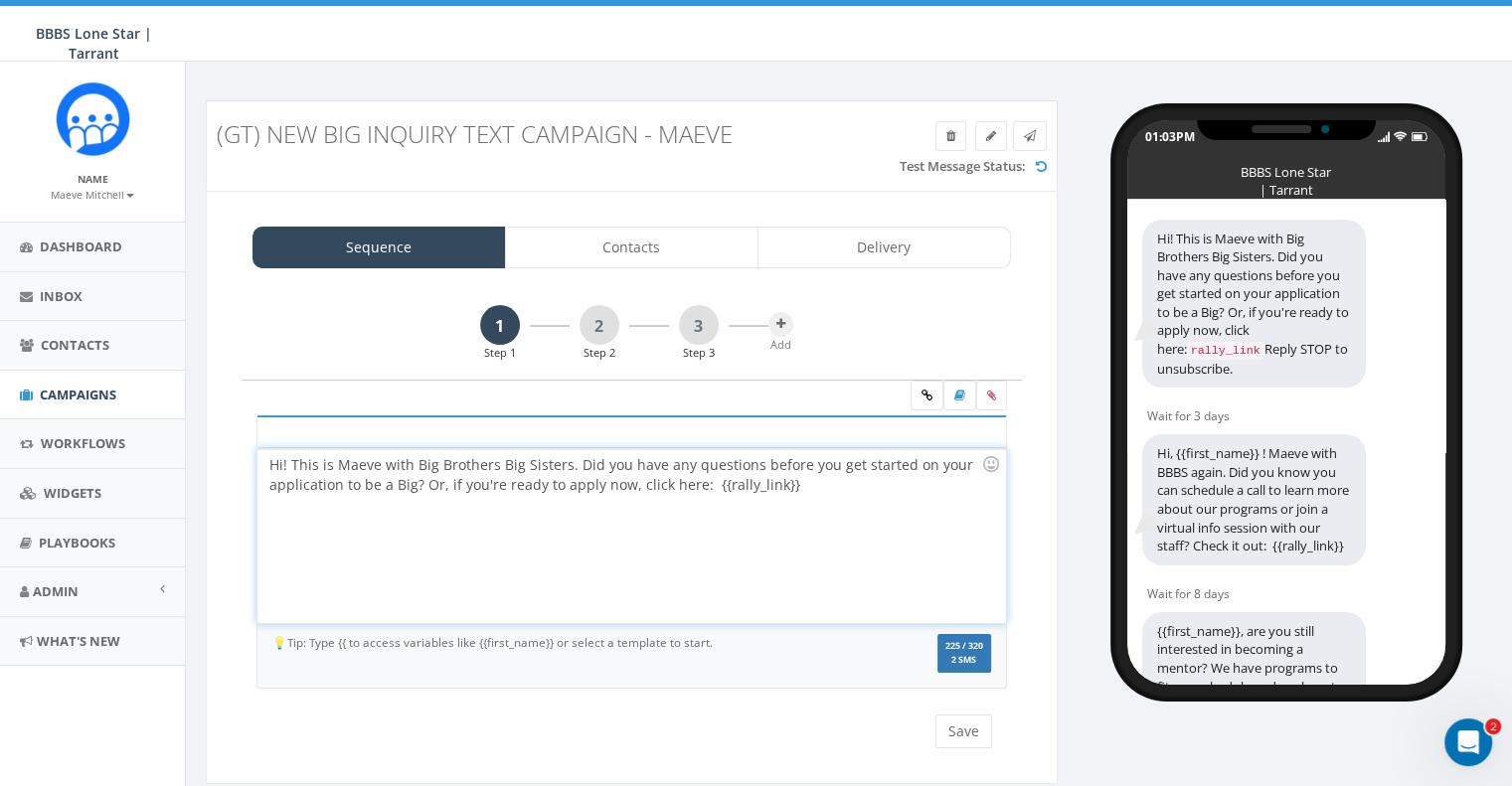 type 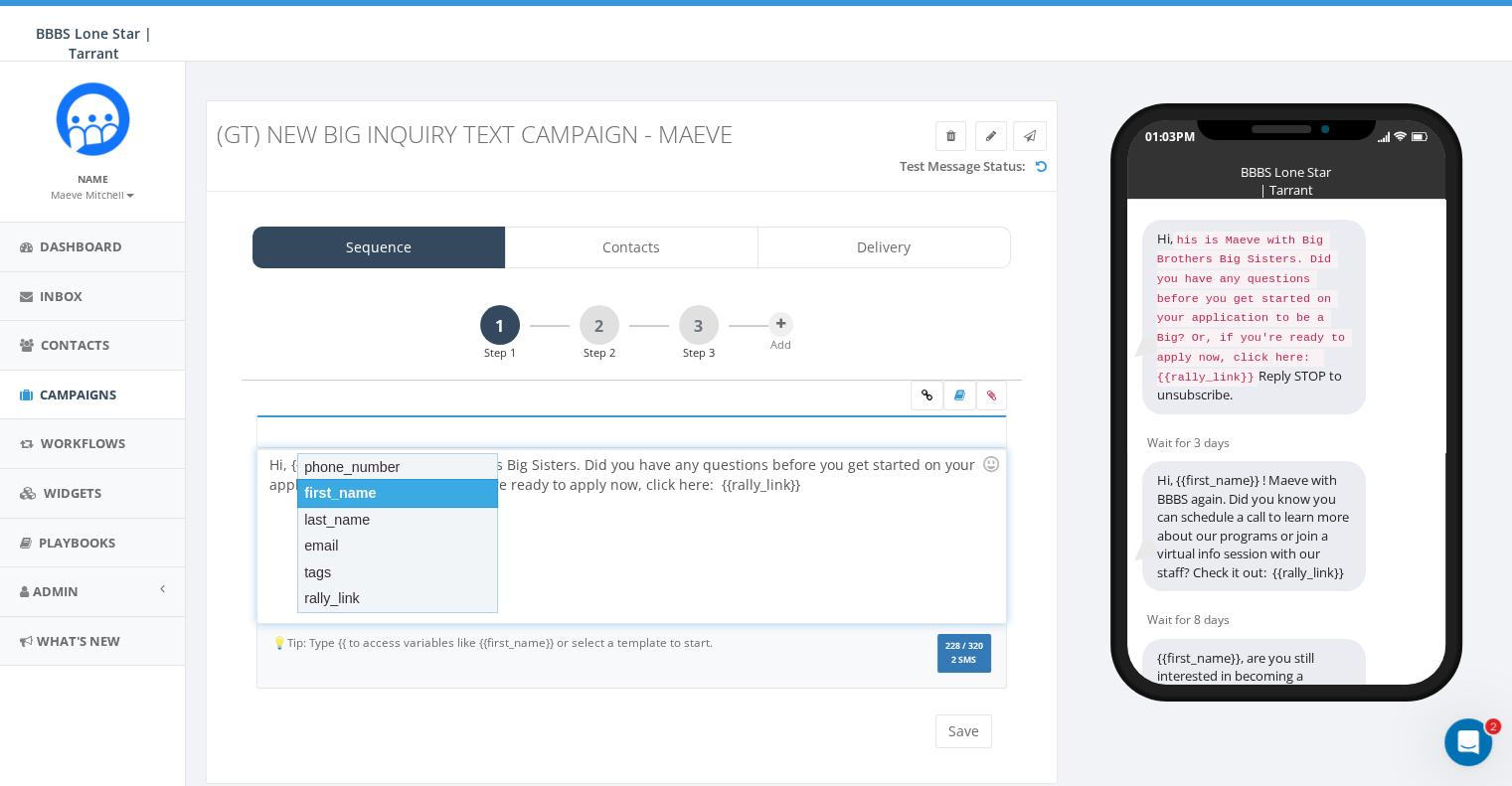 click on "first_name" at bounding box center (398, 493) 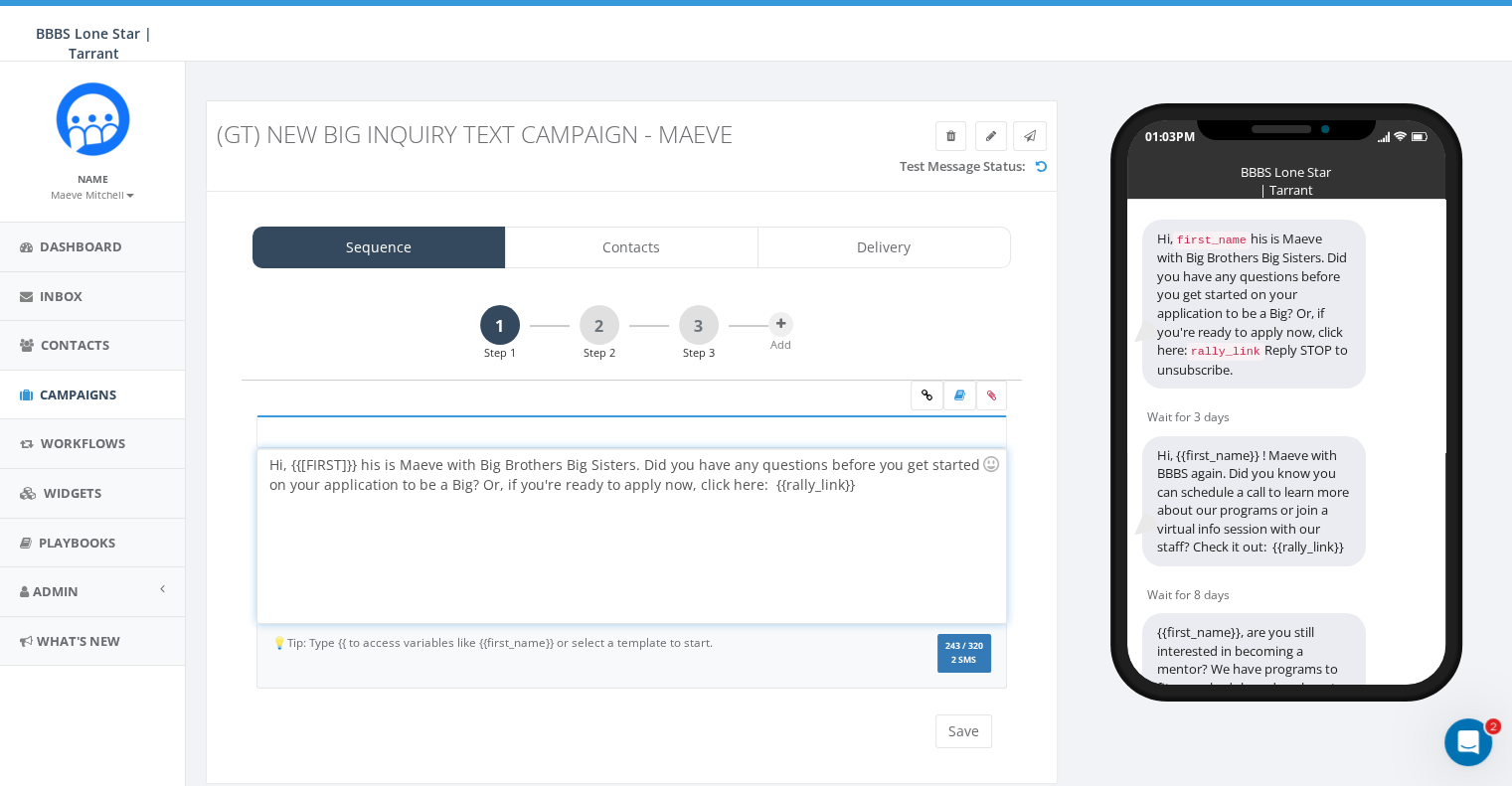 click on "Hi, {{first_name}} his is Maeve with Big Brothers Big Sisters. Did you have any questions before you get started on your application to be a Big? Or, if you're ready to apply now, click here:  {{rally_link}}" at bounding box center (631, 536) 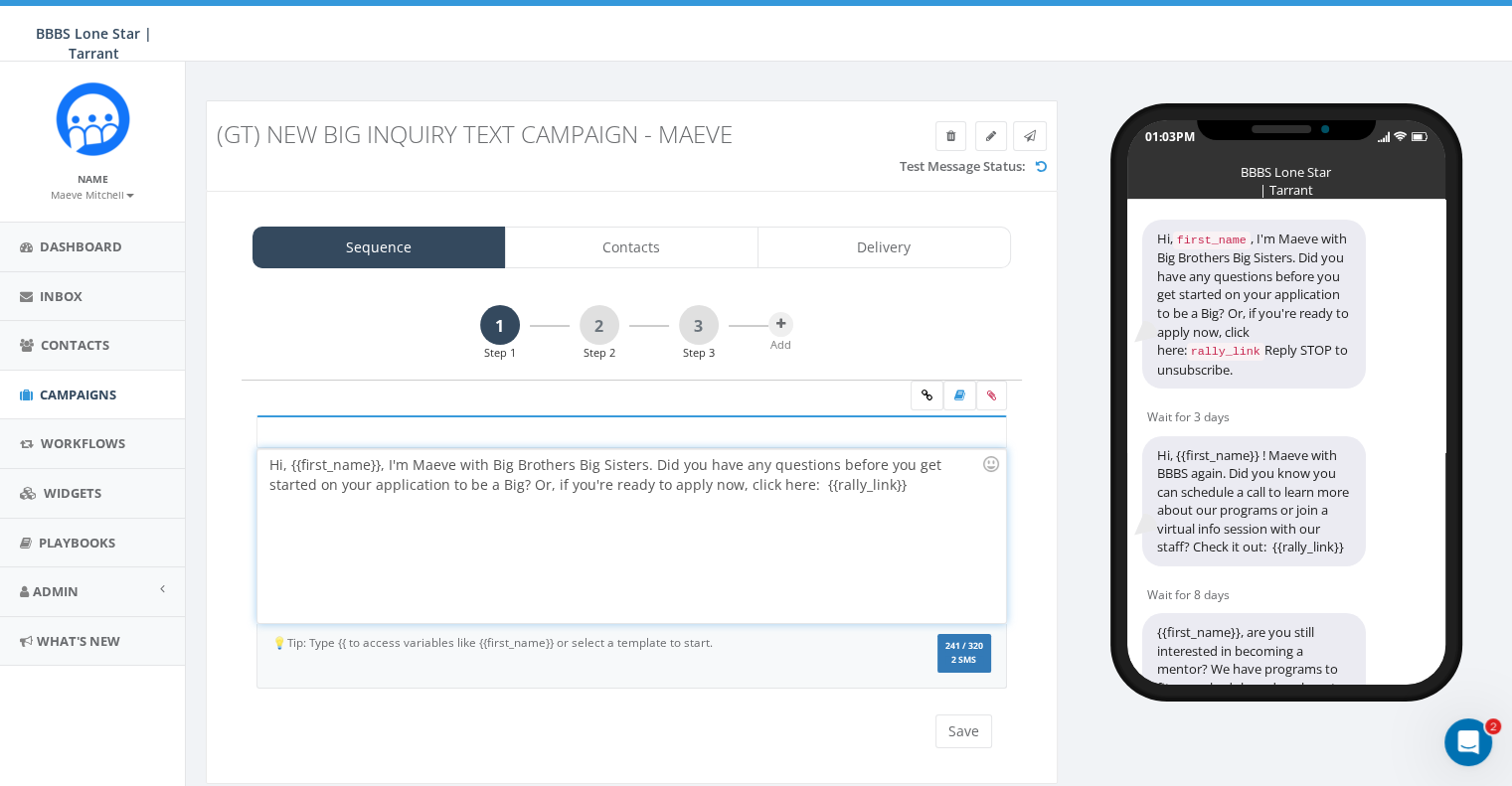 click on "Hi, {{first_name}}, I'm Maeve with Big Brothers Big Sisters. Did you have any questions before you get started on your application to be a Big? Or, if you're ready to apply now, click here:  {{rally_link}}" at bounding box center (631, 536) 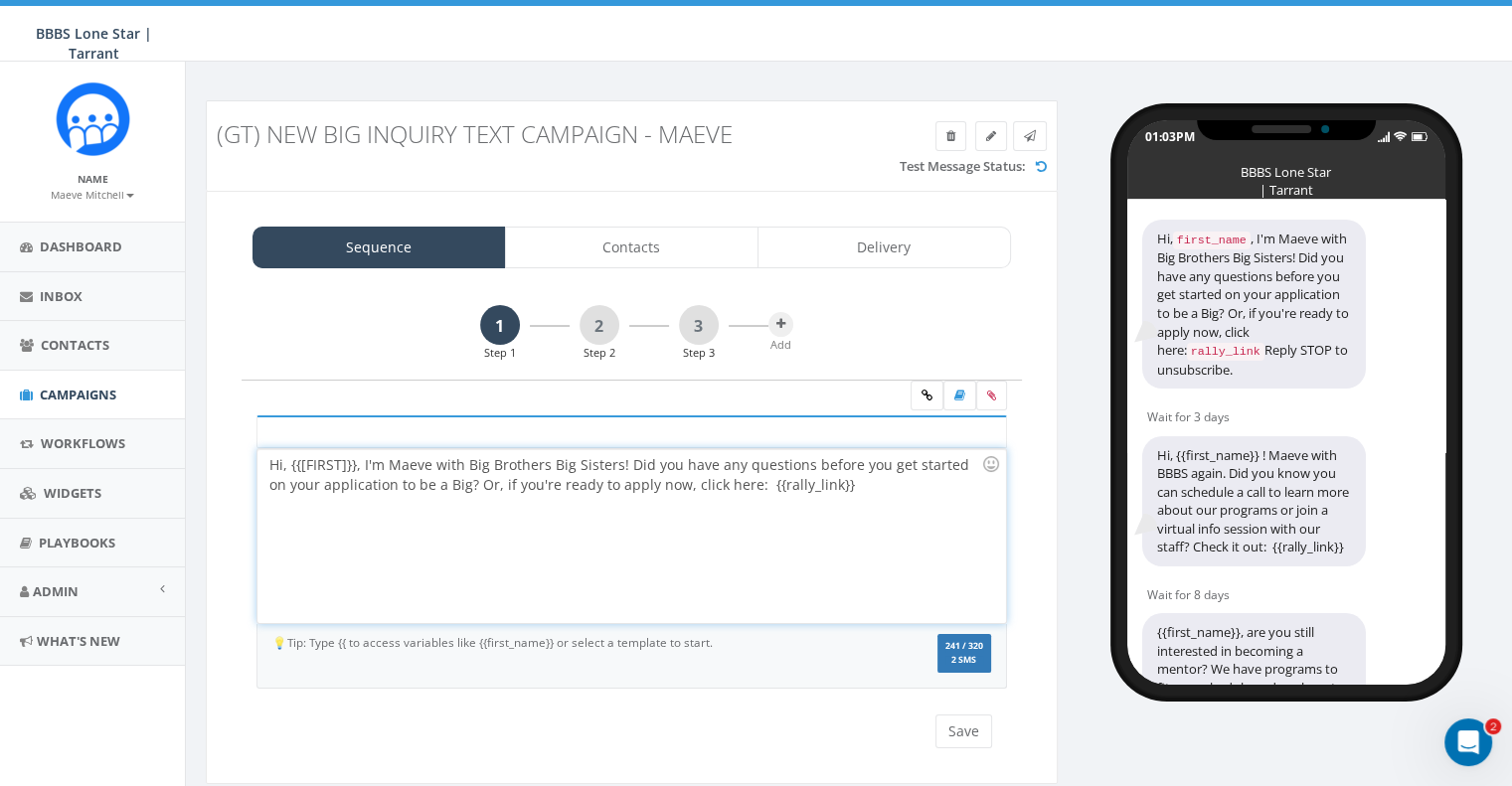 click on "Hi, {{first_name}}, I'm Maeve with Big Brothers Big Sisters! Did you have any questions before you get started on your application to be a Big? Or, if you're ready to apply now, click here:  {{rally_link}}" at bounding box center [631, 536] 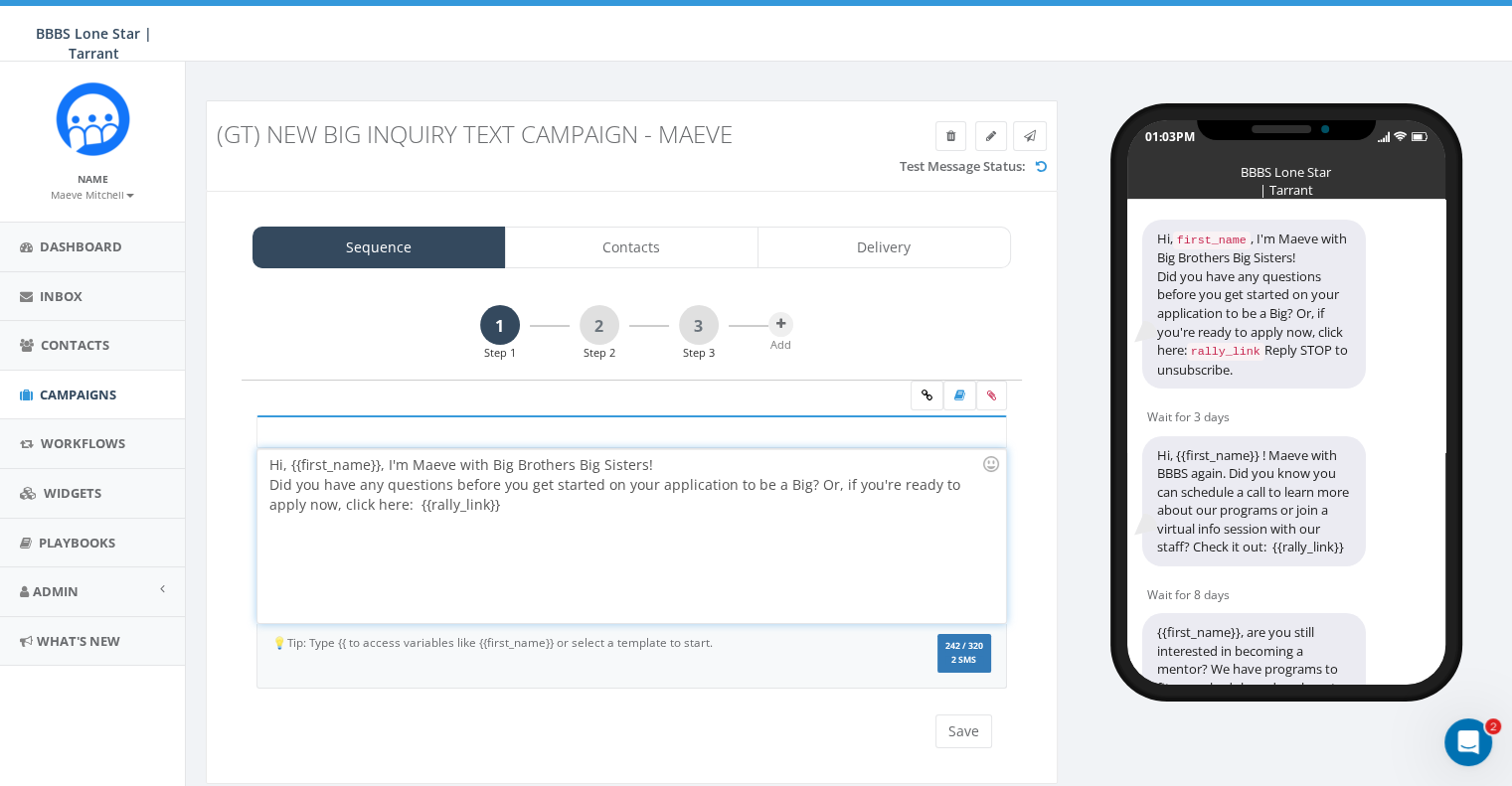 click on "Hi, {{first_name}}, I'm Maeve with Big Brothers Big Sisters!  Did you have any questions before you get started on your application to be a Big? Or, if you're ready to apply now, click here:  {{rally_link}}" at bounding box center [631, 536] 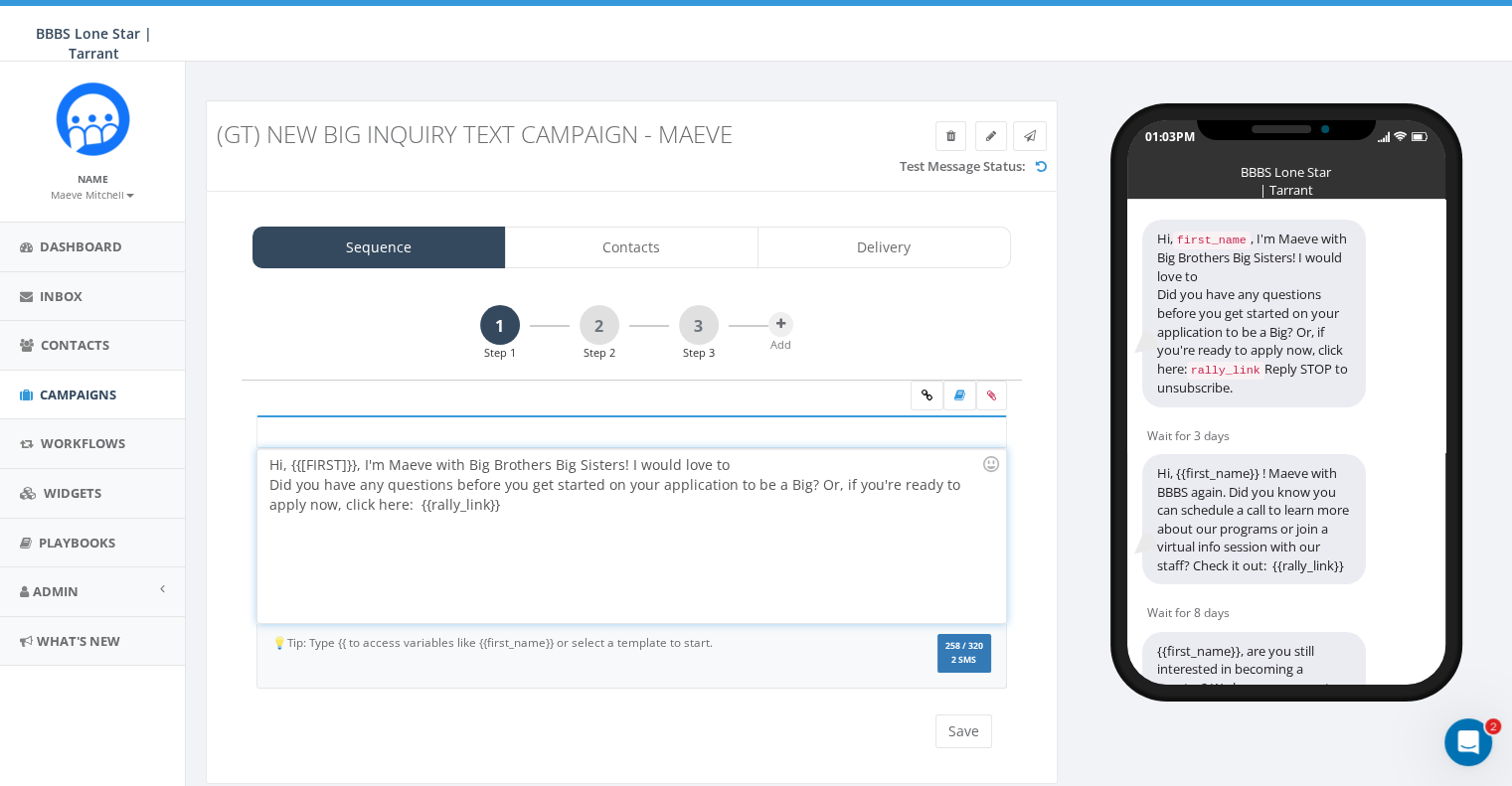 click on "Hi, {{first_name}}, I'm Maeve with Big Brothers Big Sisters! I would love to  Did you have any questions before you get started on your application to be a Big? Or, if you're ready to apply now, click here:  {{rally_link}}" at bounding box center [631, 536] 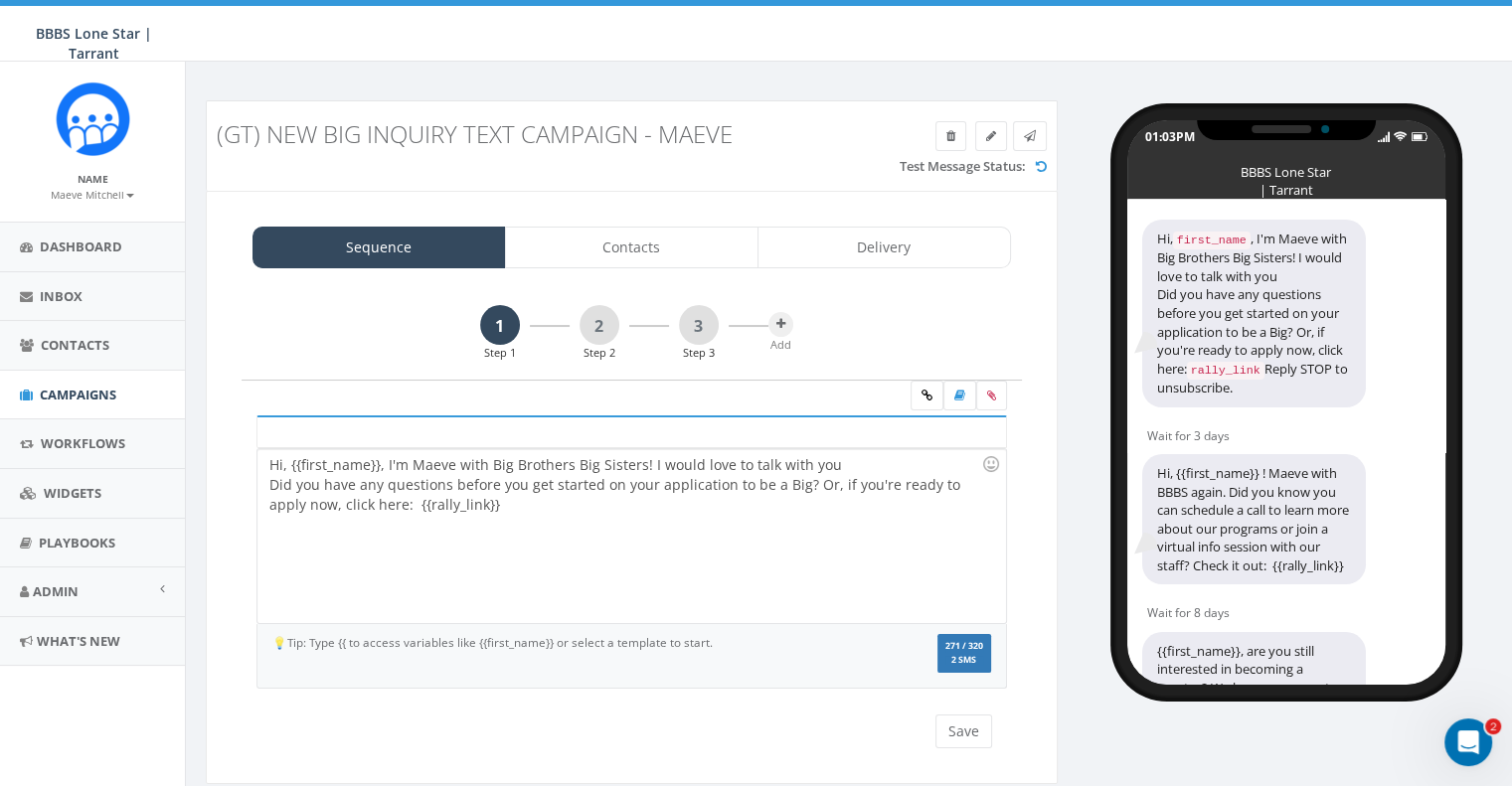 click on "Sequence Contacts Delivery 1 Step 1 2 Step 2 3 Step 3 Add  Hi! This is Maeve with Big Brothers Big Sisters. Did you have any questions before you get started on your application to be a Big? Or, if you're ready to apply now, click here:  {{rally_link}} Hi, {{first_name}}, I'm Maeve with Big Brothers Big Sisters! I would love to talk with you Did you have any questions before you get started on your application to be a Big? Or, if you're ready to apply now, click here:  {{rally_link}} Recent Smileys & People Animals & Nature Food & Drink Activity Travel & Places Objects Symbols Flags Diversity Diversity Diversity Diversity Diversity 💡Tip: Type {{ to access variables like {{first_name}} or select a template to start. We recommend adding an image to MMS messages. An invisible pixel may be attached to improve delivery. 271 / 320 2 SMS SMS You cannot attach more than one file !! Please remove the old file and continue to add This message will be sent as MMS. Save                                             3" at bounding box center (631, 487) 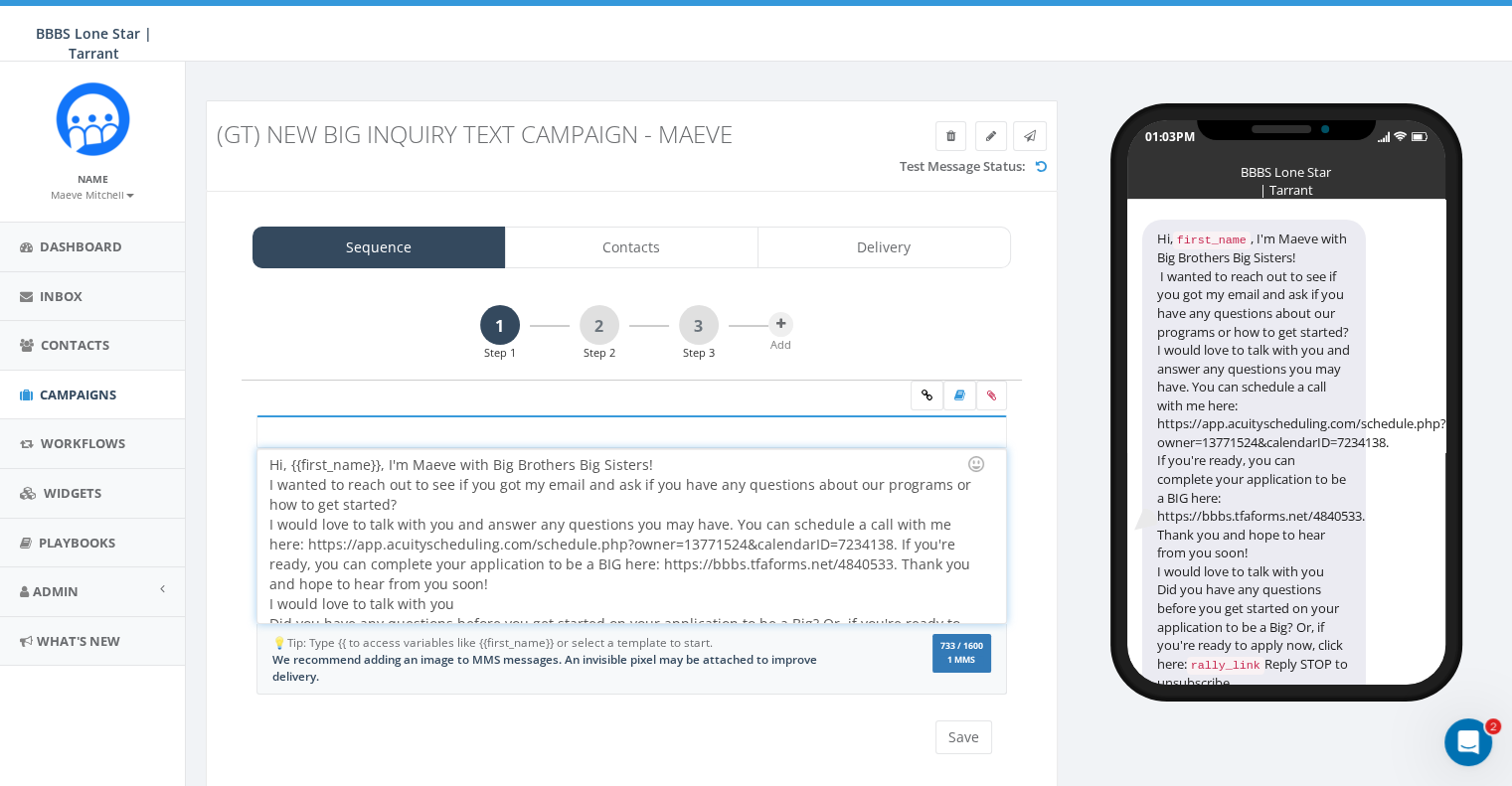 click on "I wanted to reach out to see if you got my email and ask if you have any questions about our programs or how to get started?  I would love to talk with you and answer any questions you may have. You can schedule a call with me here: https://app.acuityscheduling.com/schedule.php?owner=13771524&calendarID=7234138. If you're ready, you can complete your application to be a BIG here: https://bbbs.tfaforms.net/4840533. Thank you and hope to hear from you soon!" at bounding box center (625, 535) 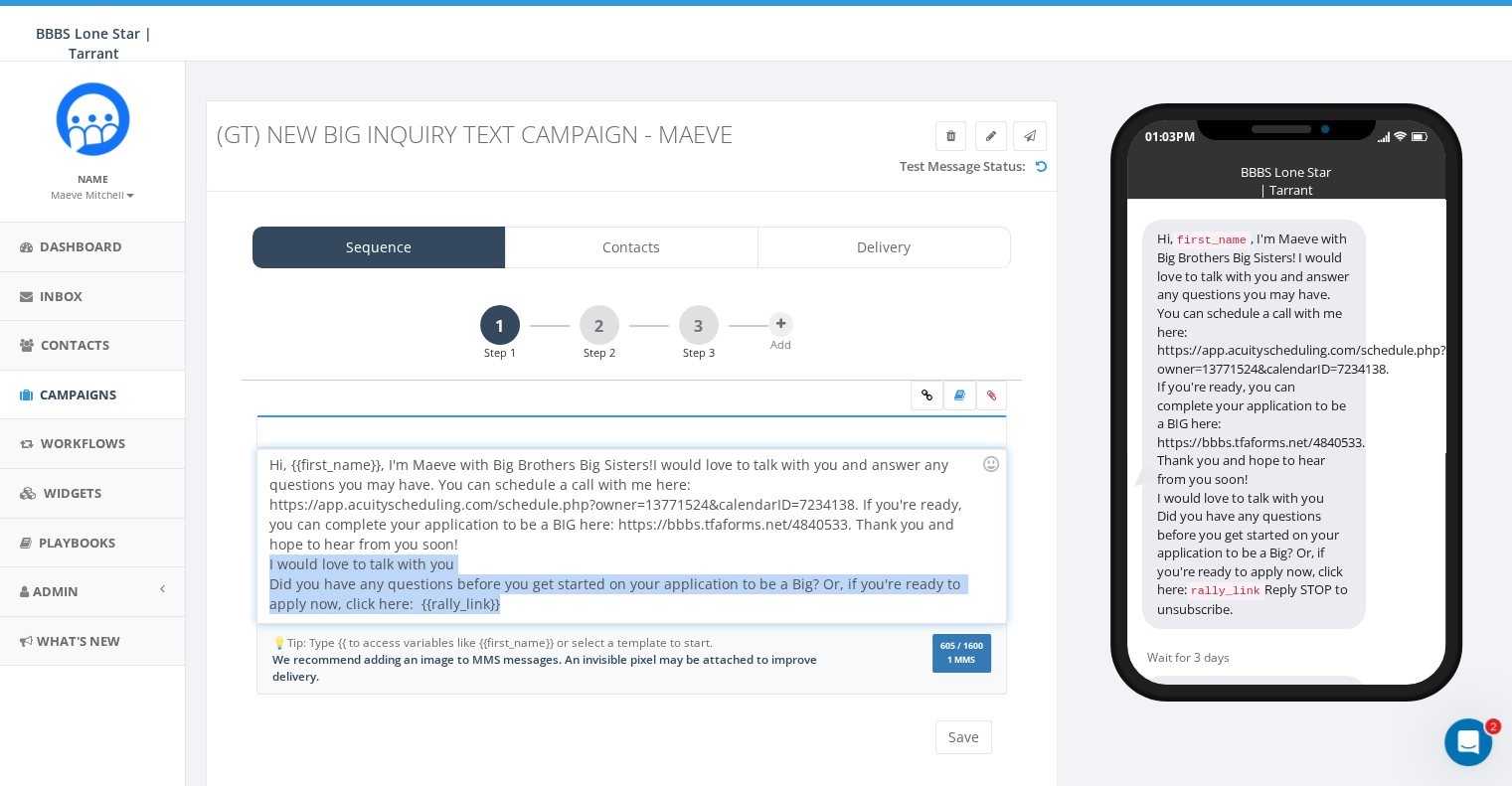 drag, startPoint x: 264, startPoint y: 567, endPoint x: 533, endPoint y: 599, distance: 270.89666 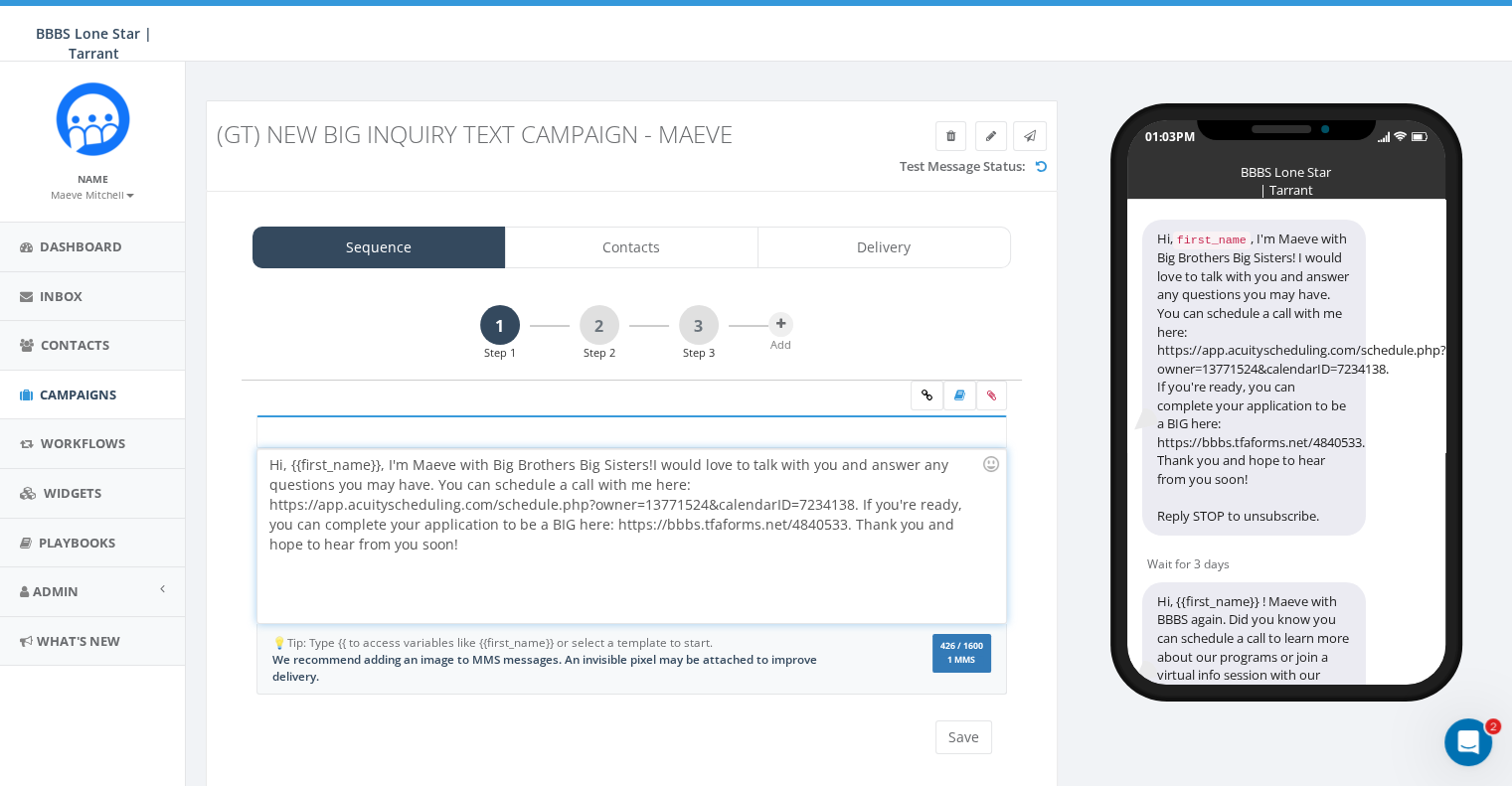 click on "Hi, {{first_name}}, I'm Maeve with Big Brothers Big Sisters!  I would love to talk with you and answer any questions you may have. You can schedule a call with me here: https://app.acuityscheduling.com/schedule.php?owner=13771524&calendarID=7234138. If you're ready, you can complete your application to be a BIG here: https://bbbs.tfaforms.net/4840533. Thank you and hope to hear from you soon!" at bounding box center (631, 536) 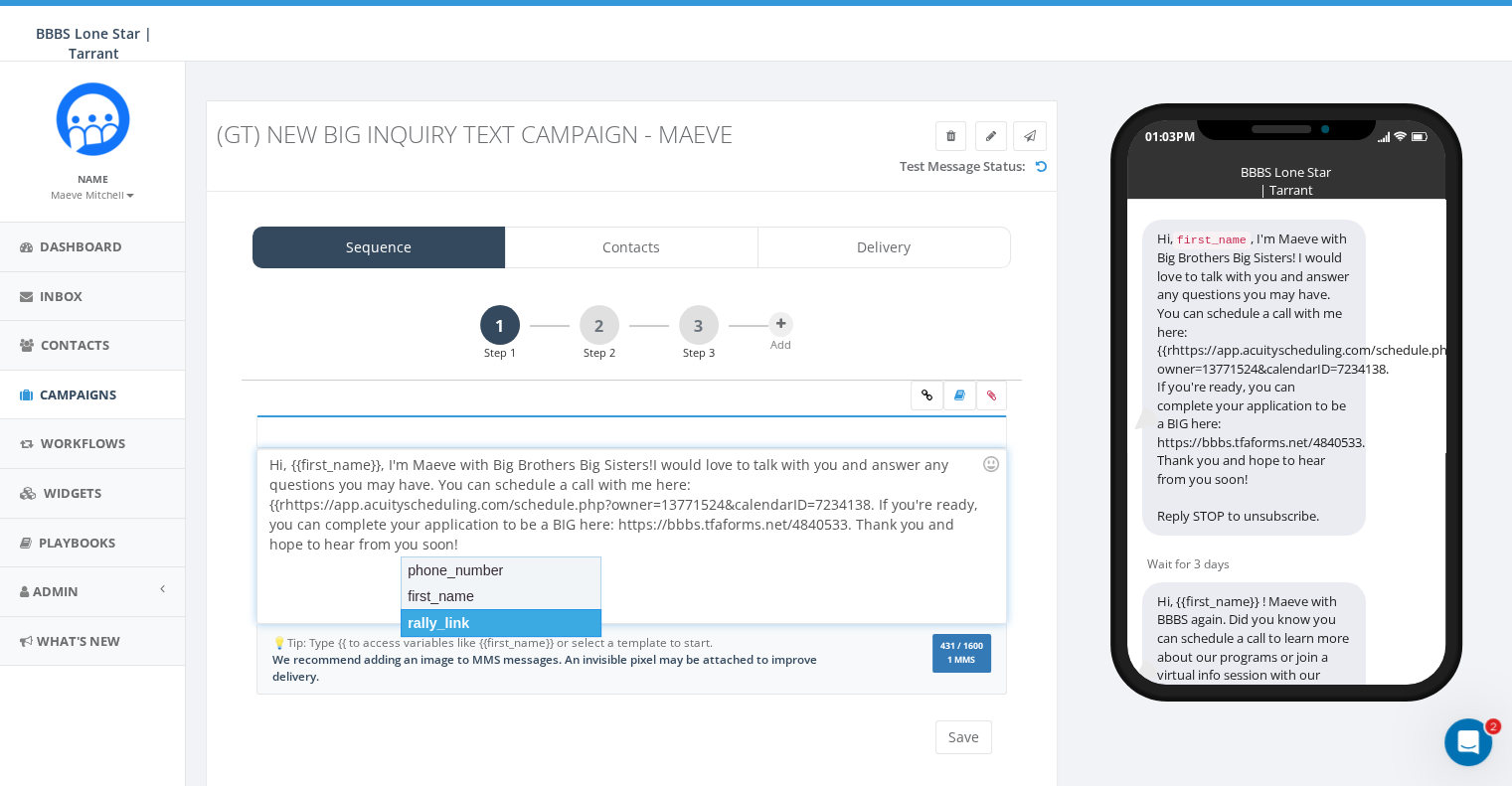 click on "rally_link" at bounding box center (501, 623) 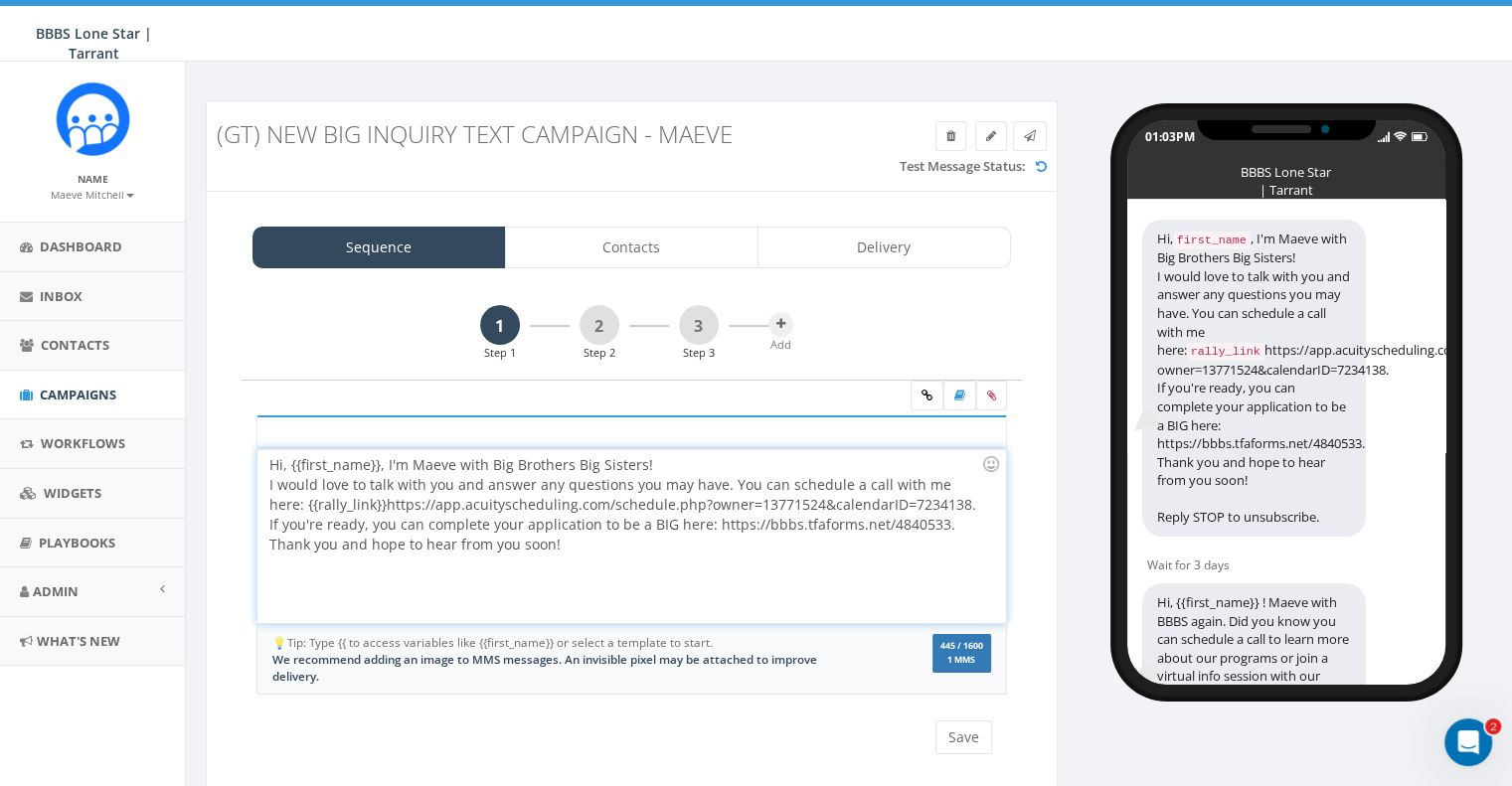 click on "I would love to talk with you and answer any questions you may have. You can schedule a call with me here: {{rally_link}}https://app.acuityscheduling.com/schedule.php?owner=13771524&calendarID=7234138. If you're ready, you can complete your application to be a BIG here: https://bbbs.tfaforms.net/4840533. Thank you and hope to hear from you soon!" at bounding box center (625, 515) 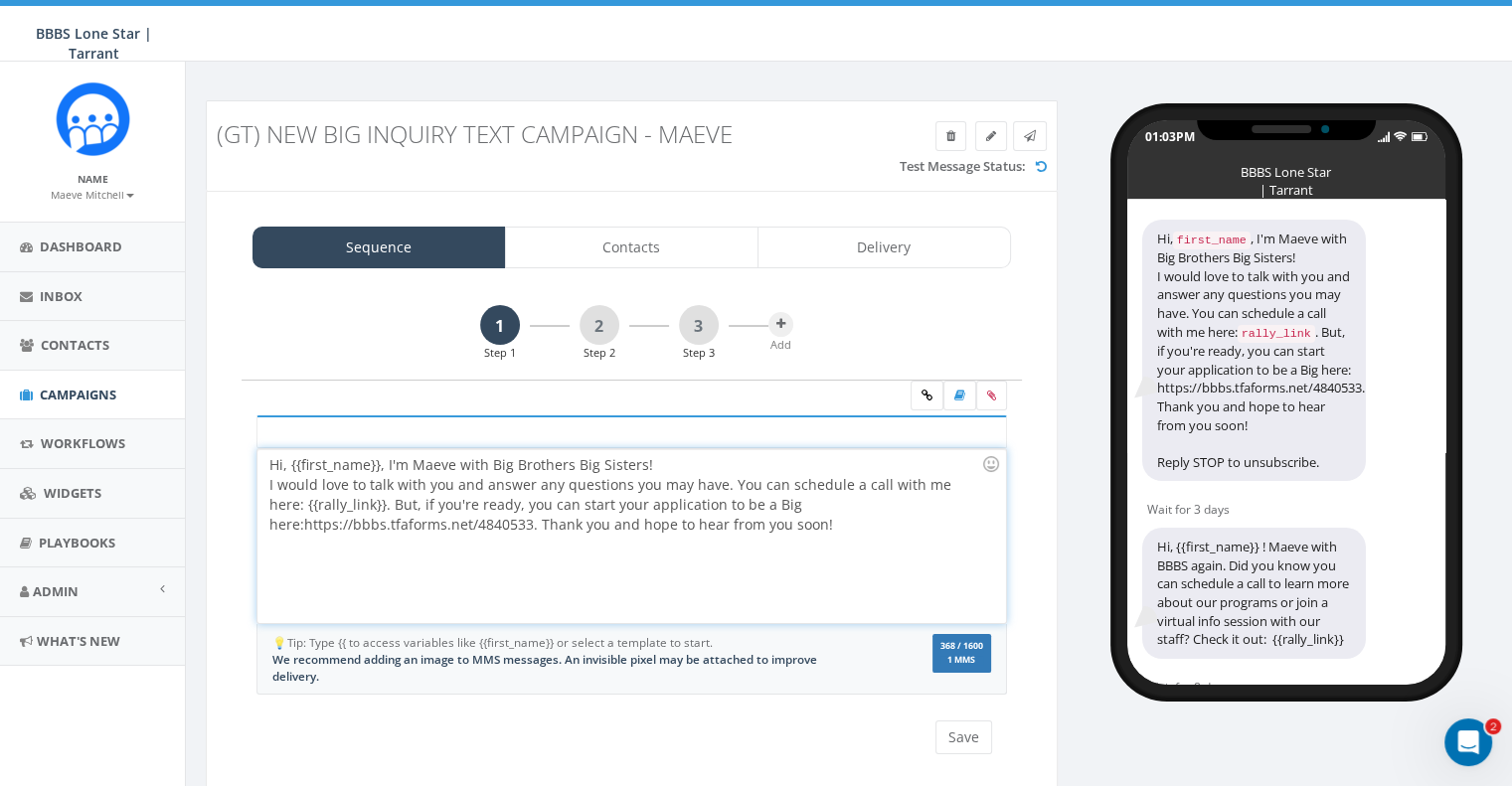 drag, startPoint x: 542, startPoint y: 523, endPoint x: 915, endPoint y: 540, distance: 373.3872 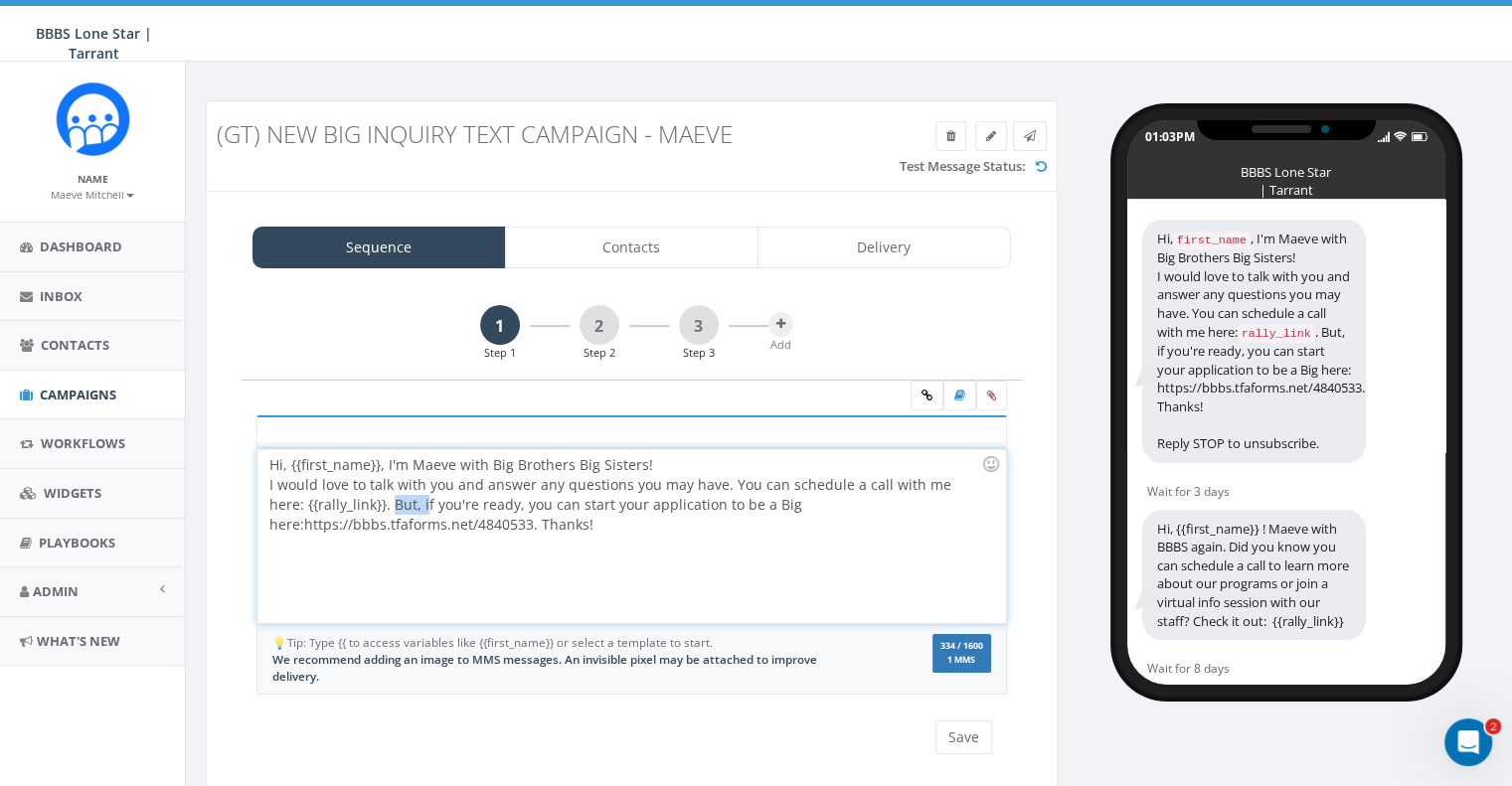 drag, startPoint x: 385, startPoint y: 506, endPoint x: 355, endPoint y: 502, distance: 30.265492 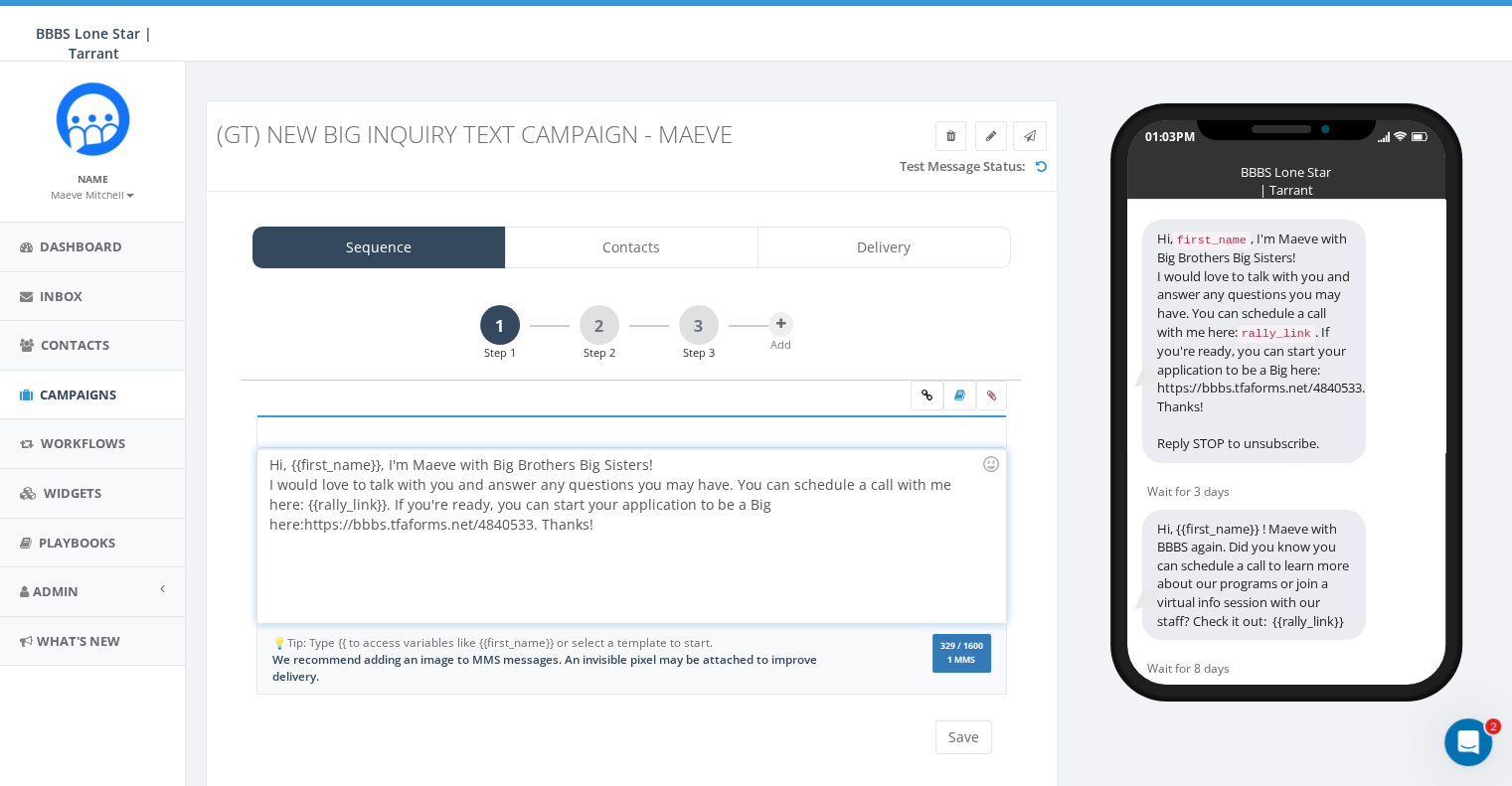 click on "Hi, {{first_name}}, I'm Maeve with Big Brothers Big Sisters!  I would love to talk with you and answer any questions you may have. You can schedule a call with me here: {{rally_link}}. If you're ready, you can start your application to be a Big here:  https://bbbs.tfaforms.net/4840533. Thanks!" at bounding box center (631, 536) 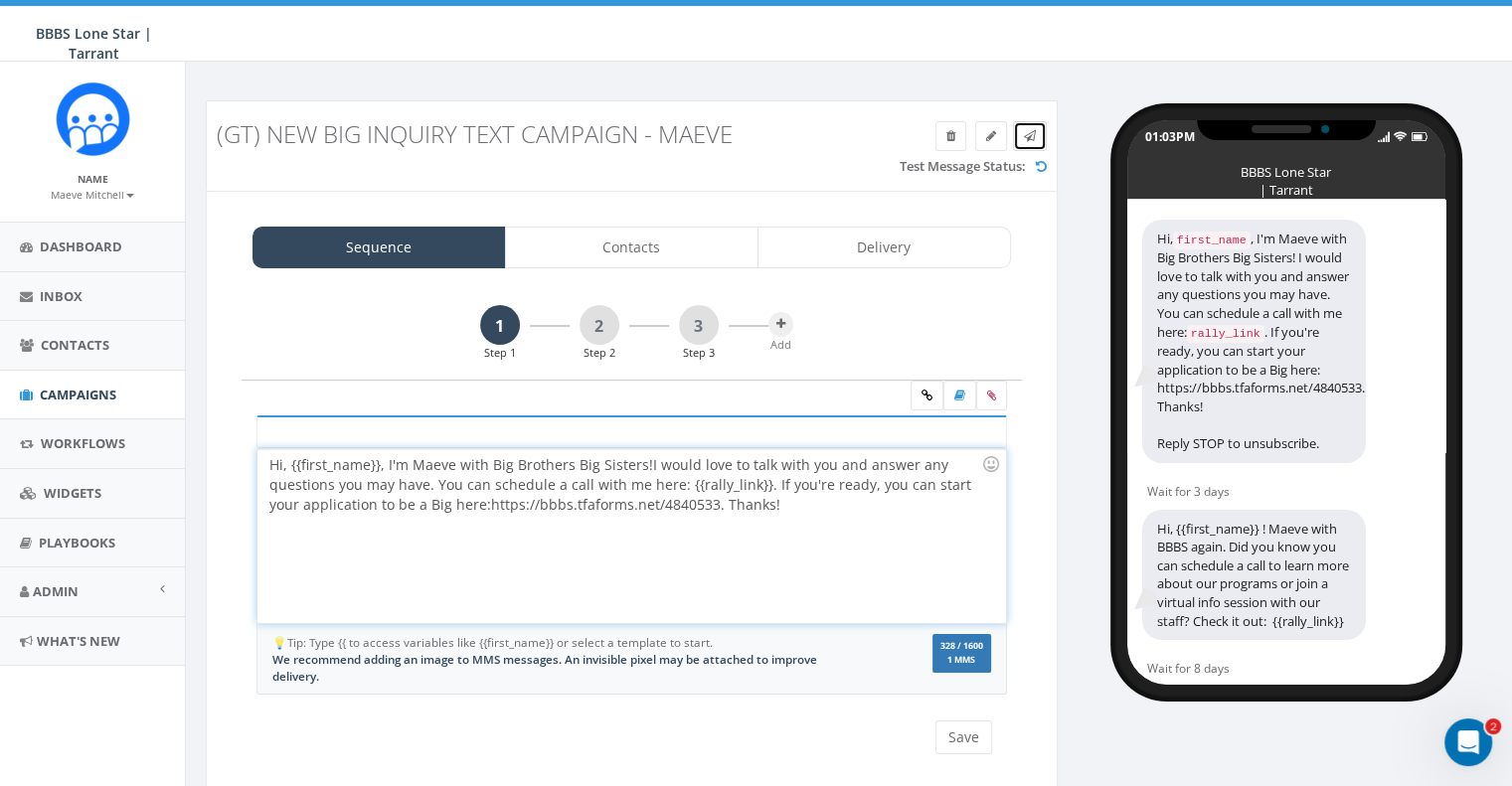 click at bounding box center (1030, 136) 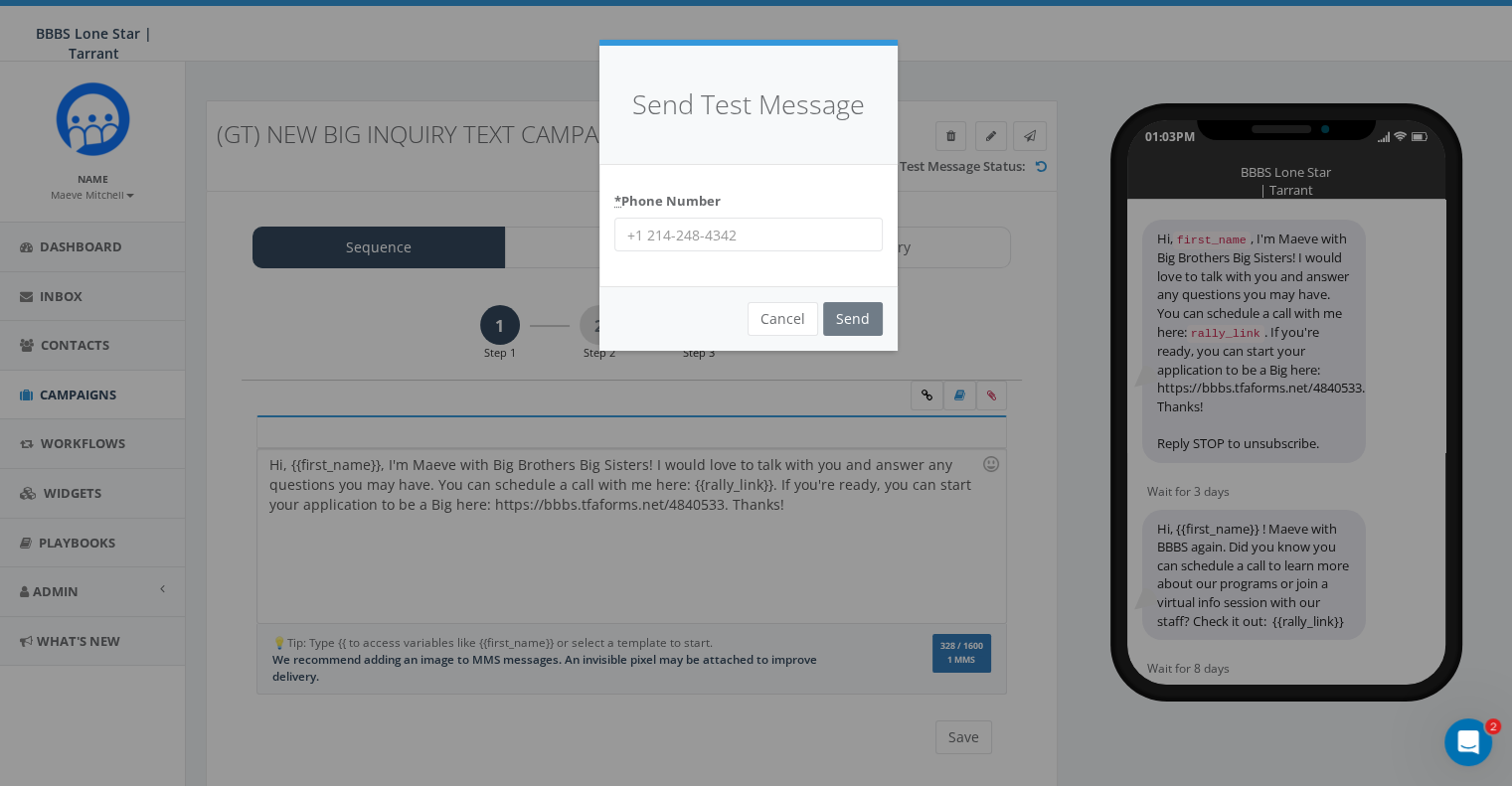 click on "*   Phone Number" at bounding box center (749, 235) 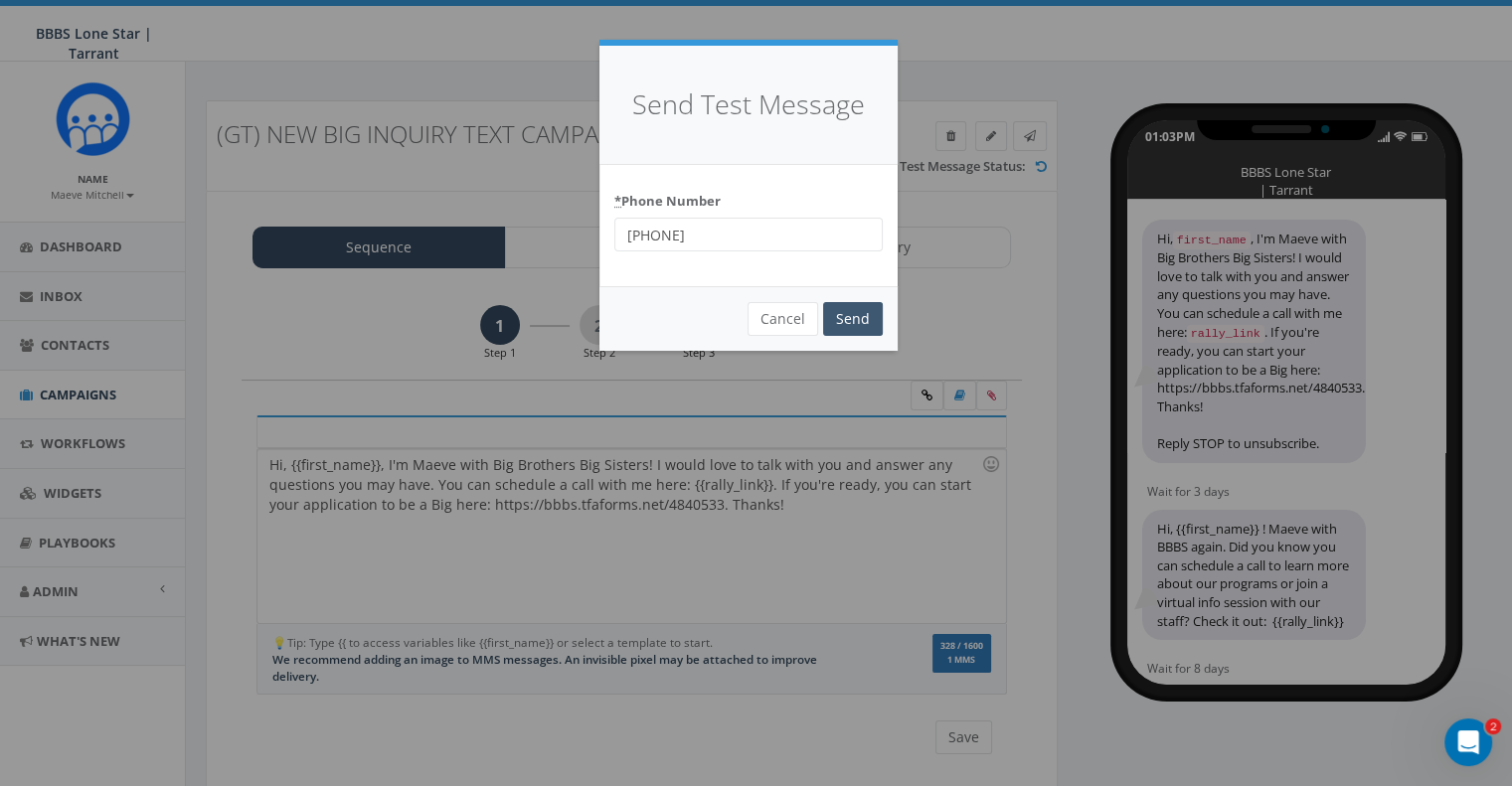 type on "8172356185" 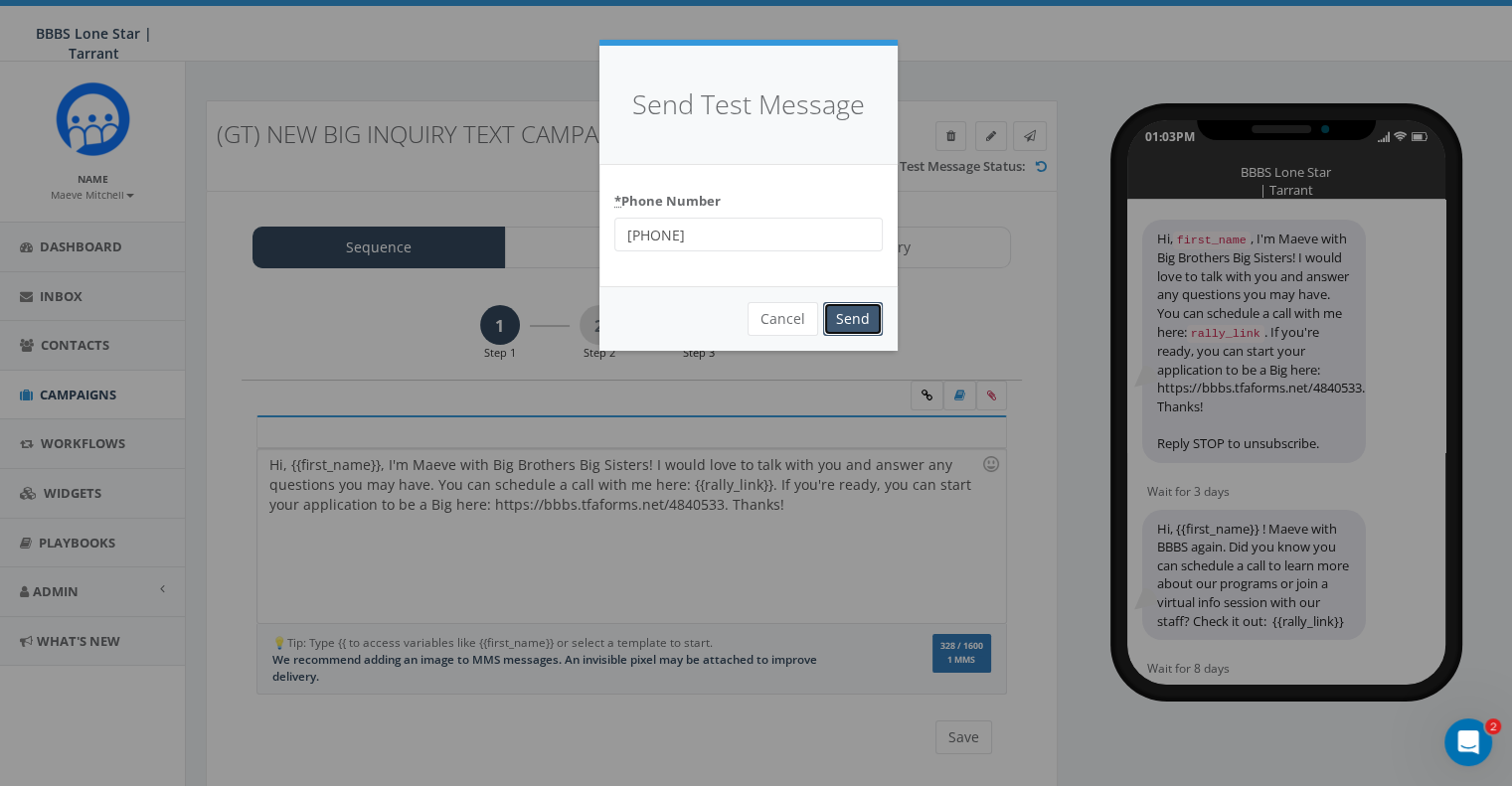 click on "Send" at bounding box center [853, 319] 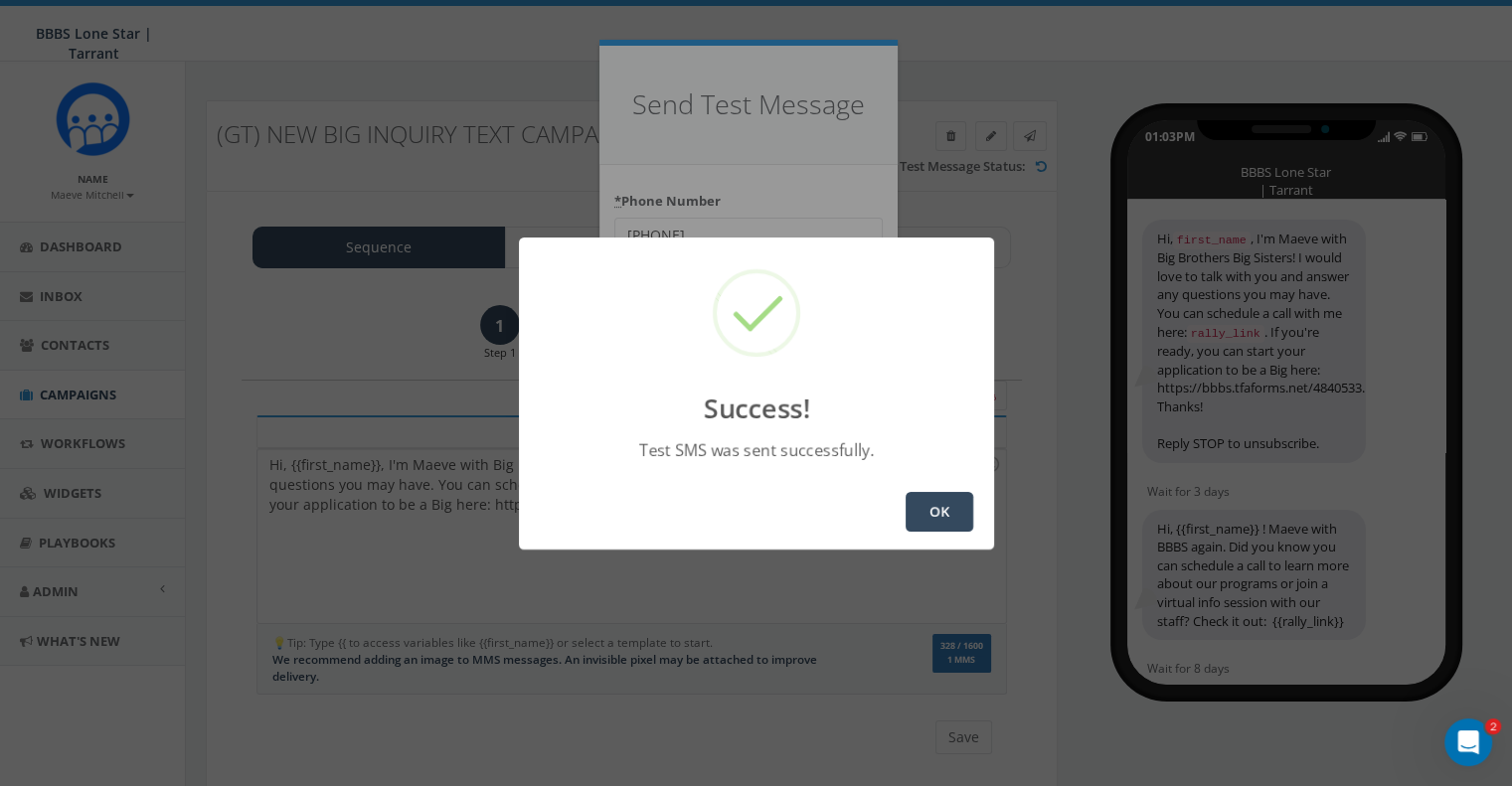 click on "OK" at bounding box center [939, 512] 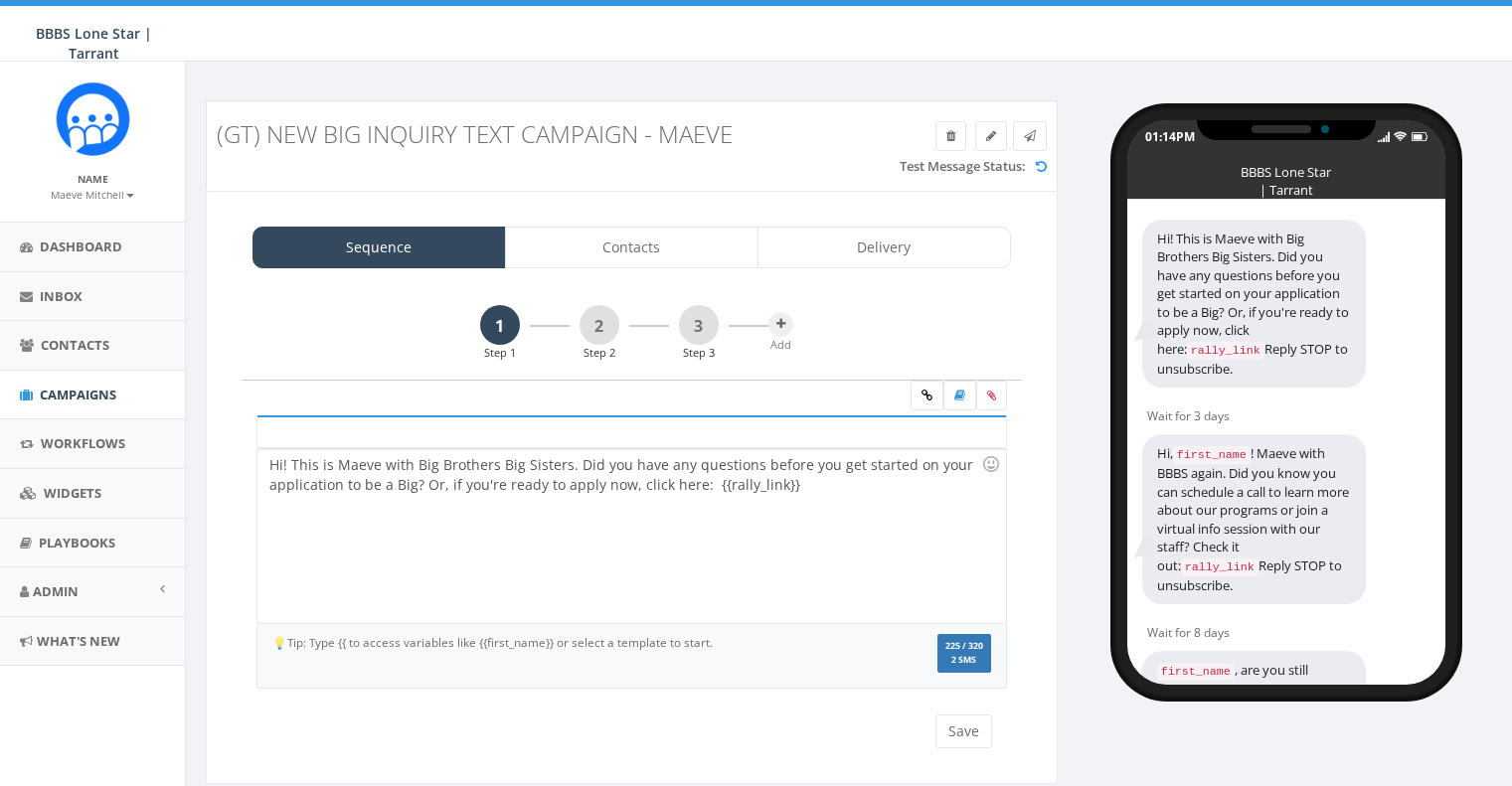 scroll, scrollTop: 0, scrollLeft: 0, axis: both 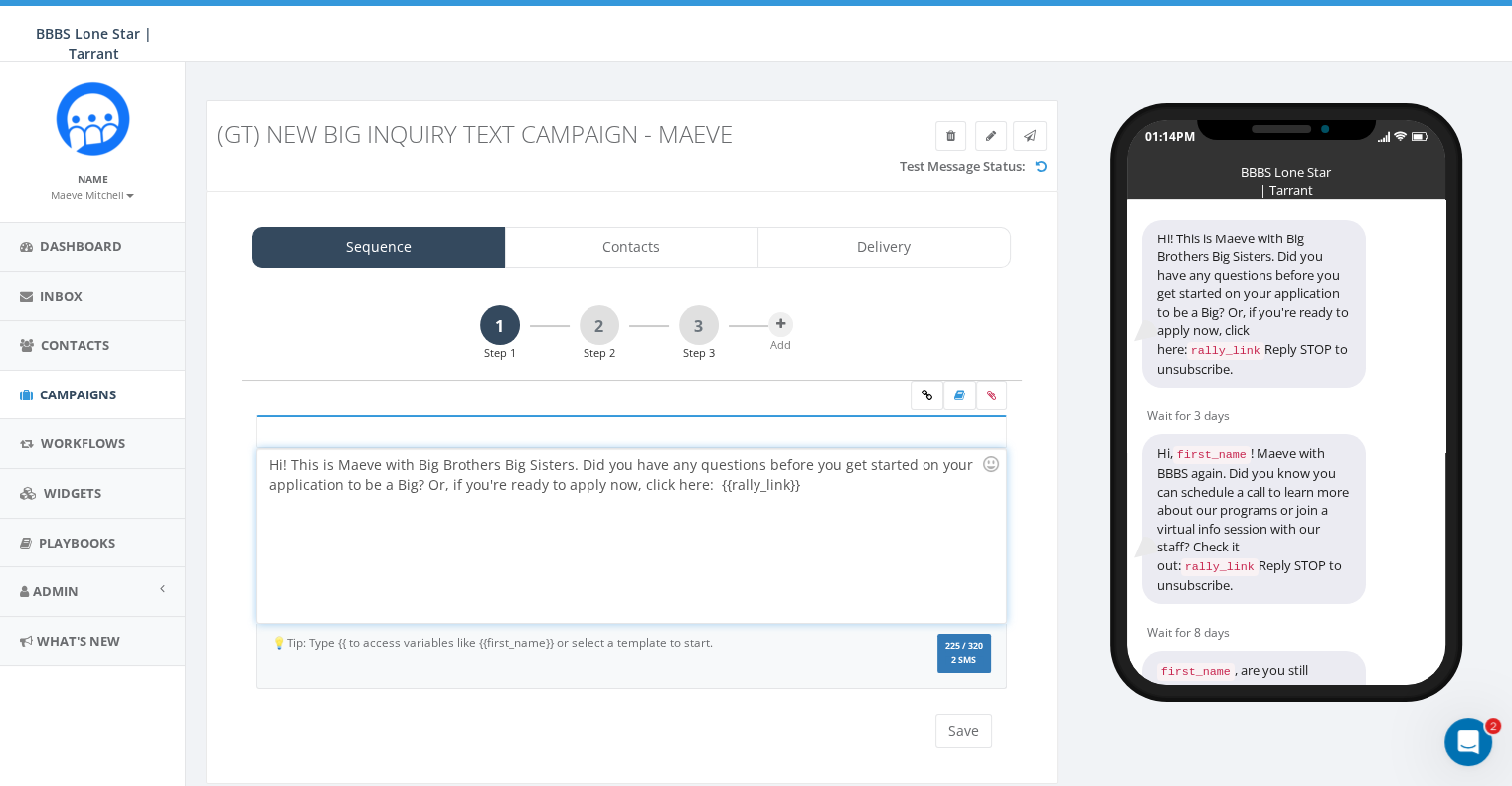 click on "Hi! This is Maeve with Big Brothers Big Sisters. Did you have any questions before you get started on your application to be a Big? Or, if you're ready to apply now, click here:  {{rally_link}}" at bounding box center (631, 536) 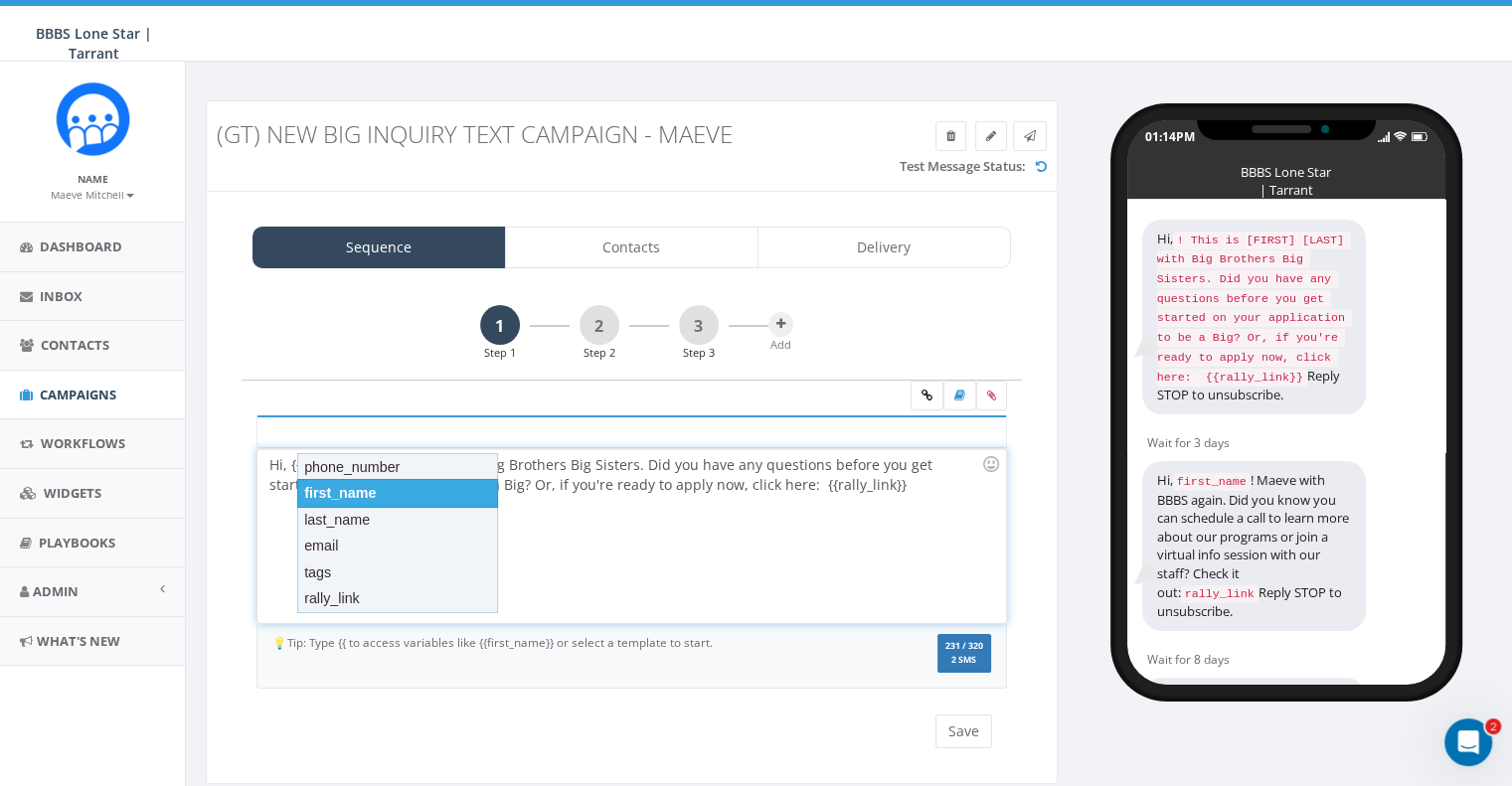 click on "first_name" at bounding box center (398, 493) 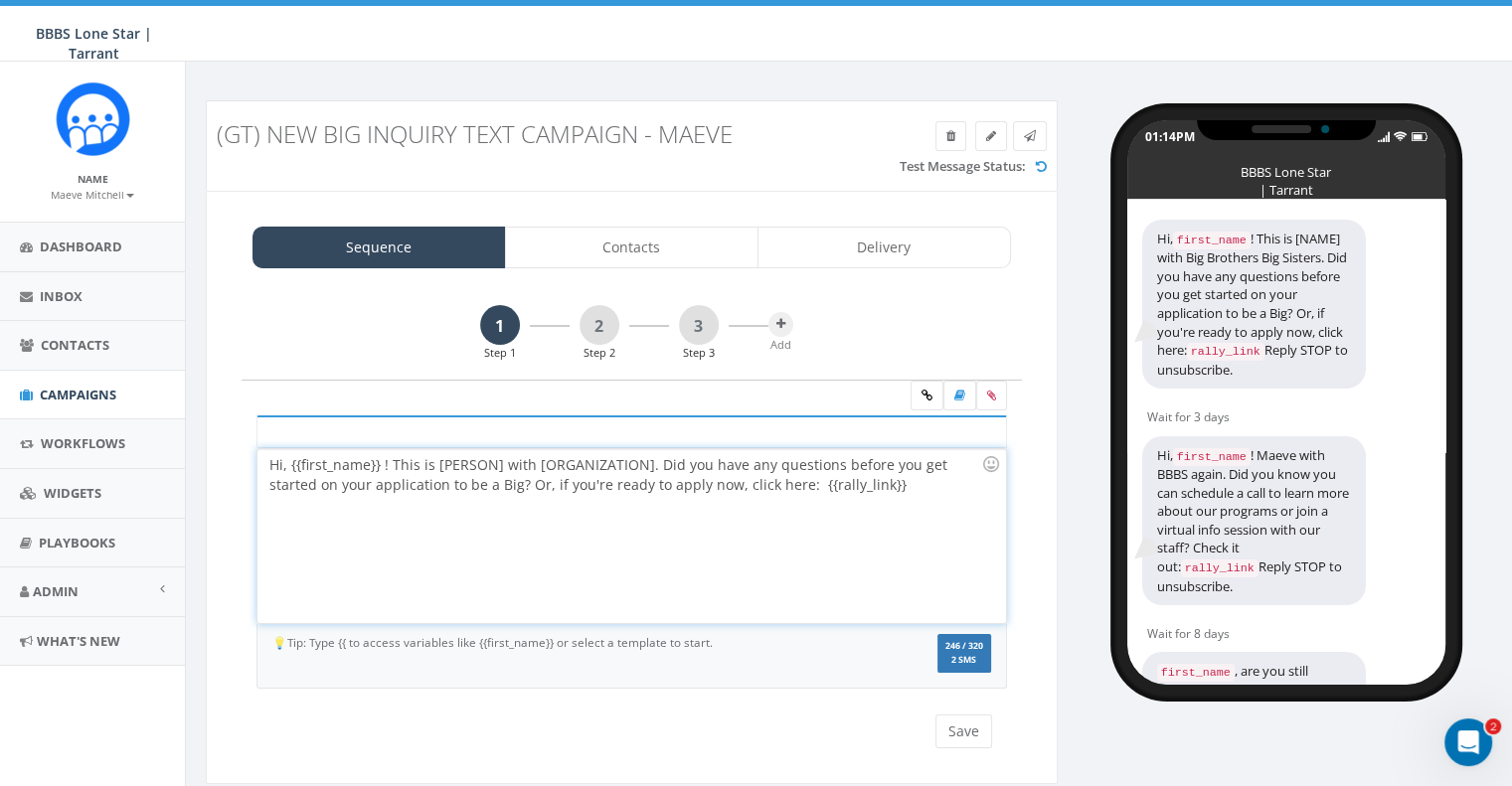 click on "Hi, {{first_name}} ! This is Maeve with Big Brothers Big Sisters. Did you have any questions before you get started on your application to be a Big? Or, if you're ready to apply now, click here:  {{rally_link}}" at bounding box center (631, 536) 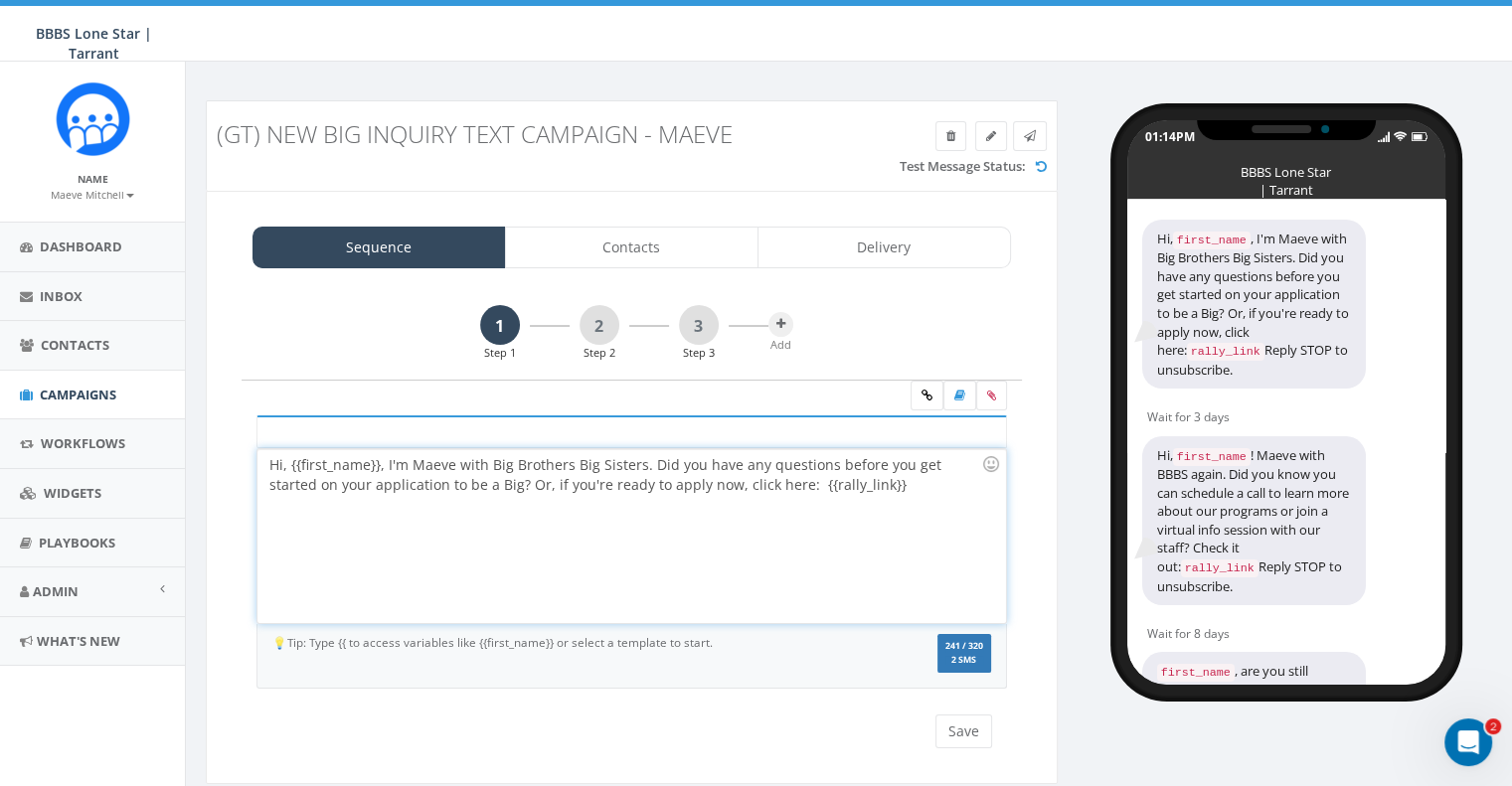 click on "Hi, {{first_name}}, I'm Maeve with Big Brothers Big Sisters. Did you have any questions before you get started on your application to be a Big? Or, if you're ready to apply now, click here:  {{rally_link}}" at bounding box center (631, 536) 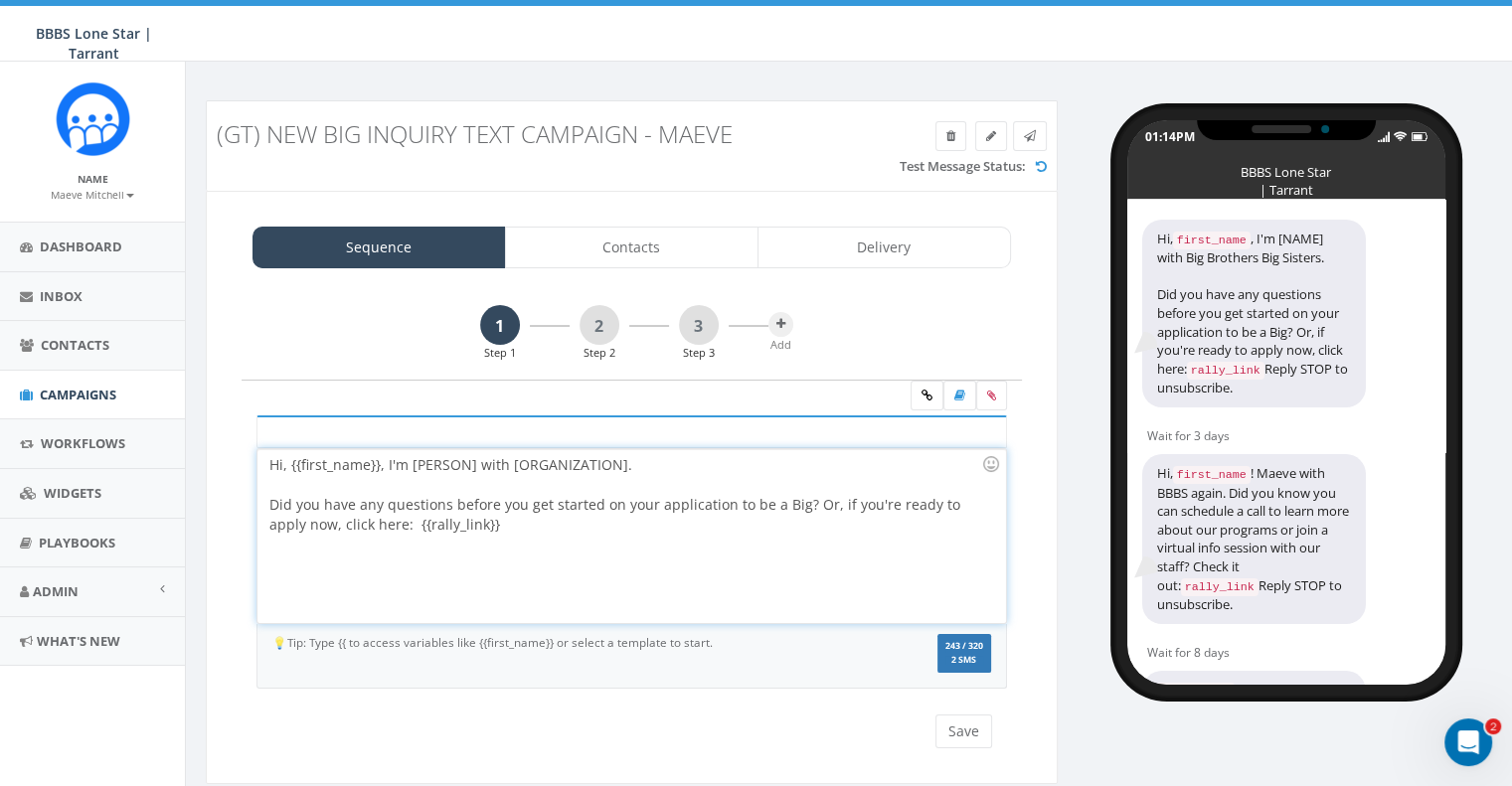 click on "Hi, {{first_name}}, I'm Maeve with Big Brothers Big Sisters.  Did you have any questions before you get started on your application to be a Big? Or, if you're ready to apply now, click here:  {{rally_link}}" at bounding box center [631, 536] 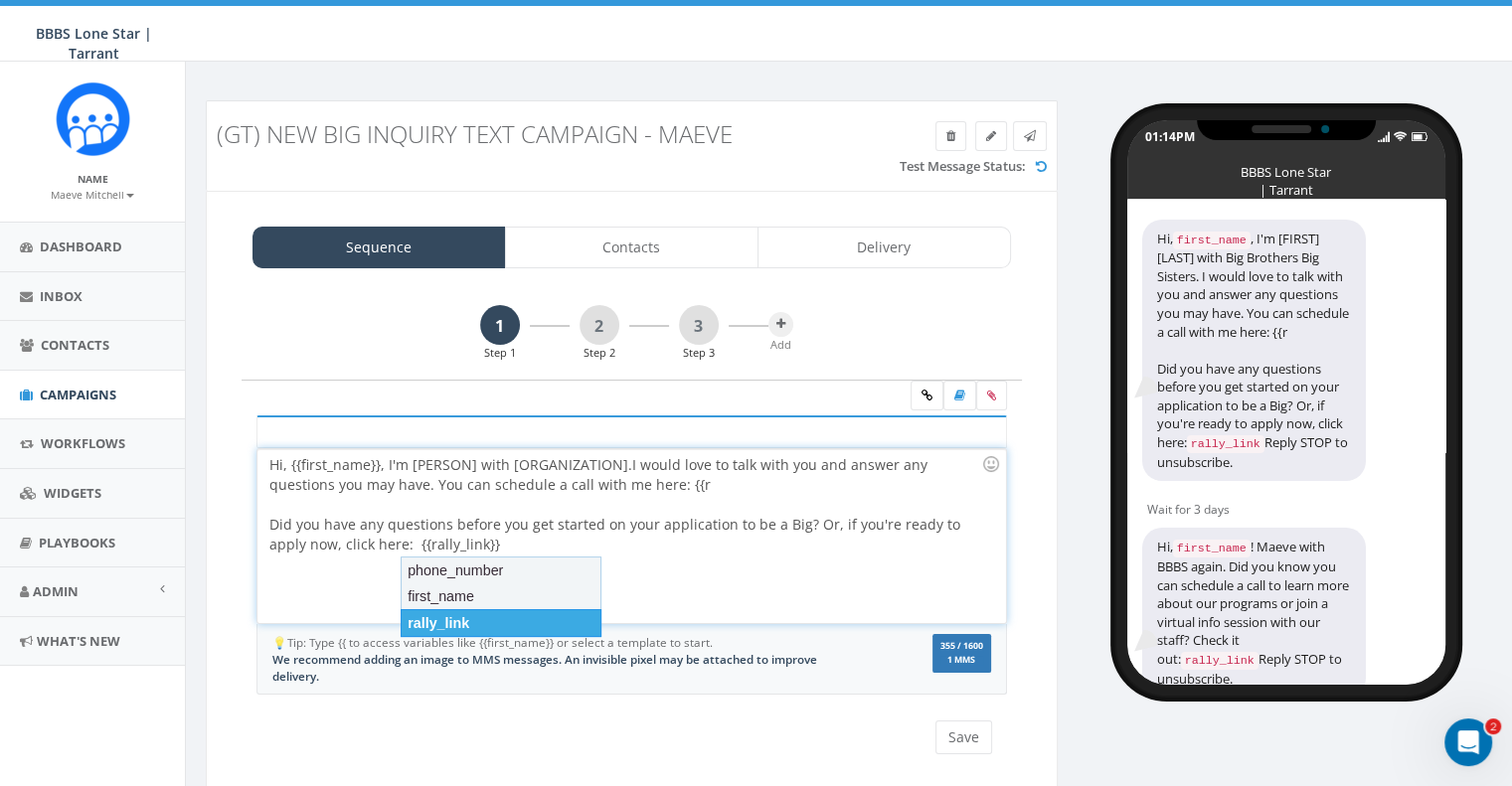 click on "rally_link" at bounding box center (501, 623) 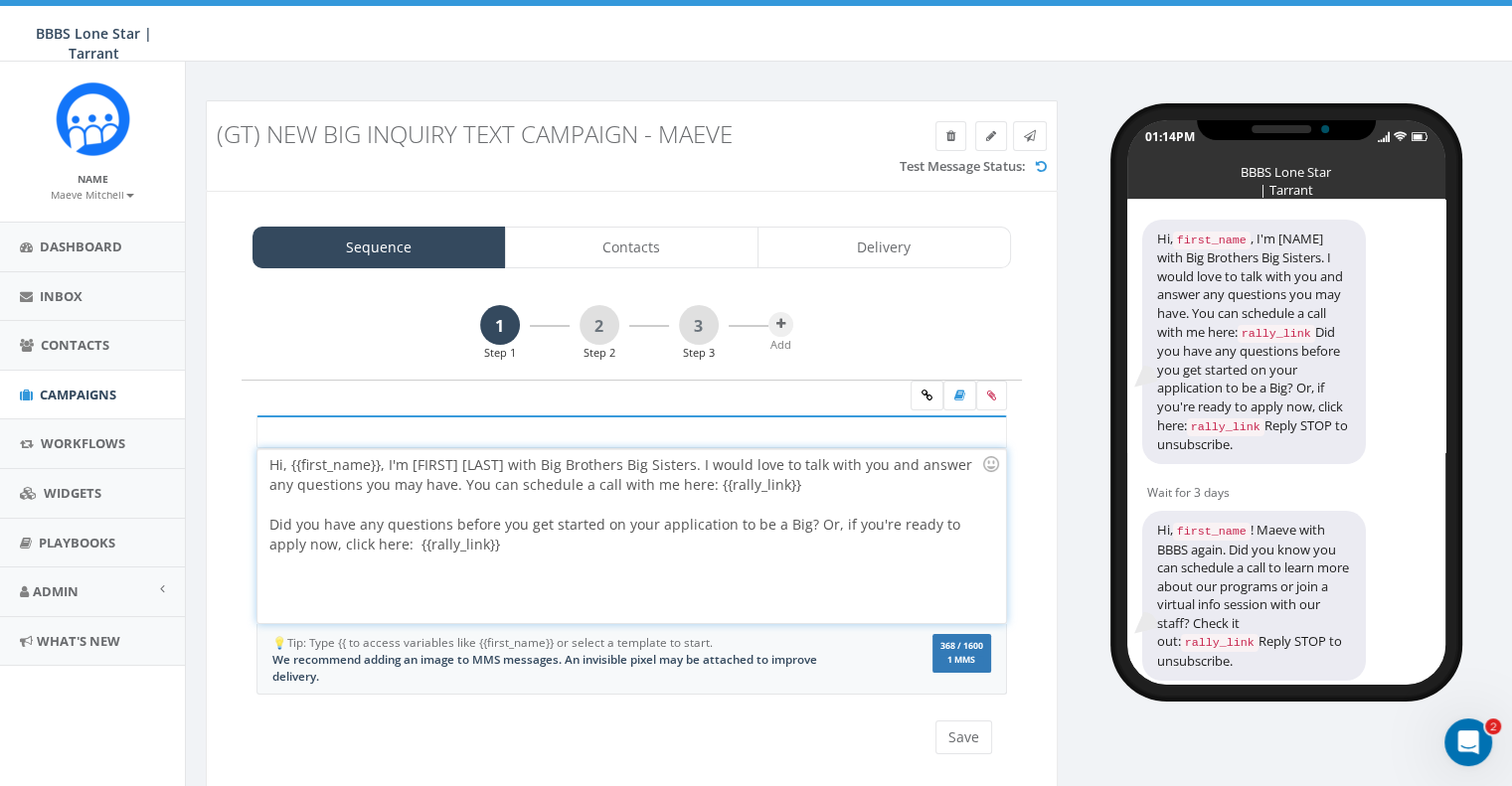 click on "Hi, {{first_name}}, I'm Maeve with Big Brothers Big Sisters. I would love to talk with you and answer any questions you may have. You can schedule a call with me here: {{rally_link}} Did you have any questions before you get started on your application to be a Big? Or, if you're ready to apply now, click here:  {{rally_link}}" at bounding box center (631, 536) 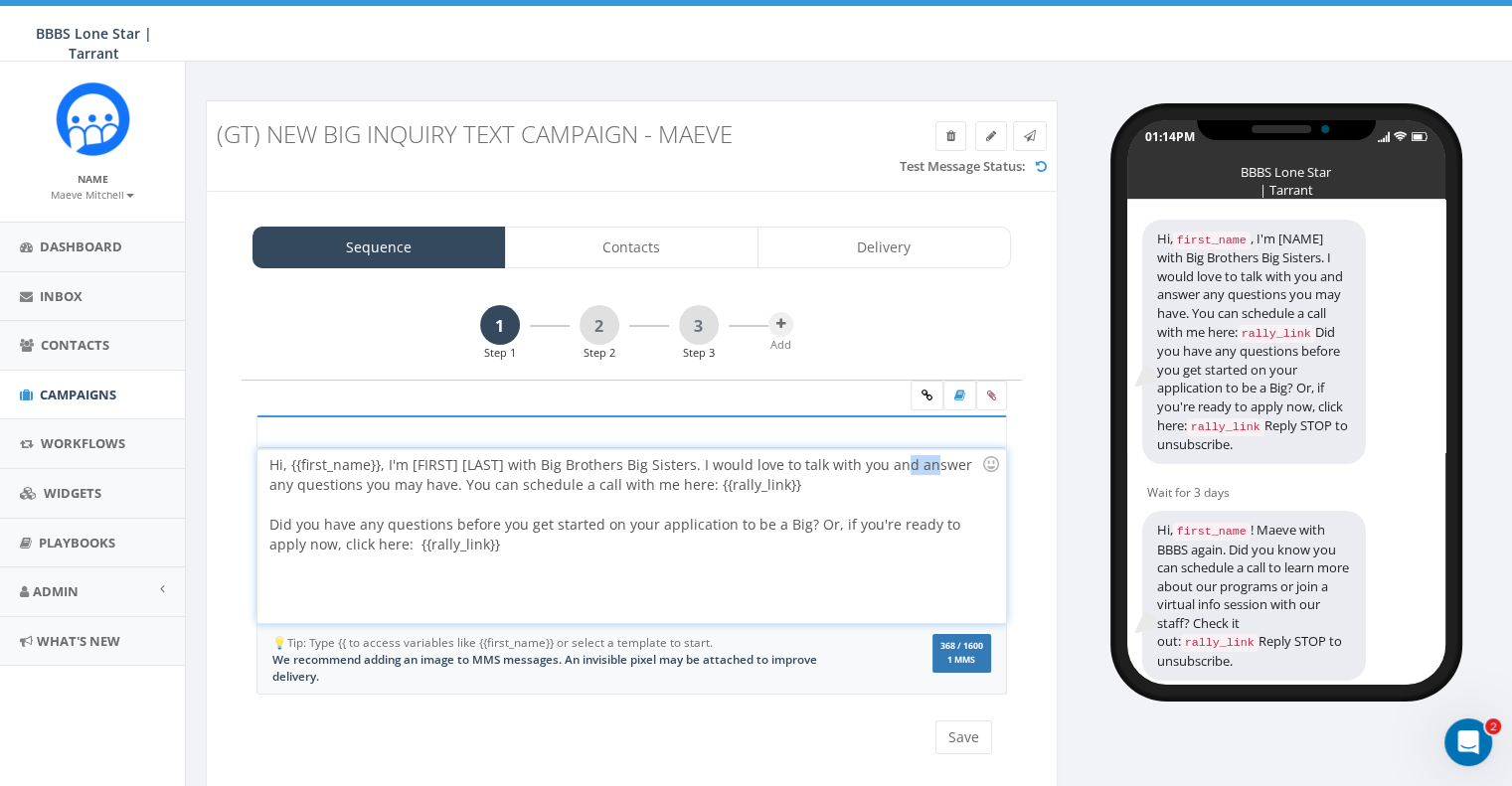 click on "Hi, {{first_name}}, I'm Maeve with Big Brothers Big Sisters. I would love to talk with you and answer any questions you may have. You can schedule a call with me here: {{rally_link}} Did you have any questions before you get started on your application to be a Big? Or, if you're ready to apply now, click here:  {{rally_link}}" at bounding box center [631, 536] 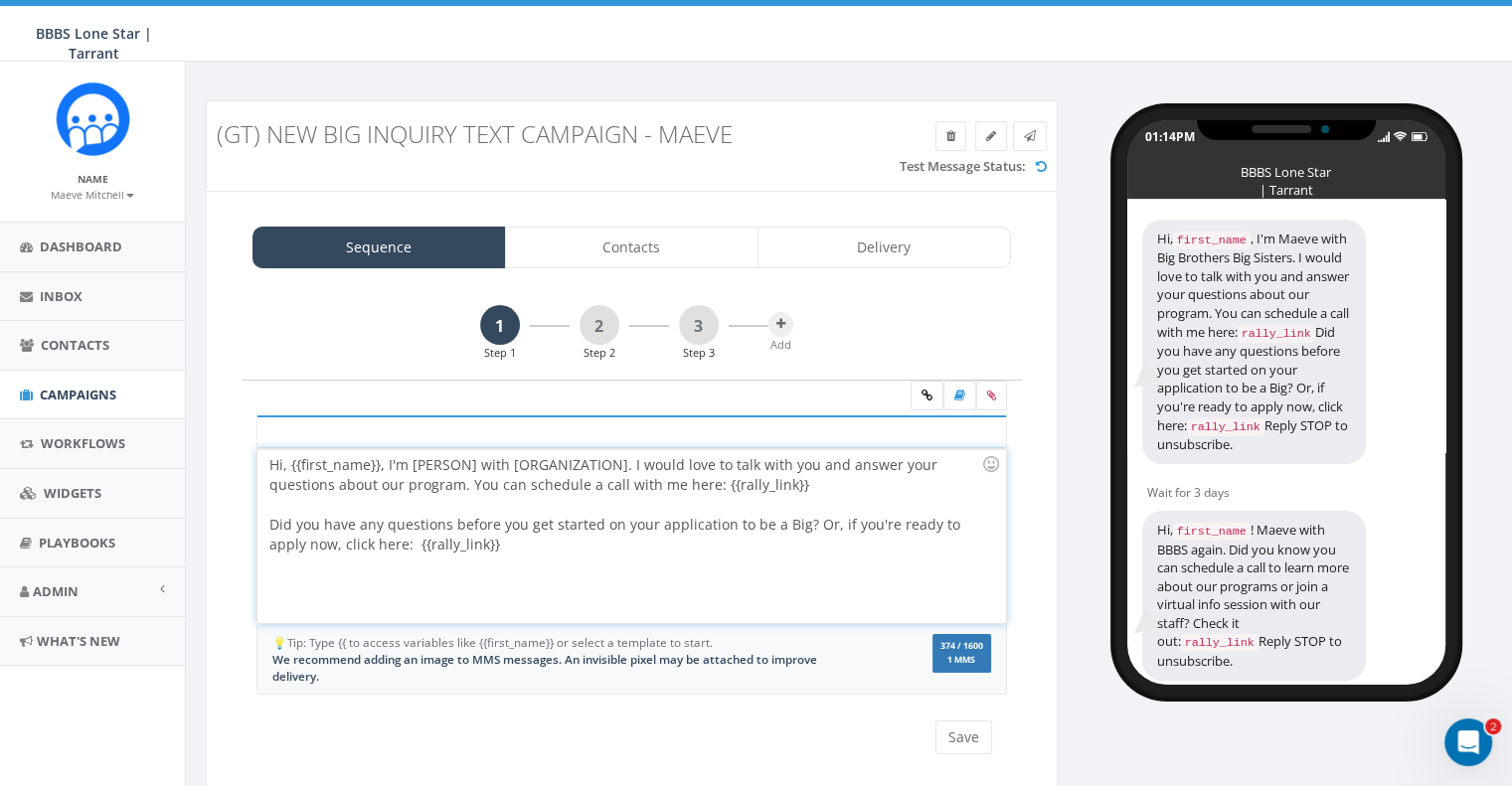 click on "Hi, {{first_name}}, I'm Maeve with Big Brothers Big Sisters. I would love to talk with you and answer your questions about our program. You can schedule a call with me here: {{rally_link}} Did you have any questions before you get started on your application to be a Big? Or, if you're ready to apply now, click here:  {{rally_link}}" at bounding box center [631, 536] 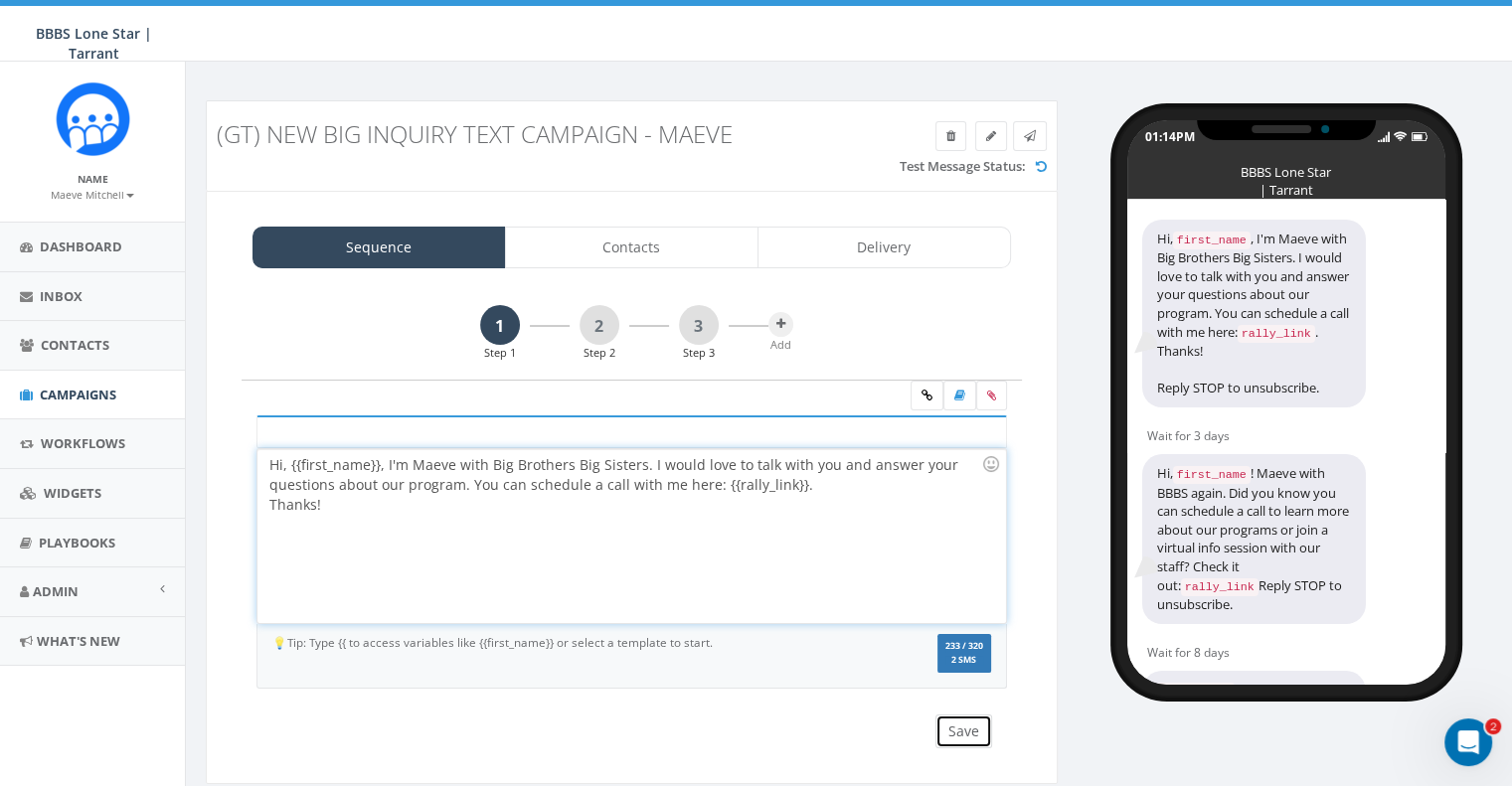 click on "Save" at bounding box center (963, 731) 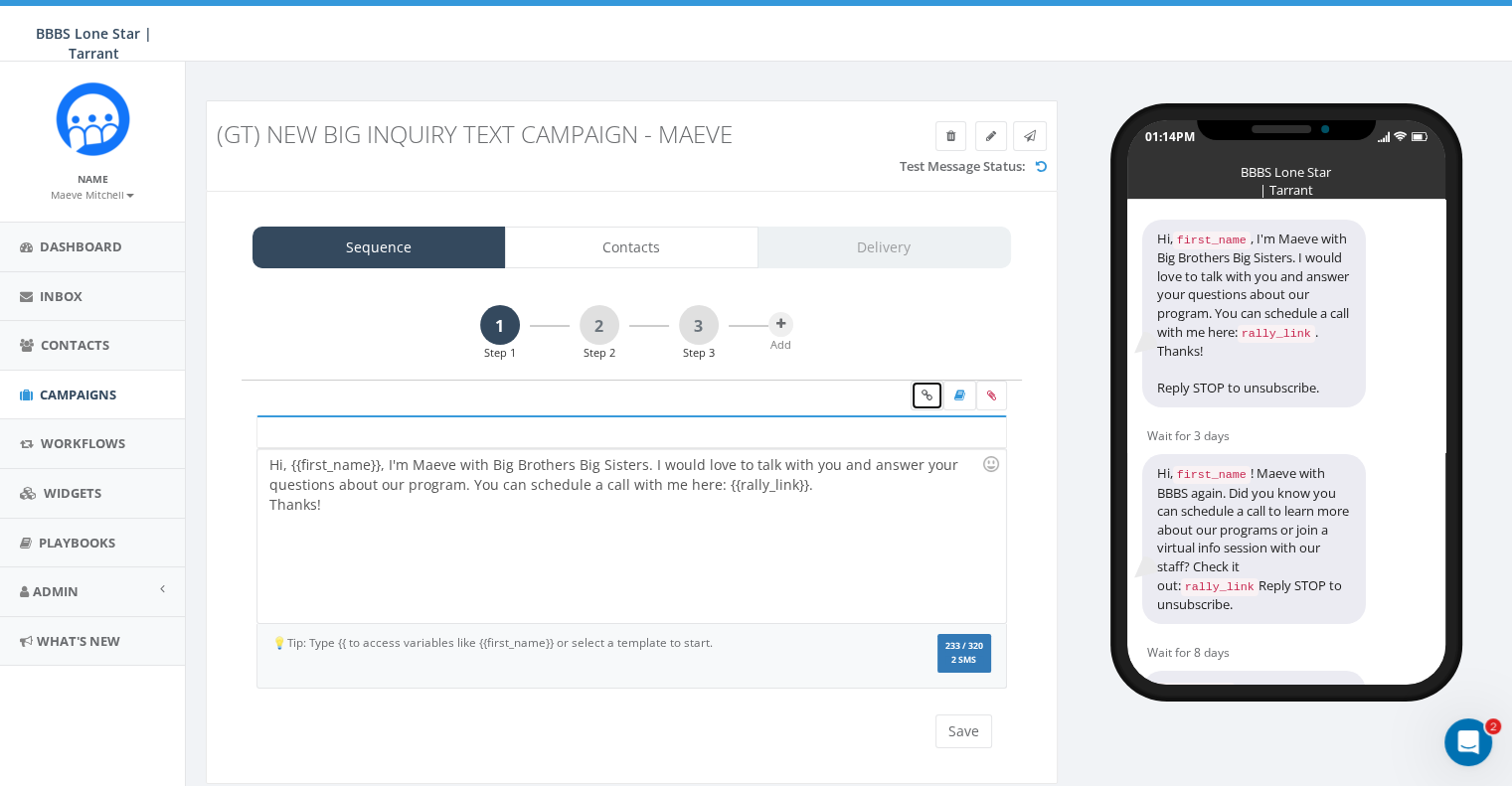 click at bounding box center [926, 395] 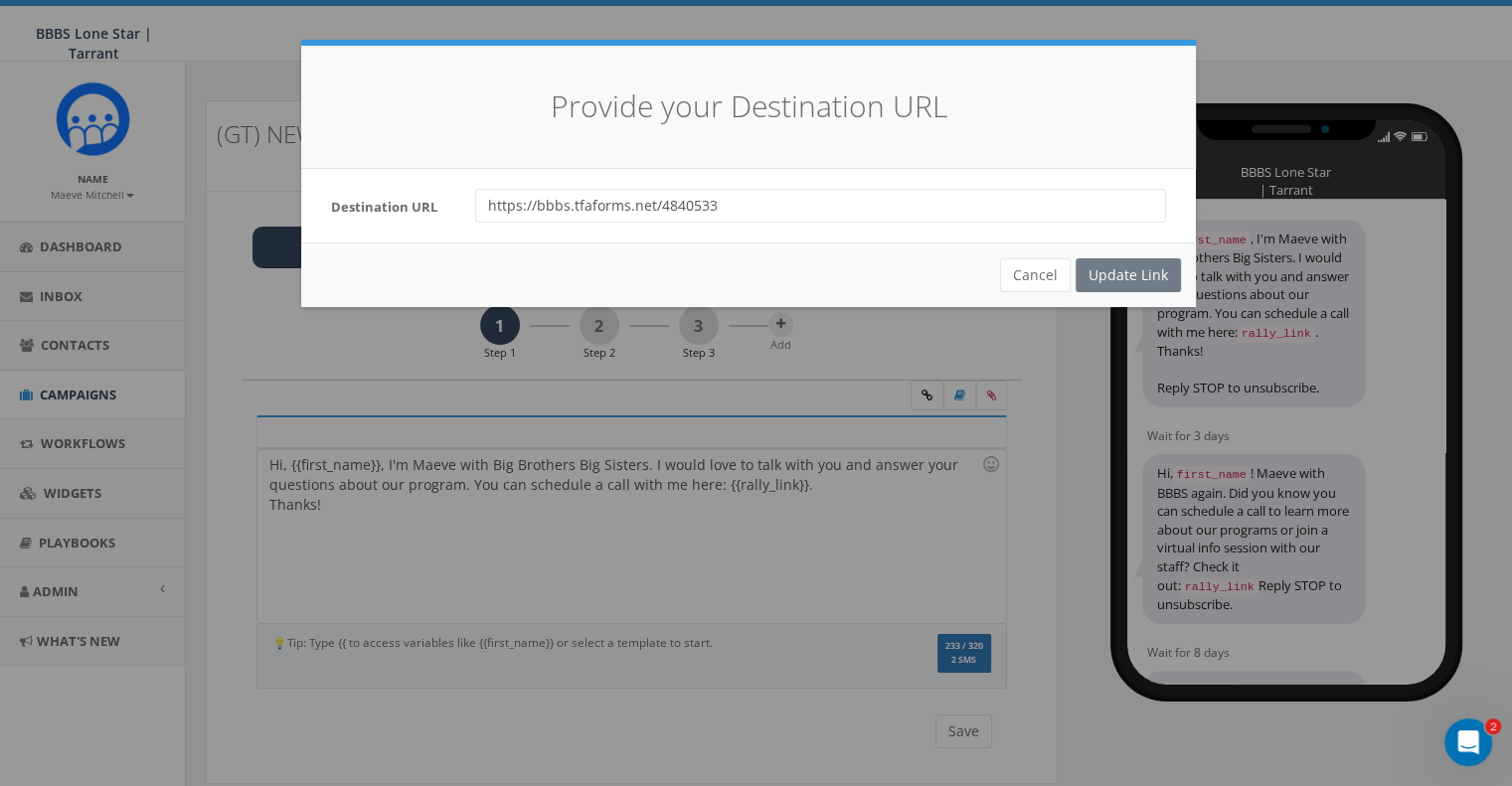 click on "https://bbbs.tfaforms.net/4840533" at bounding box center (820, 206) 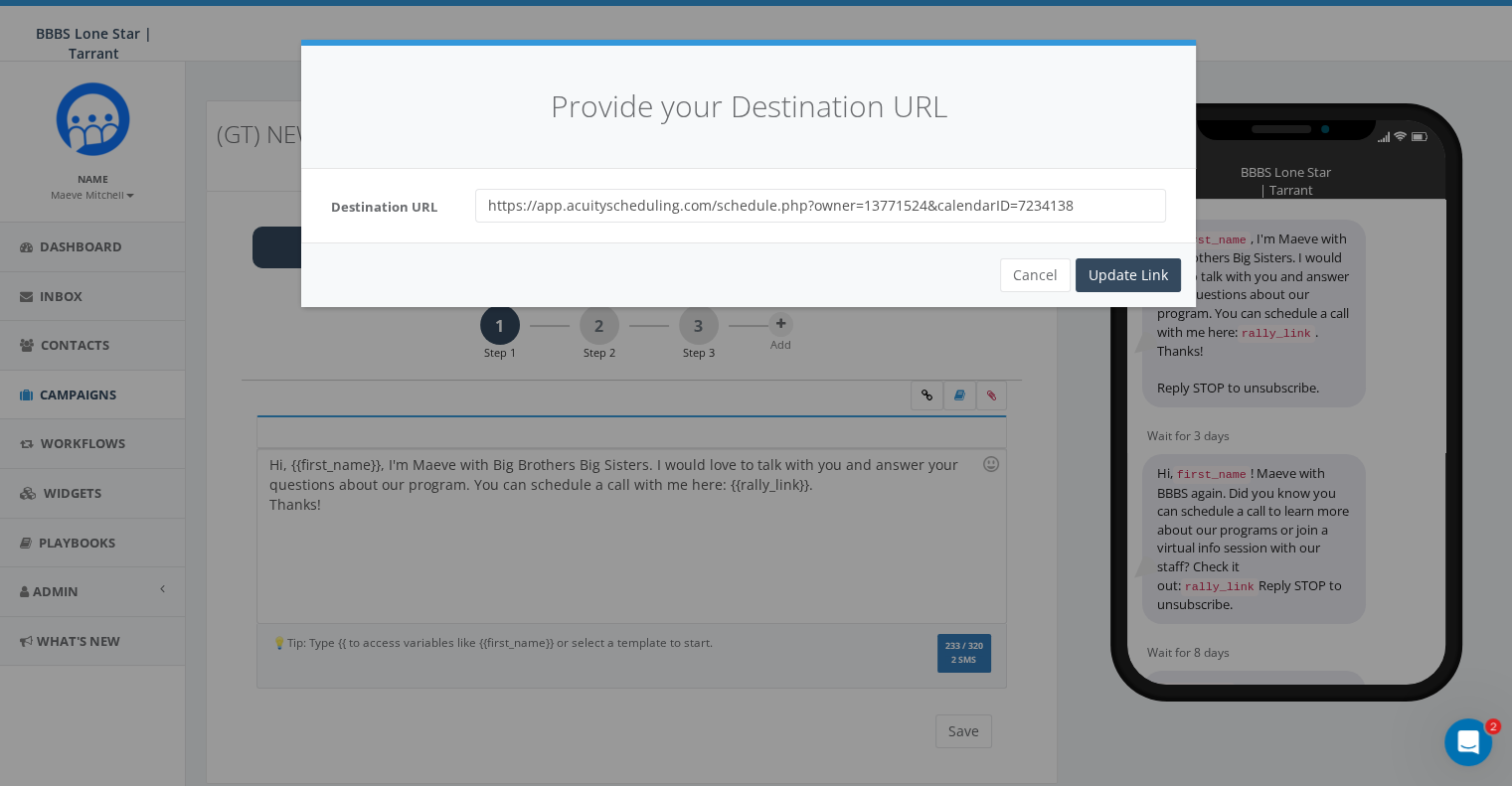 type on "https://app.acuityscheduling.com/schedule.php?owner=13771524&calendarID=7234138" 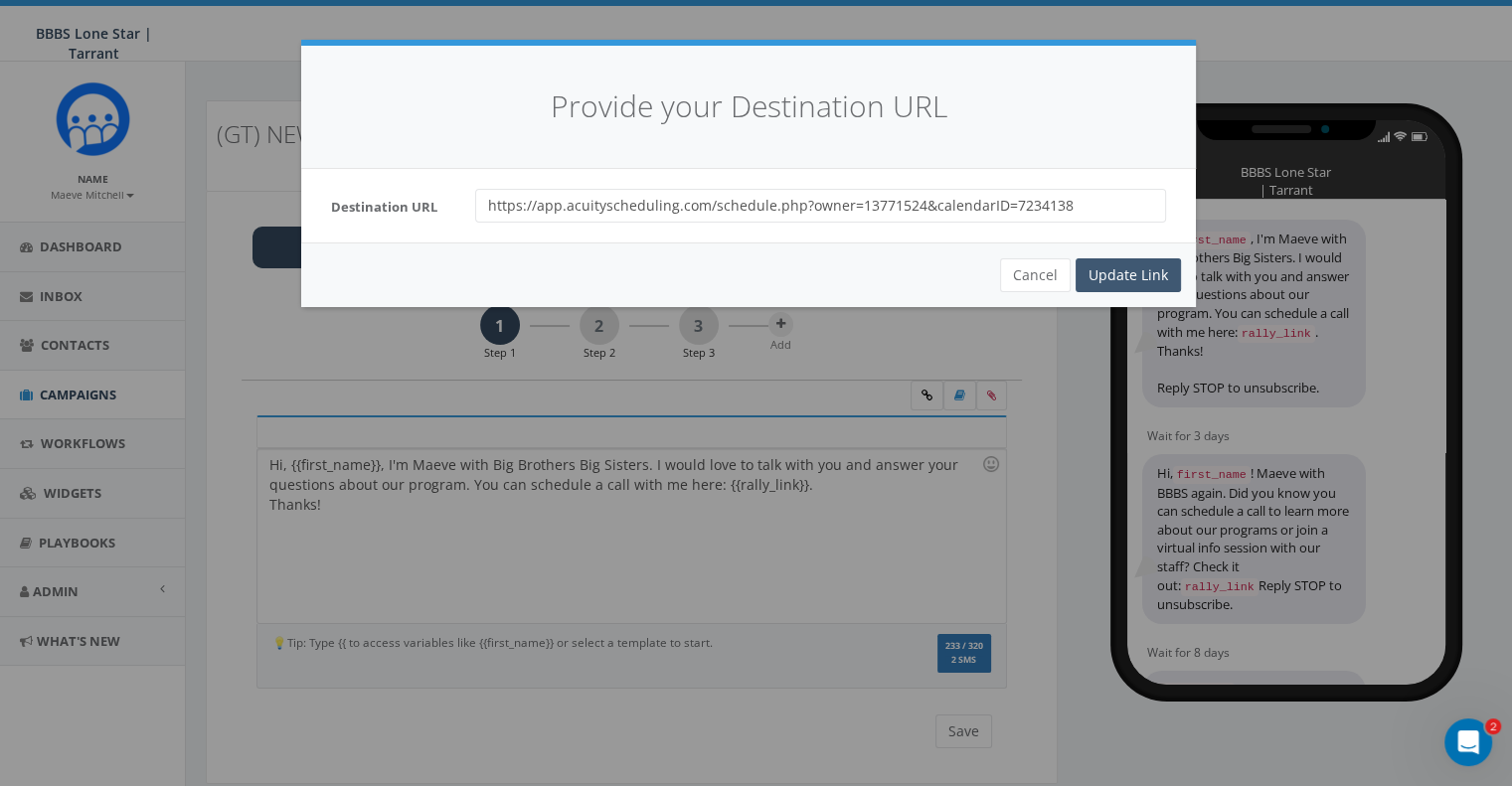 click on "Update Link" at bounding box center (1128, 275) 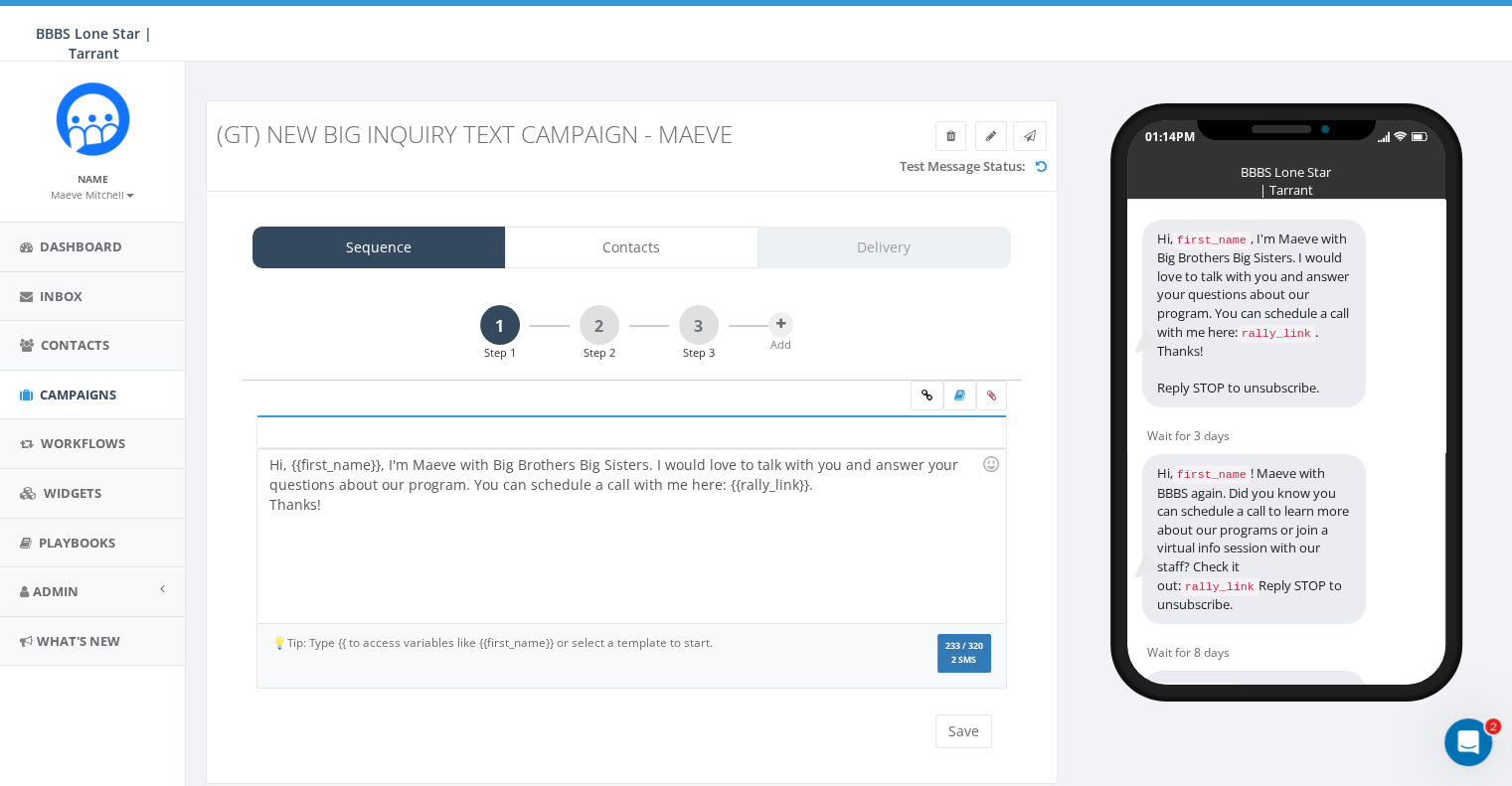 click on "Hi, {{first_name}}, I'm Maeve with Big Brothers Big Sisters. I would love to talk with you and answer your questions about our program. You can schedule a call with me here: {{rally_link}}. Thanks!" at bounding box center [631, 536] 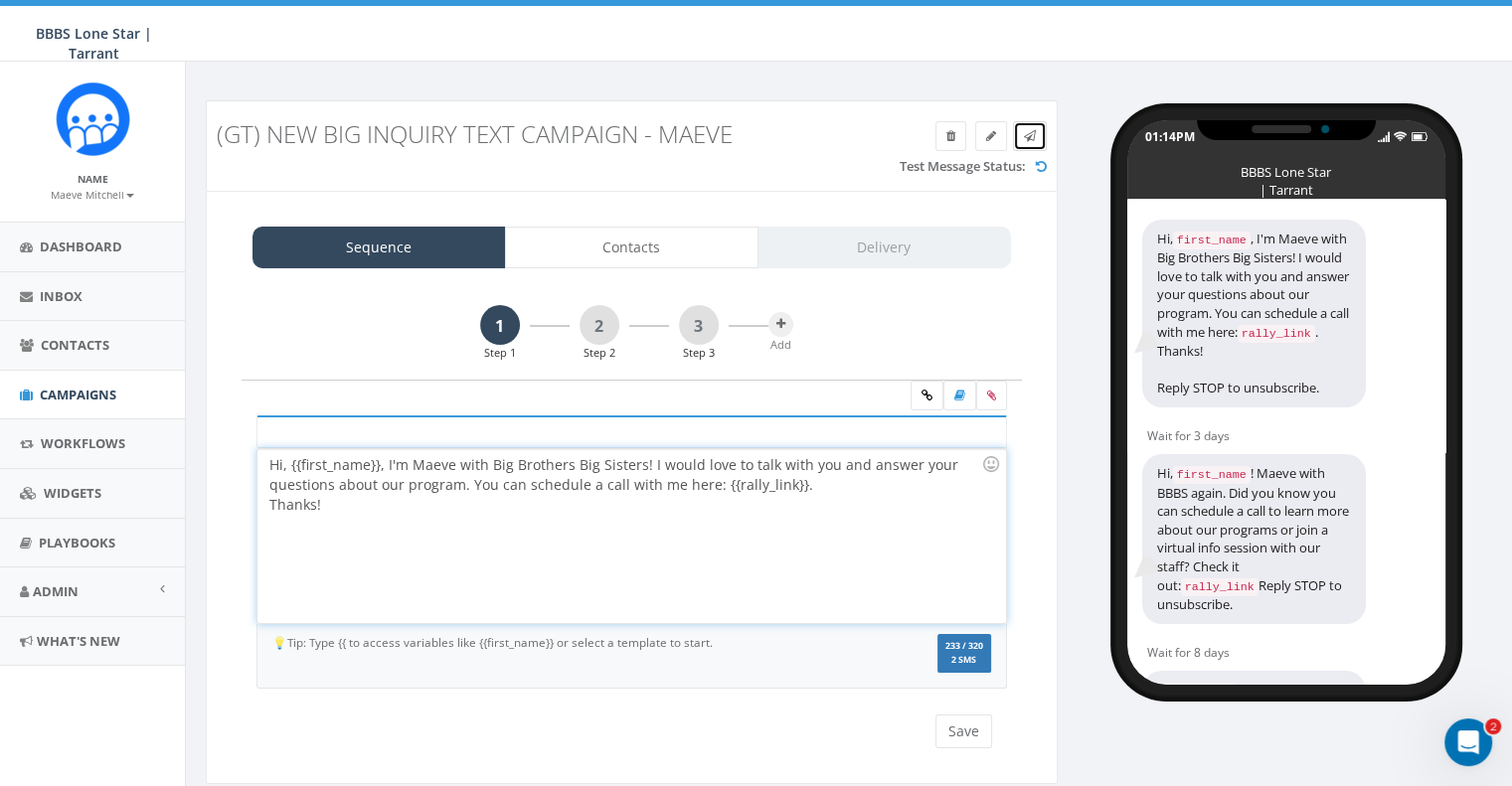 click at bounding box center (1030, 135) 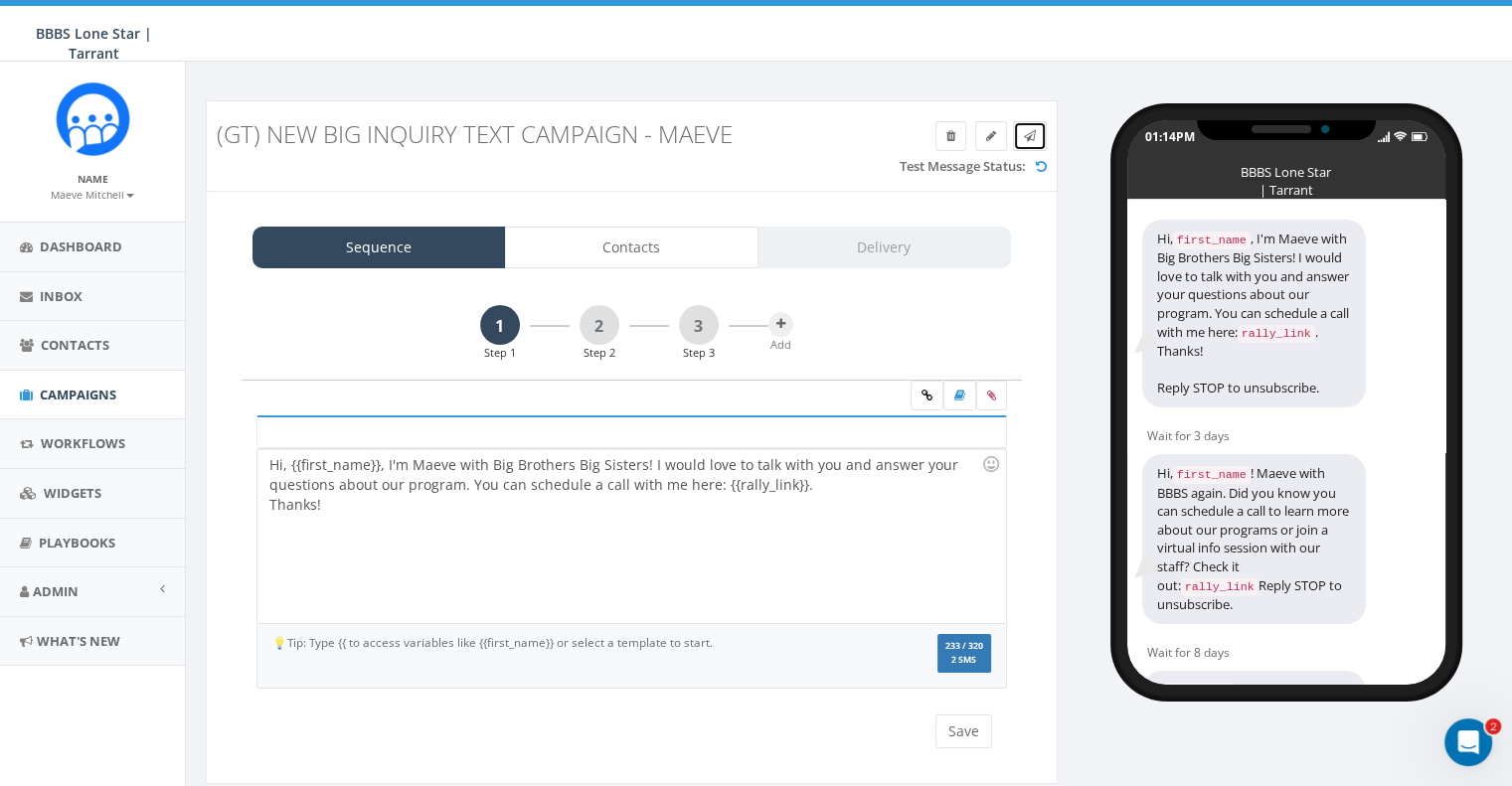 click at bounding box center [1030, 136] 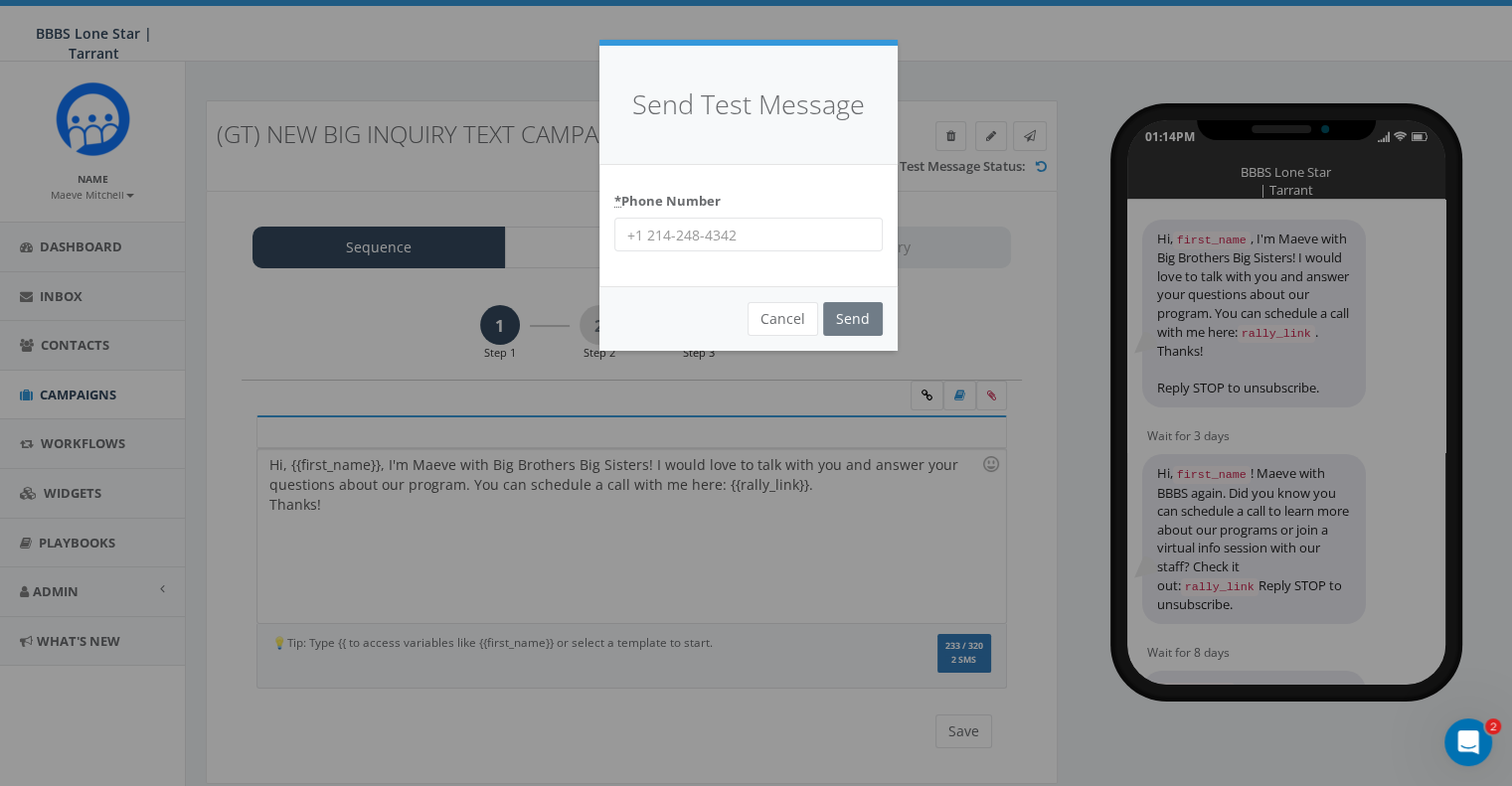 click on "*   Phone Number" at bounding box center (749, 235) 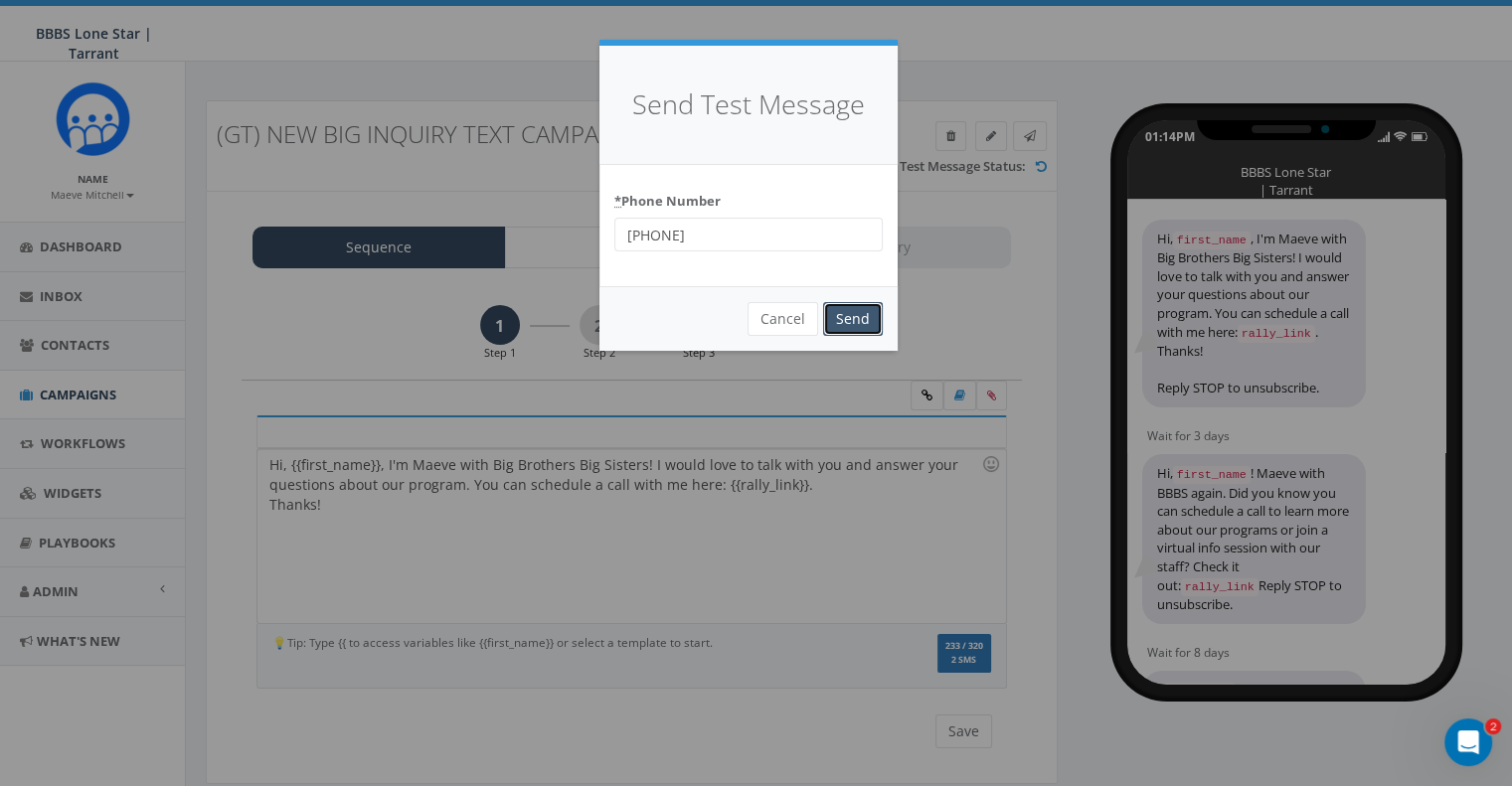 click on "Send" at bounding box center (853, 319) 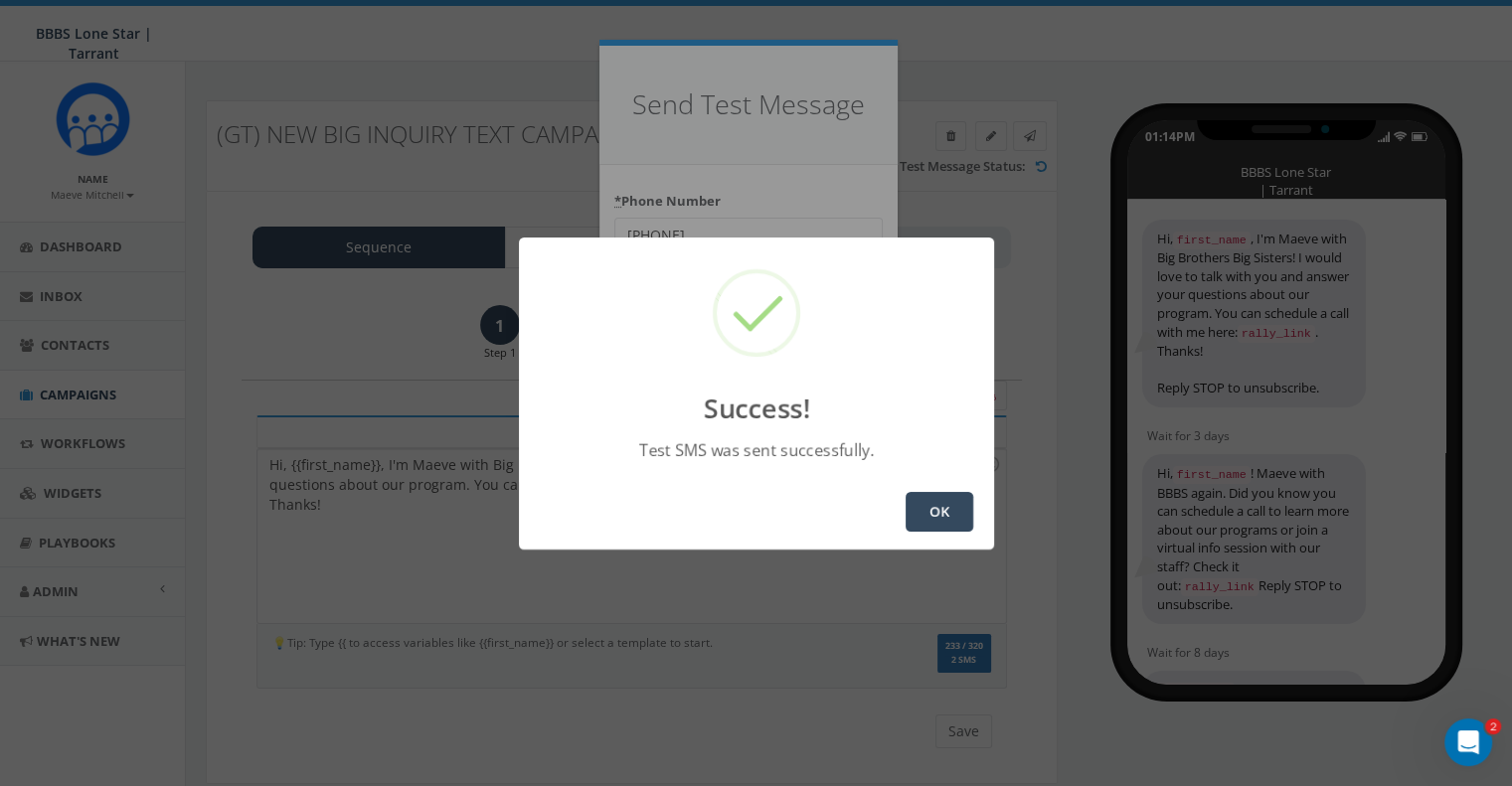 click on "OK" at bounding box center (939, 512) 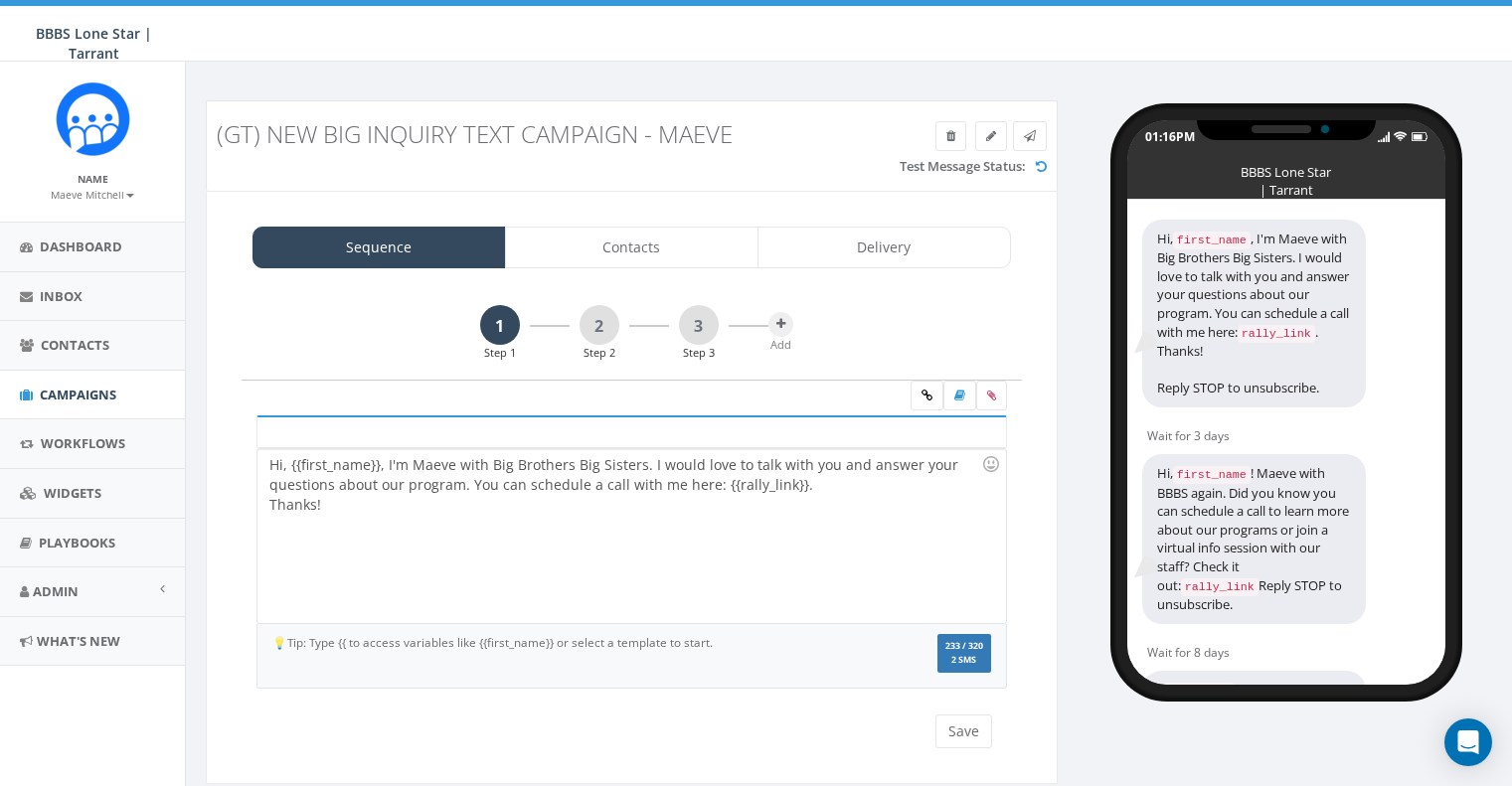 scroll, scrollTop: 0, scrollLeft: 0, axis: both 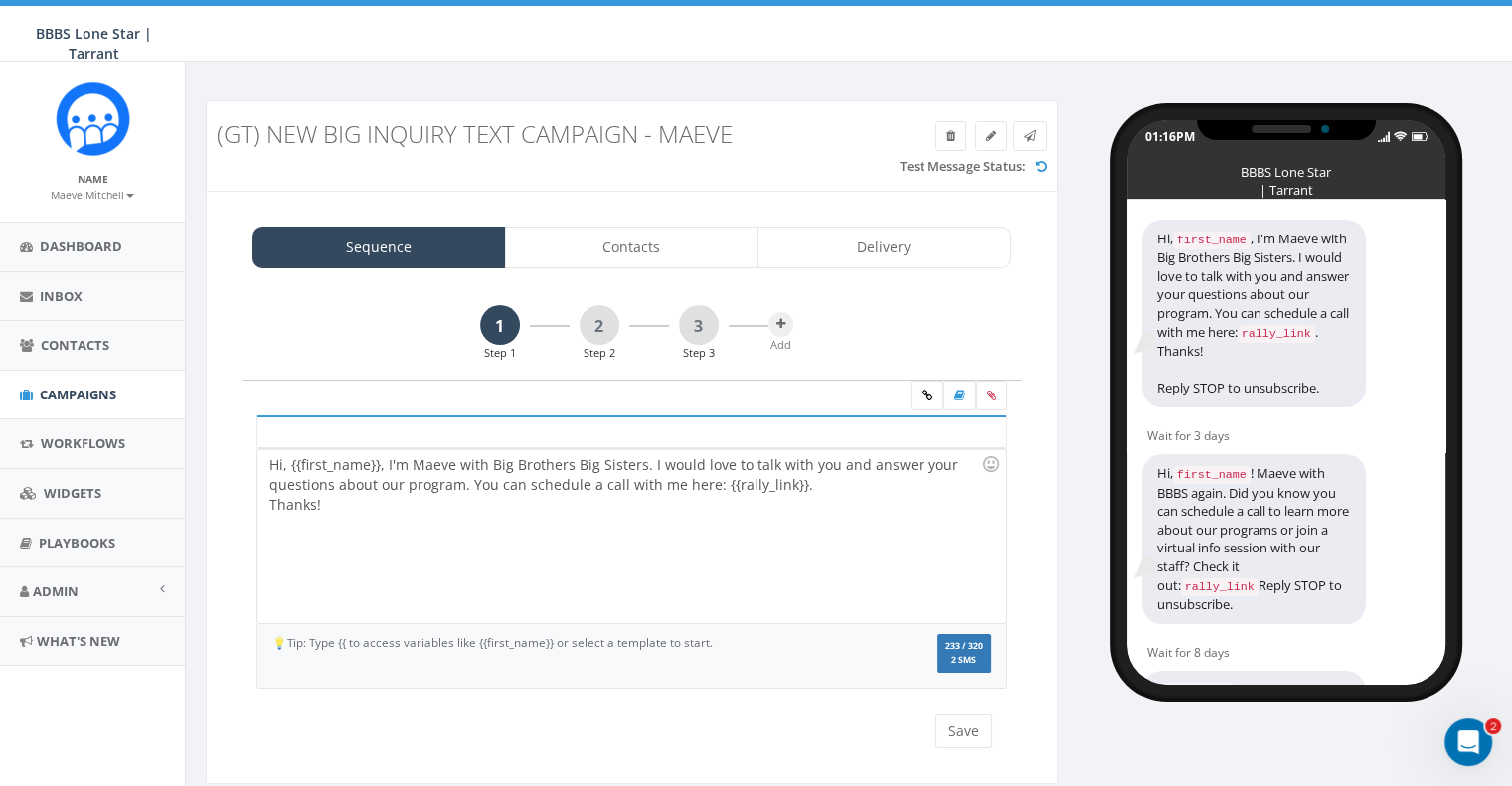 click on "Hi, {{first_name}}, I'm Maeve with Big Brothers Big Sisters. I would love to talk with you and answer your questions about our program. You can schedule a call with me here: {{rally_link}}. Thanks!" at bounding box center [631, 536] 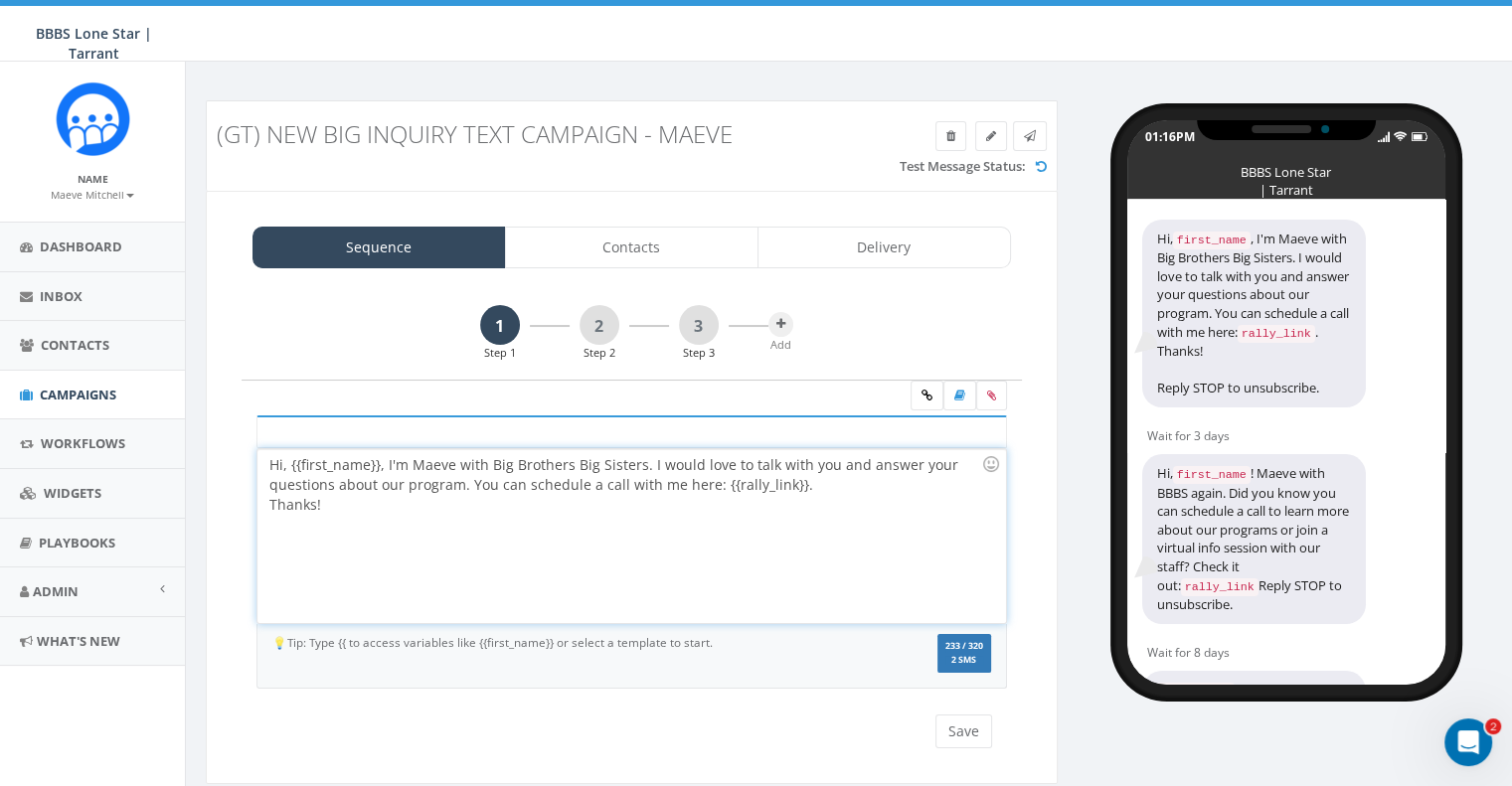 type 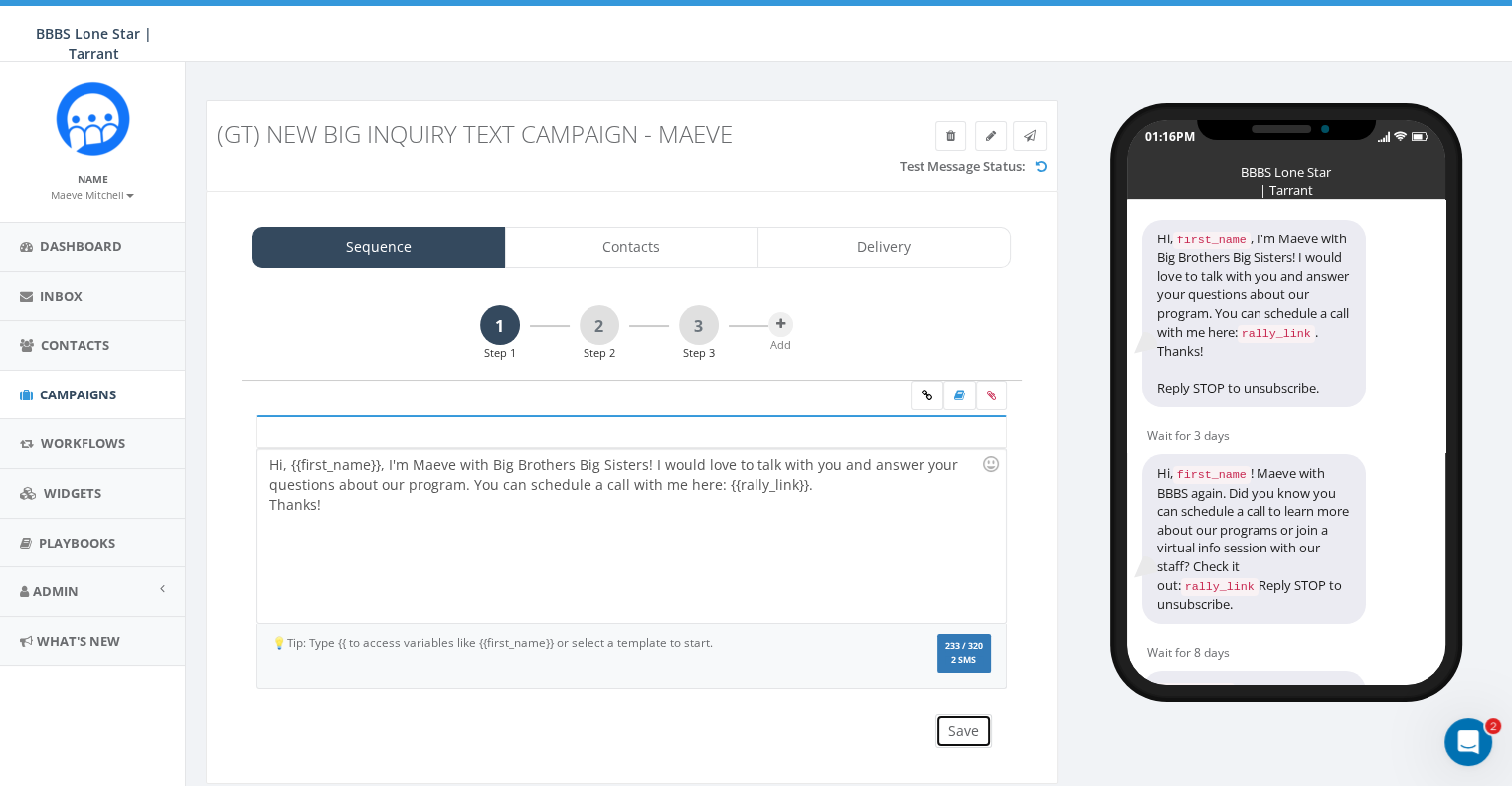 click on "Save" at bounding box center (963, 731) 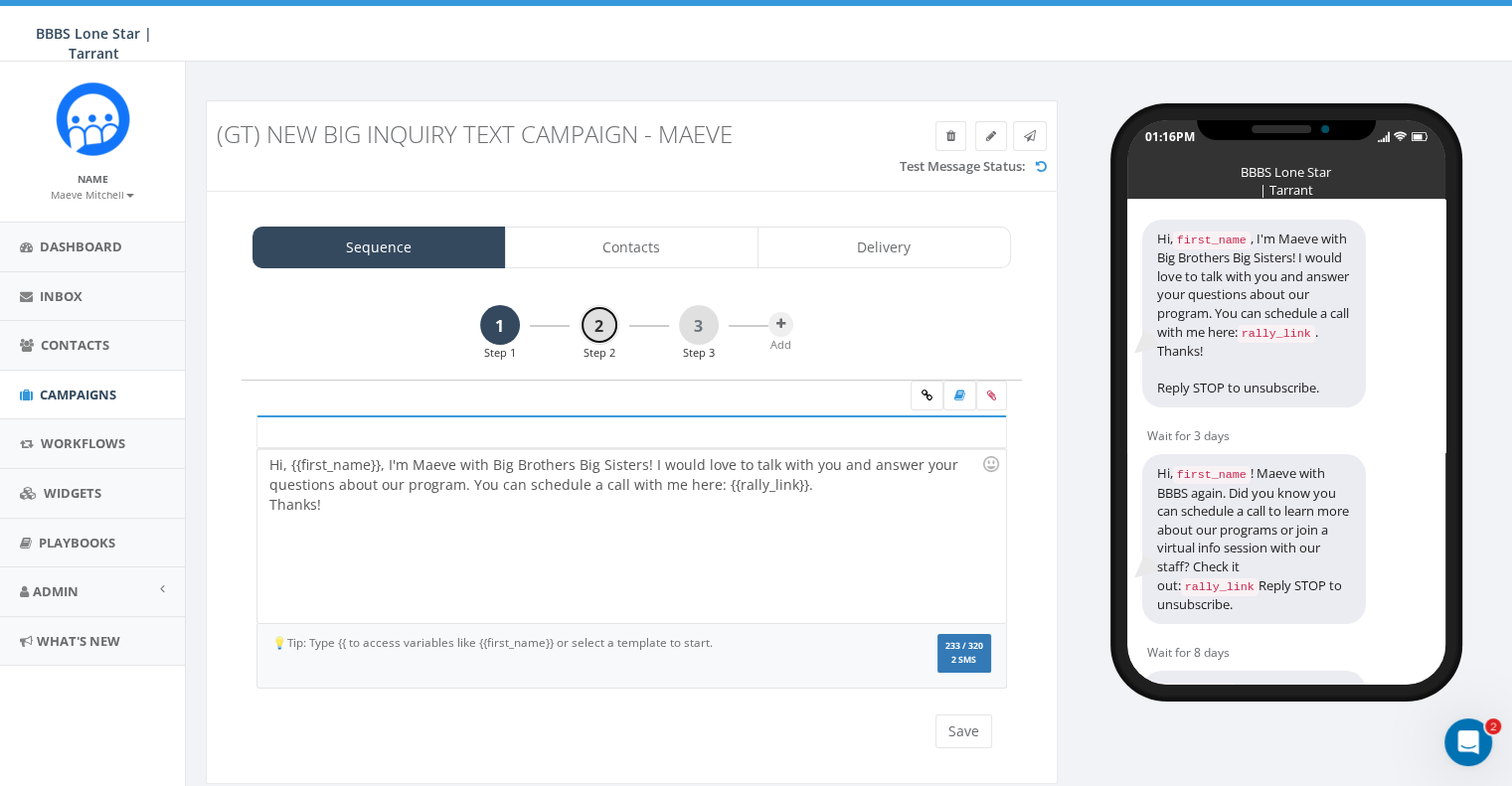 click on "2" at bounding box center [599, 325] 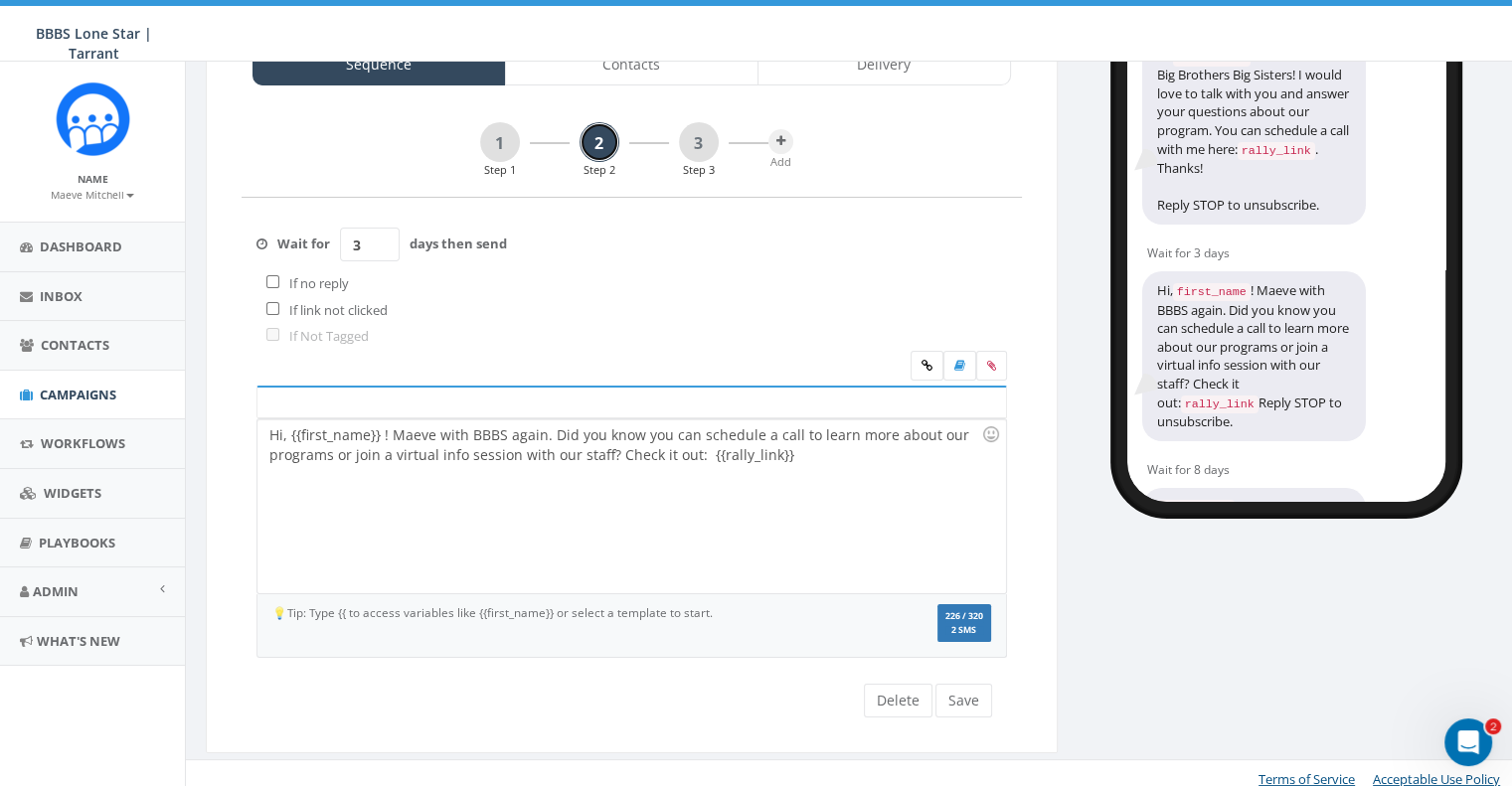 scroll, scrollTop: 179, scrollLeft: 0, axis: vertical 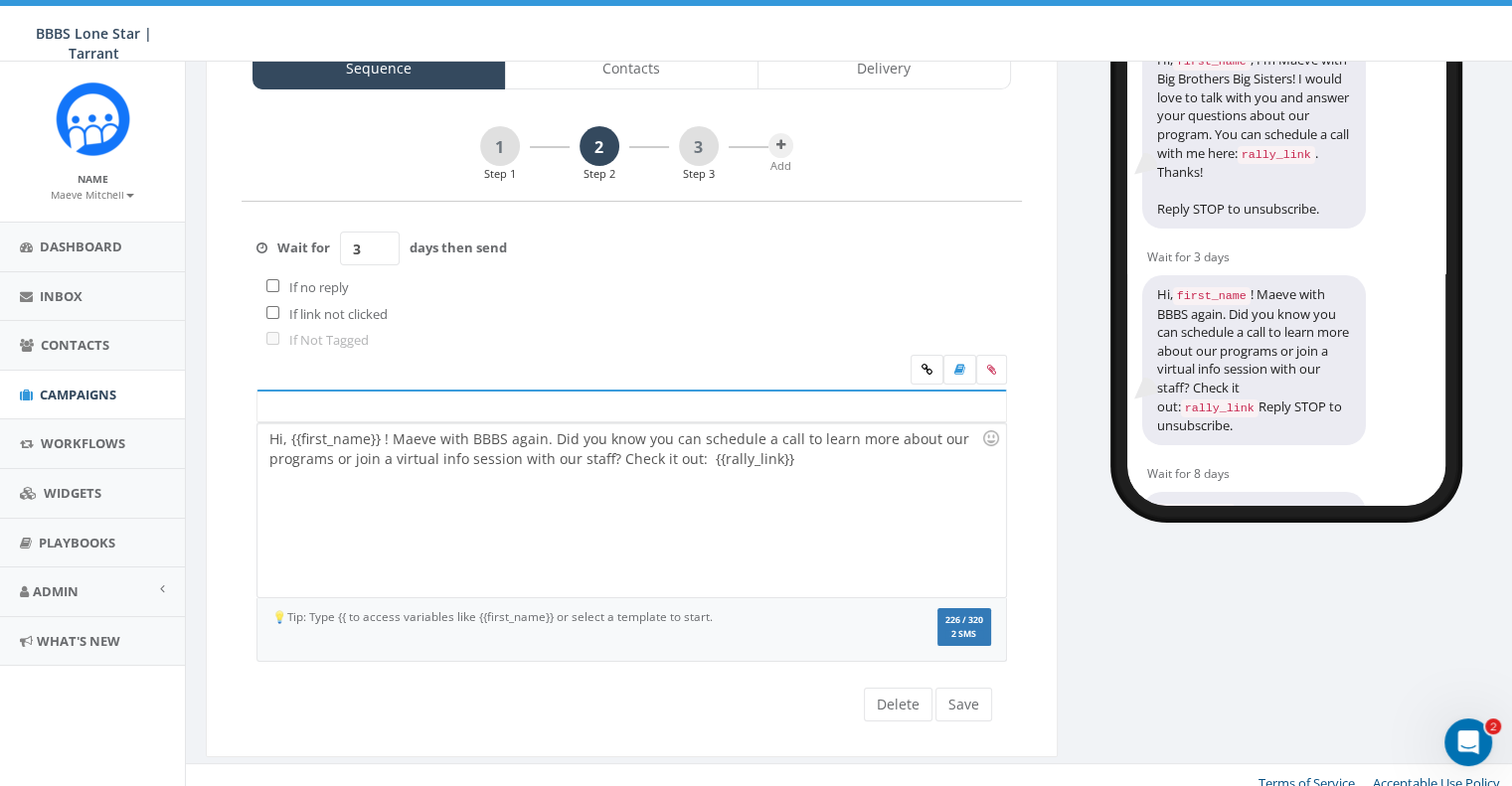 click on "If no reply" at bounding box center [314, 287] 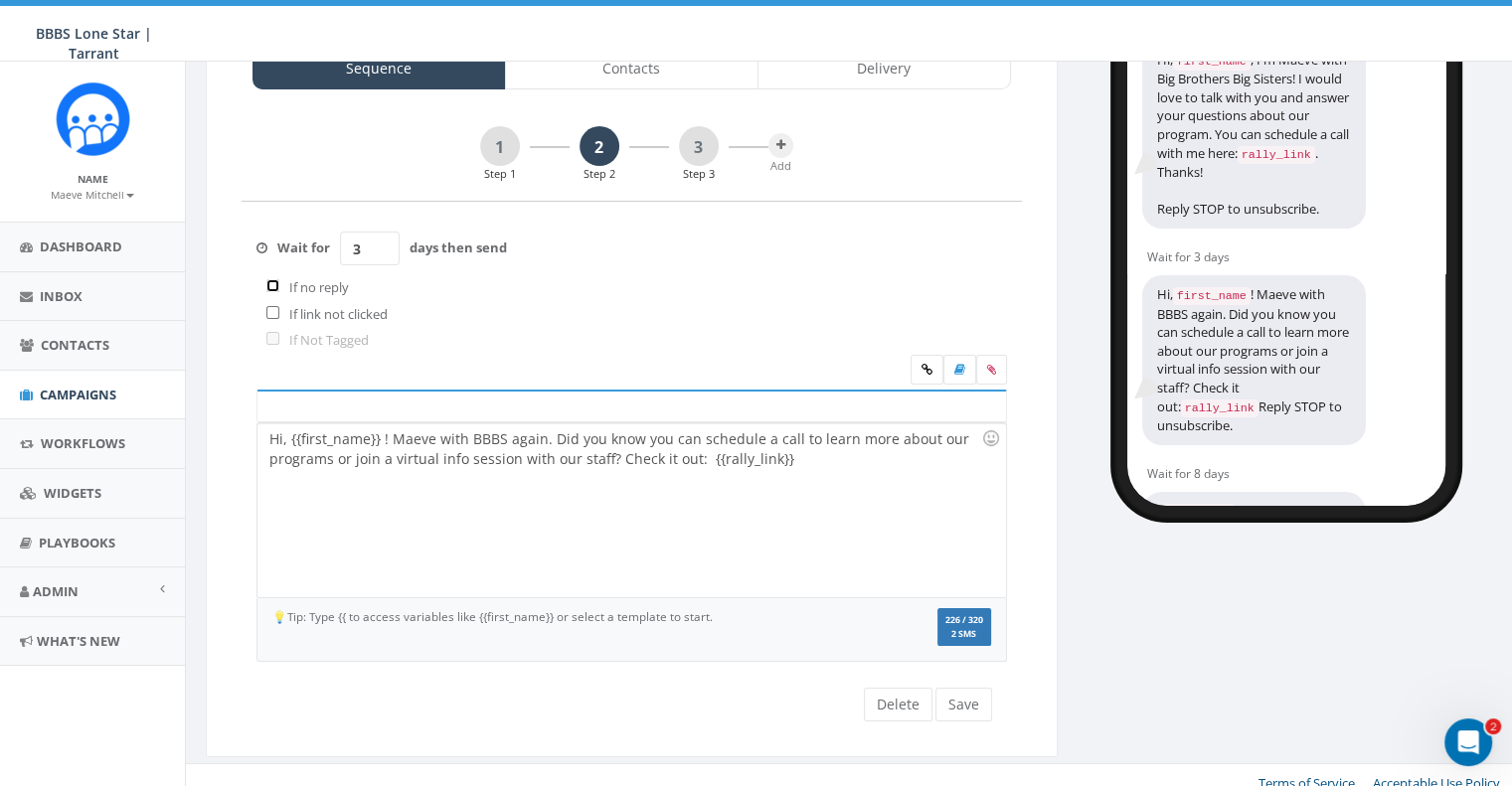 click at bounding box center (272, 285) 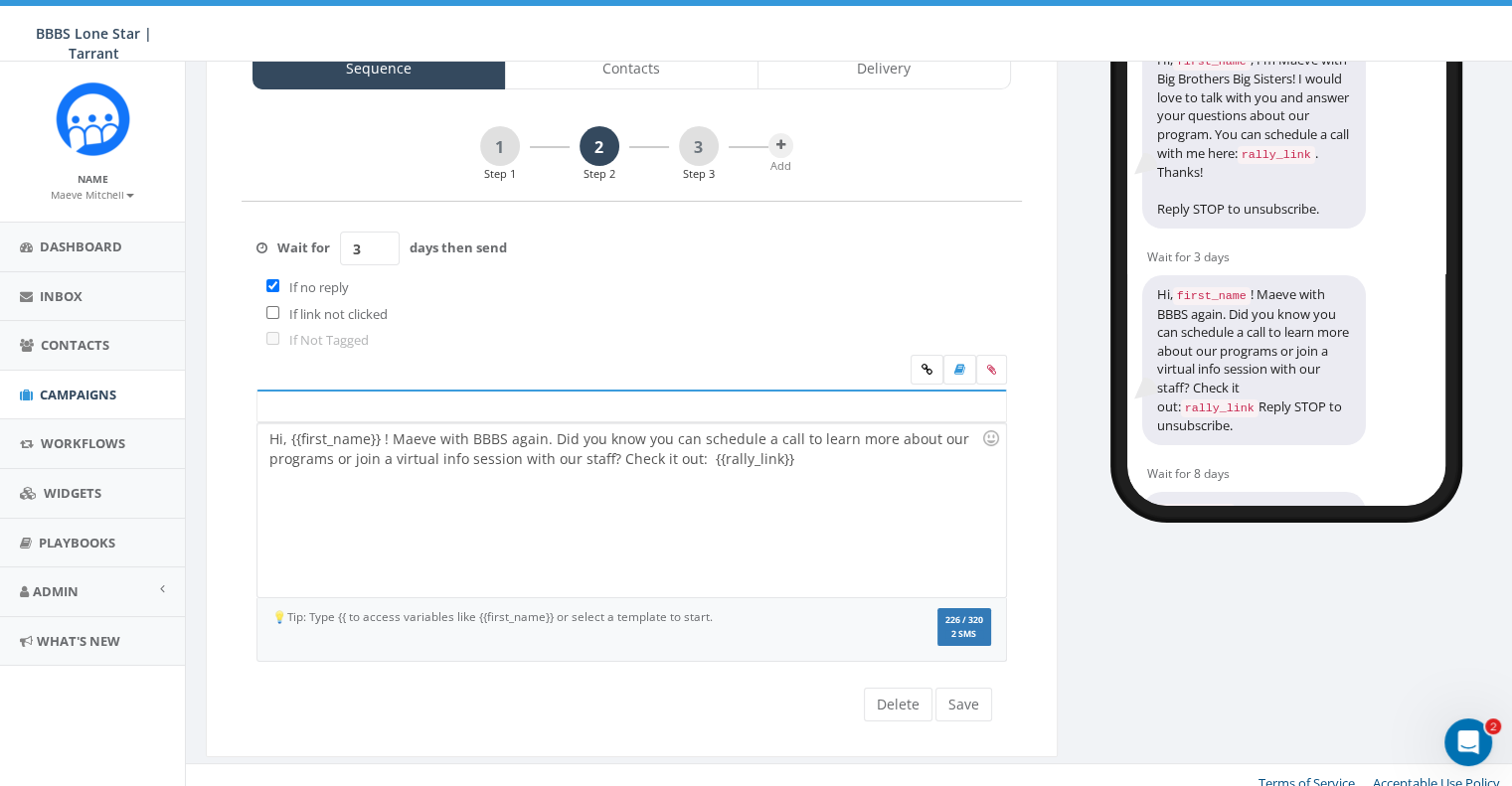 click on "Hi, {{first_name}} ! Maeve with BBBS again. Did you know you can schedule a call to learn more about our programs or join a virtual info session with our staff? Check it out:  {{rally_link}}" at bounding box center (631, 510) 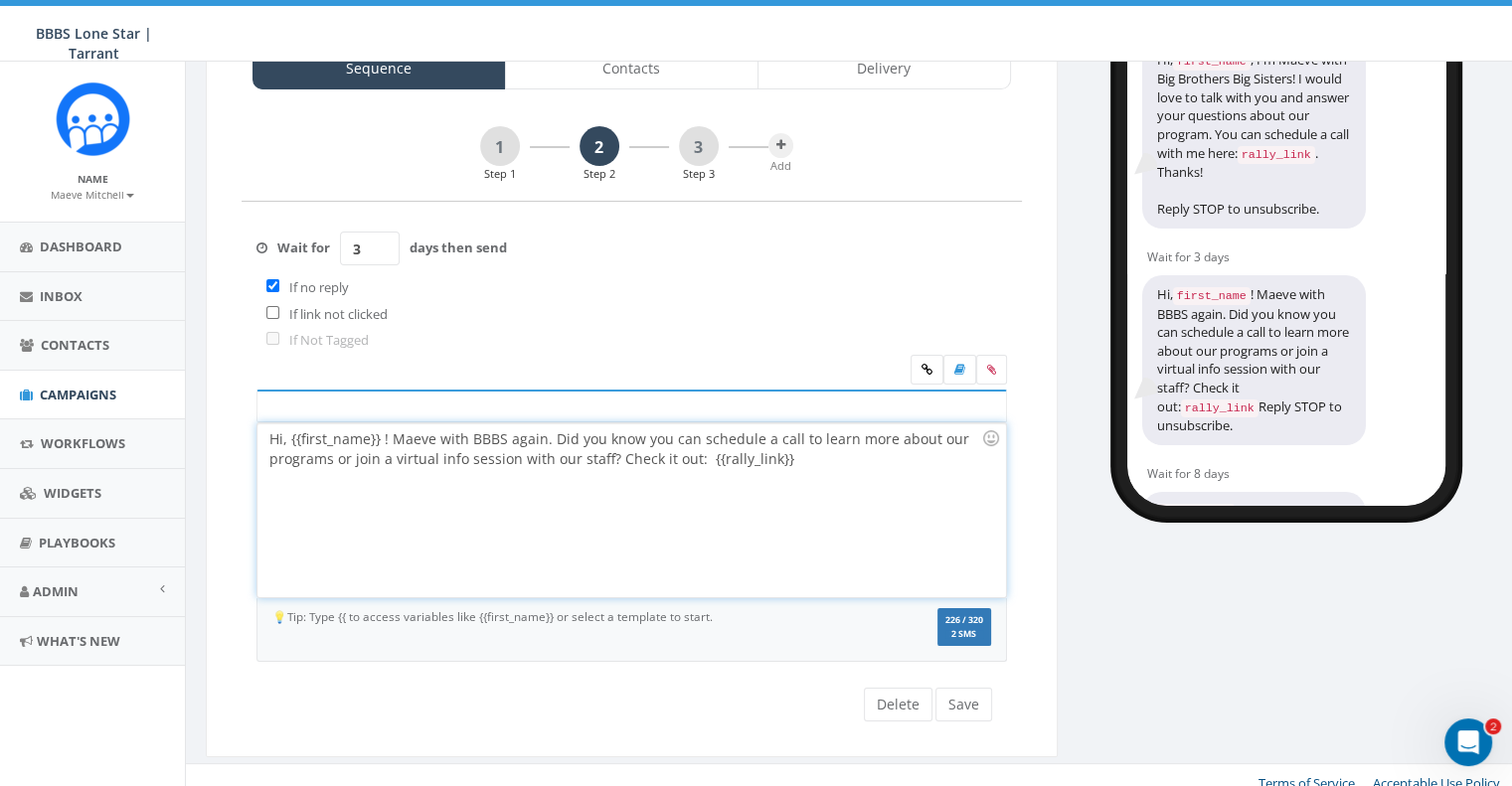 type 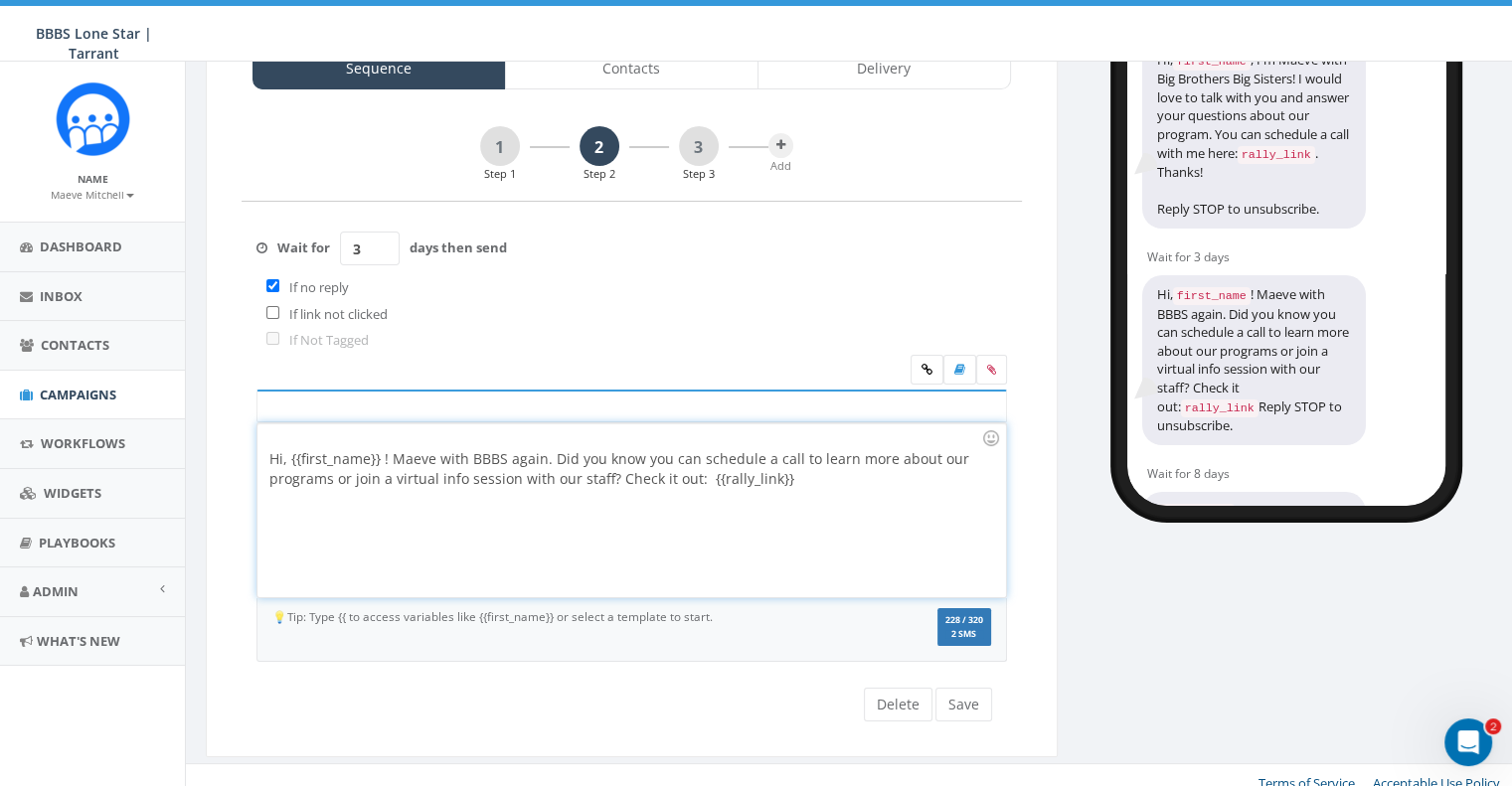click on "Hi, {{first_name}} ! Maeve with BBBS again. Did you know you can schedule a call to learn more about our programs or join a virtual info session with our staff? Check it out:  {{rally_link}}" at bounding box center [631, 510] 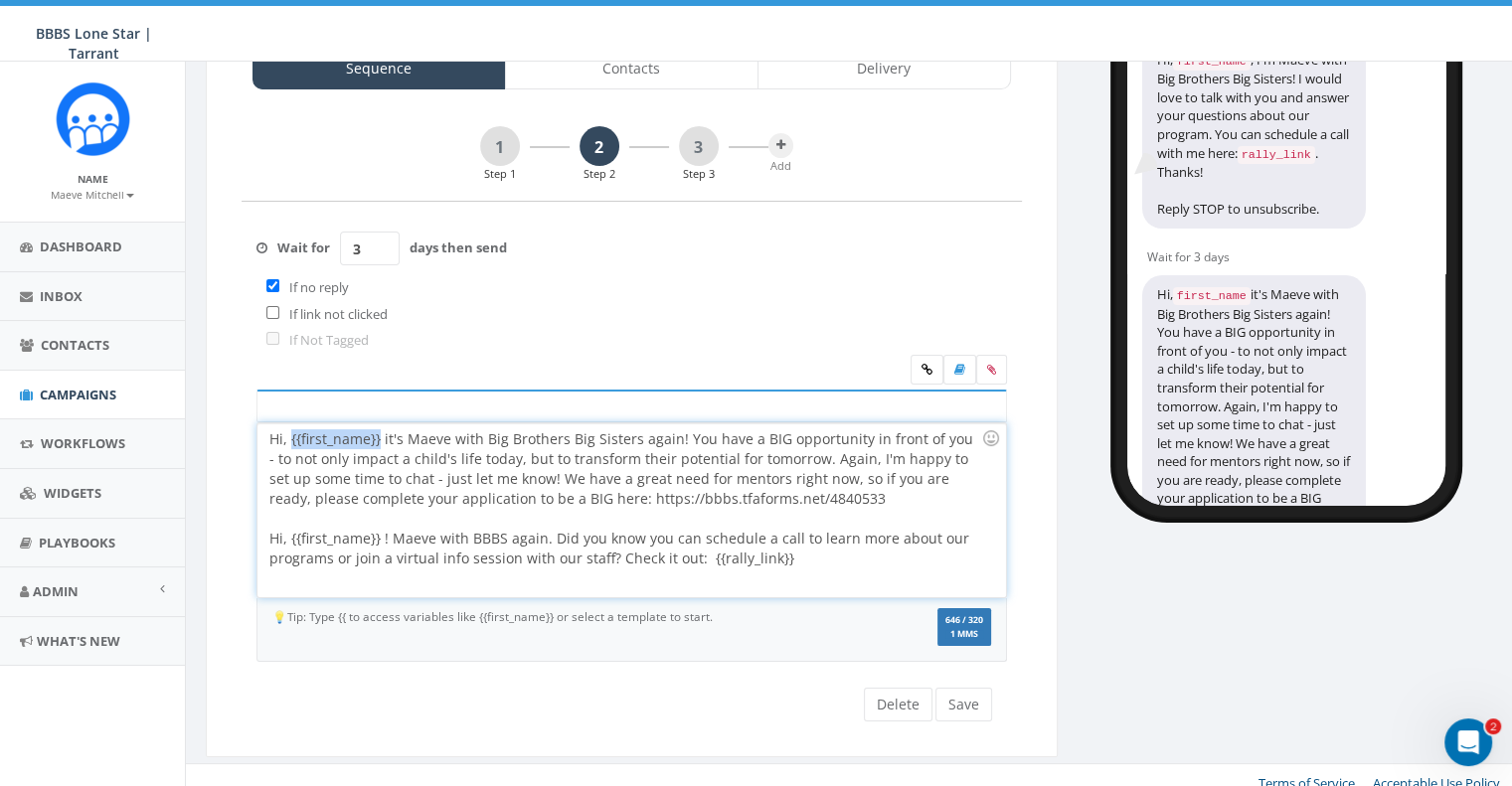 drag, startPoint x: 379, startPoint y: 438, endPoint x: 291, endPoint y: 446, distance: 88.362888 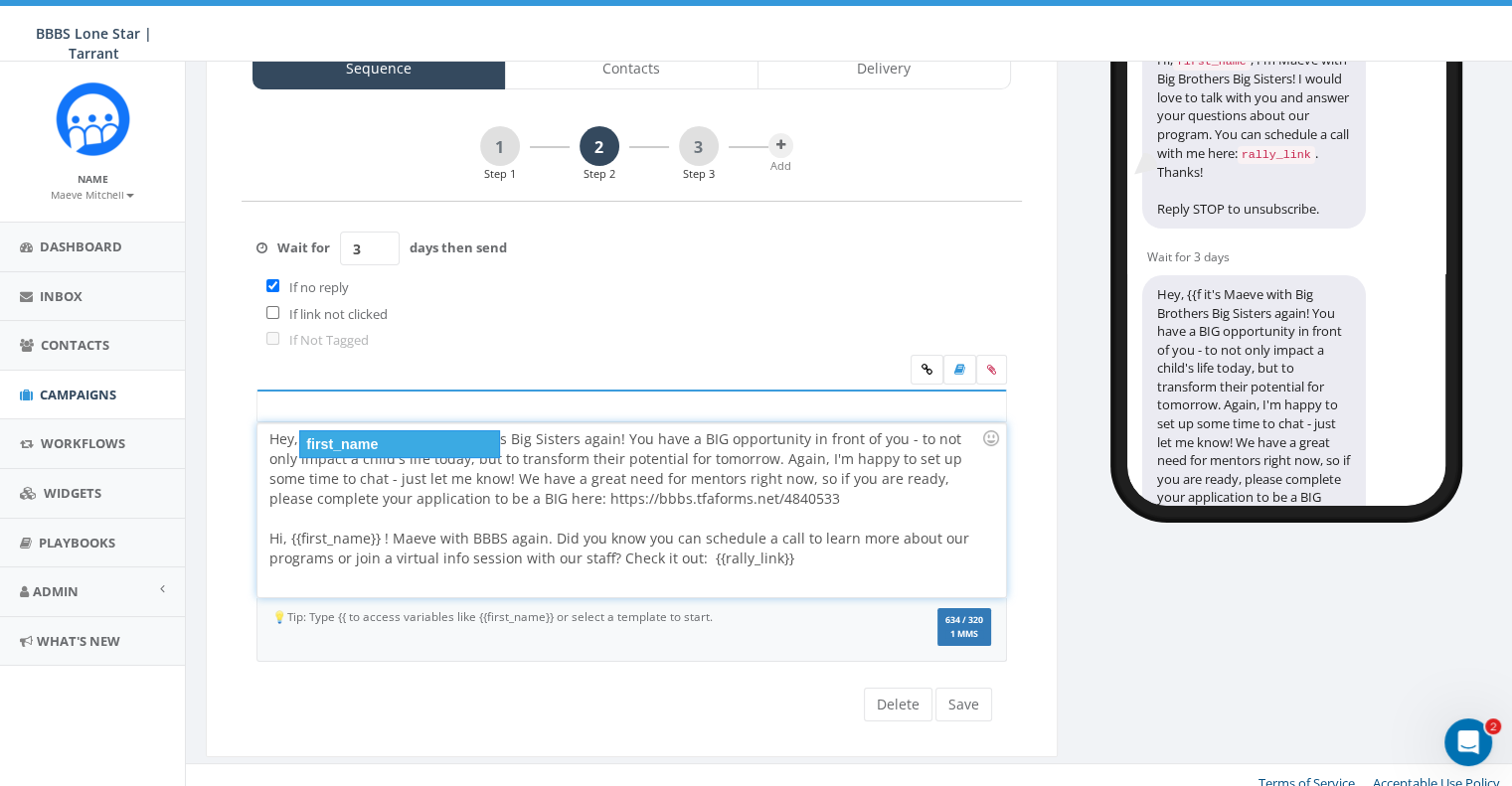 click on "first_name" at bounding box center [400, 444] 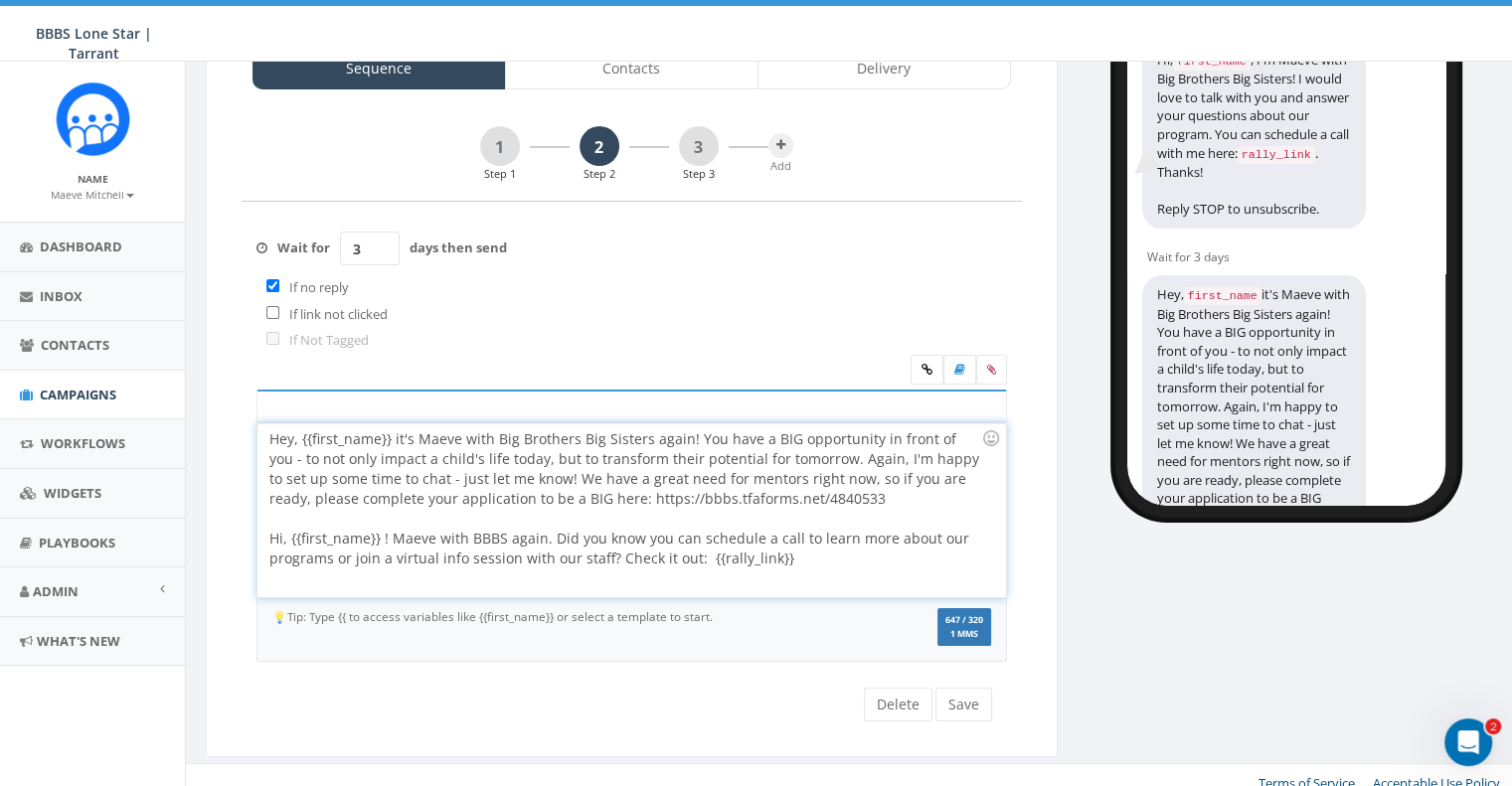 click on "Hey, {{first_name}} it's Maeve with Big Brothers Big Sisters again! You have a BIG opportunity in front of you - to not only impact a child's life today, but to transform their potential for tomorrow. Again, I'm happy to set up some time to chat - just let me know! We have a great need for mentors right now, so if you are ready, please complete your application to be a BIG here: https://bbbs.tfaforms.net/4840533" at bounding box center [625, 479] 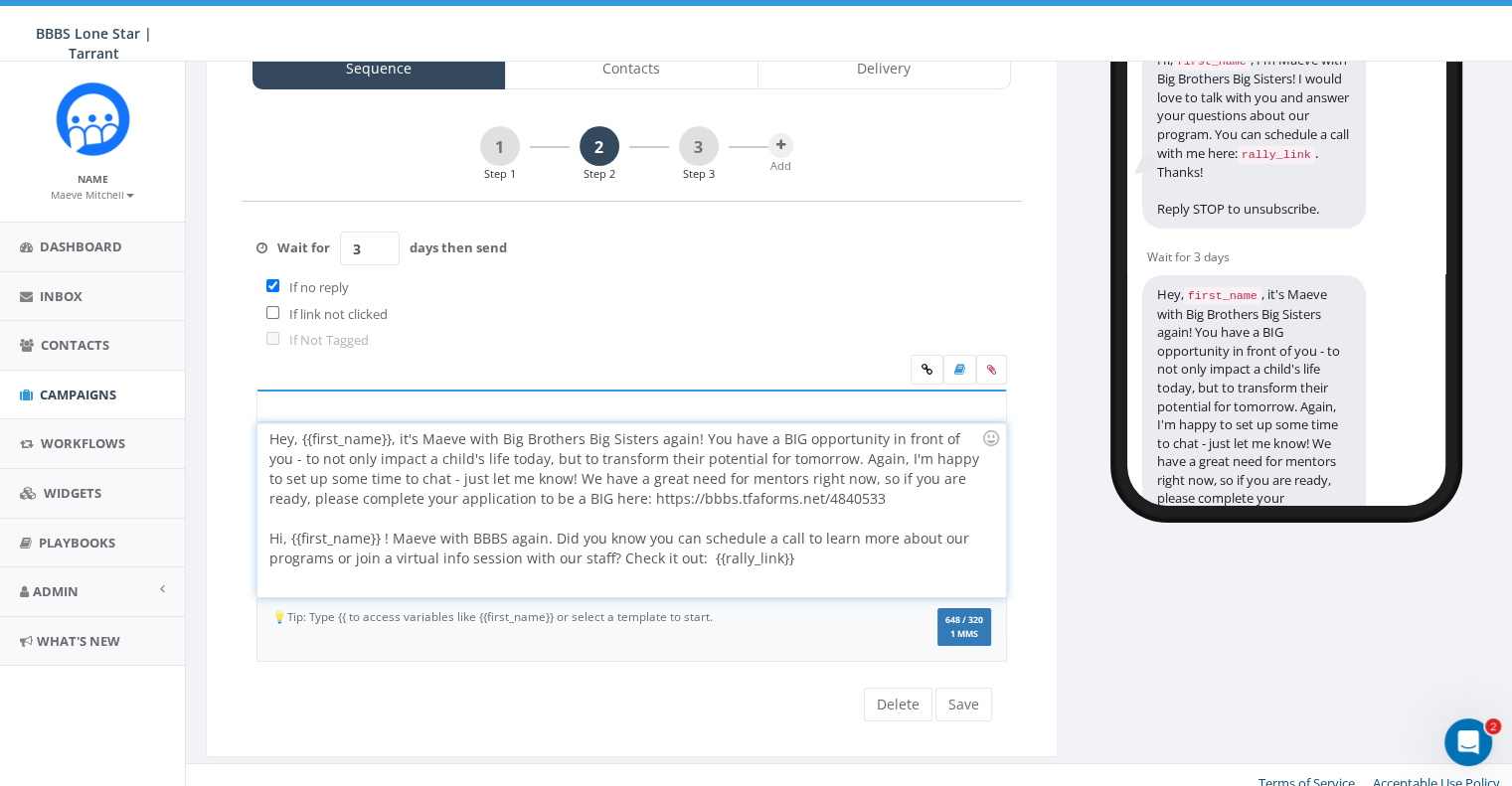 click on "Hey, {{first_name}}, it's Maeve with Big Brothers Big Sisters again! You have a BIG opportunity in front of you - to not only impact a child's life today, but to transform their potential for tomorrow. Again, I'm happy to set up some time to chat - just let me know! We have a great need for mentors right now, so if you are ready, please complete your application to be a BIG here: https://bbbs.tfaforms.net/4840533" at bounding box center [625, 479] 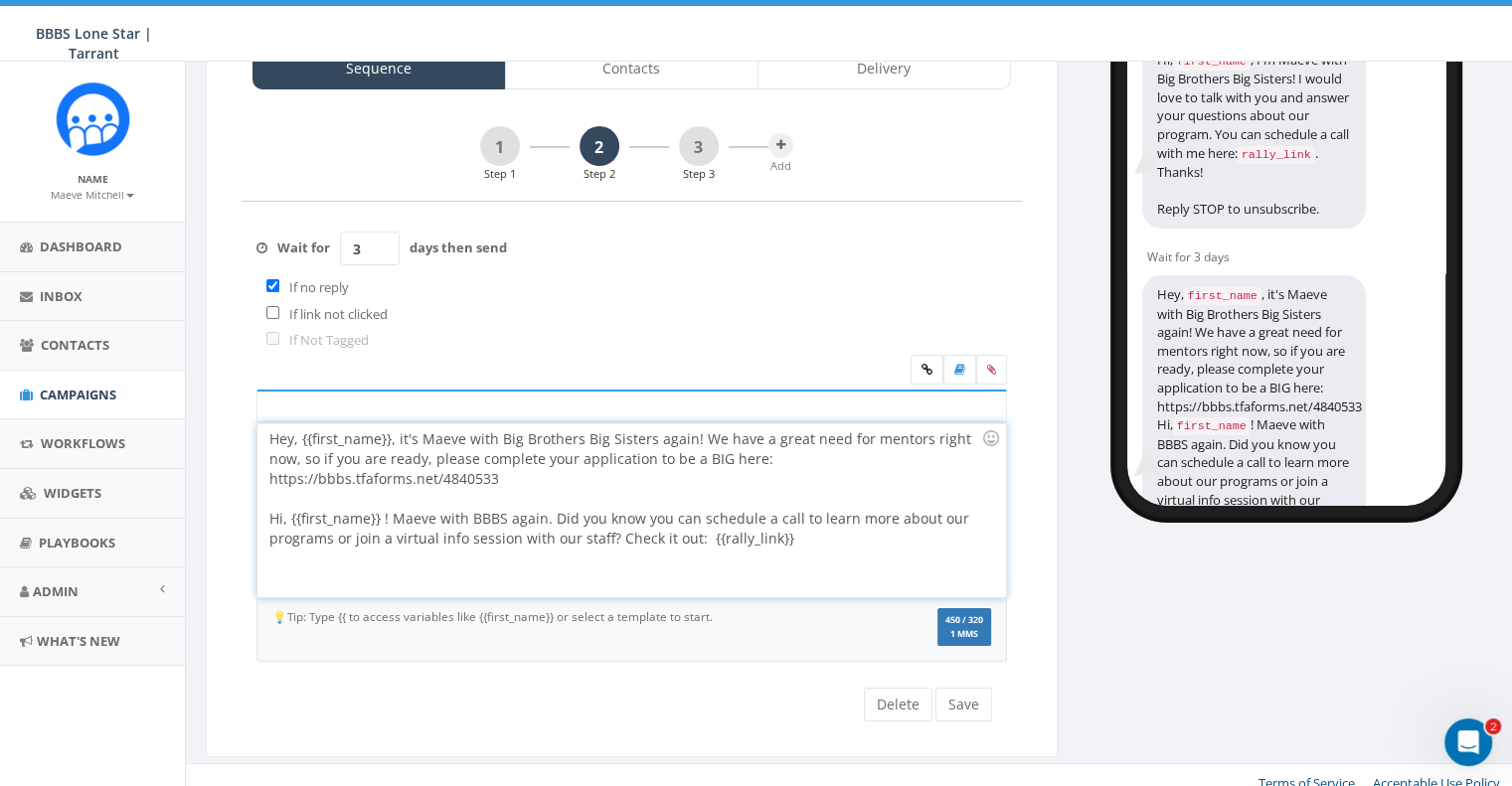 click on "Hey, {{first_name}}, it's Maeve with Big Brothers Big Sisters again! We have a great need for mentors right now, so if you are ready, please complete your application to be a BIG here: https://bbbs.tfaforms.net/4840533  Hi, {{first_name}} ! Maeve with BBBS again. Did you know you can schedule a call to learn more about our programs or join a virtual info session with our staff? Check it out:  {{rally_link}}" at bounding box center (631, 510) 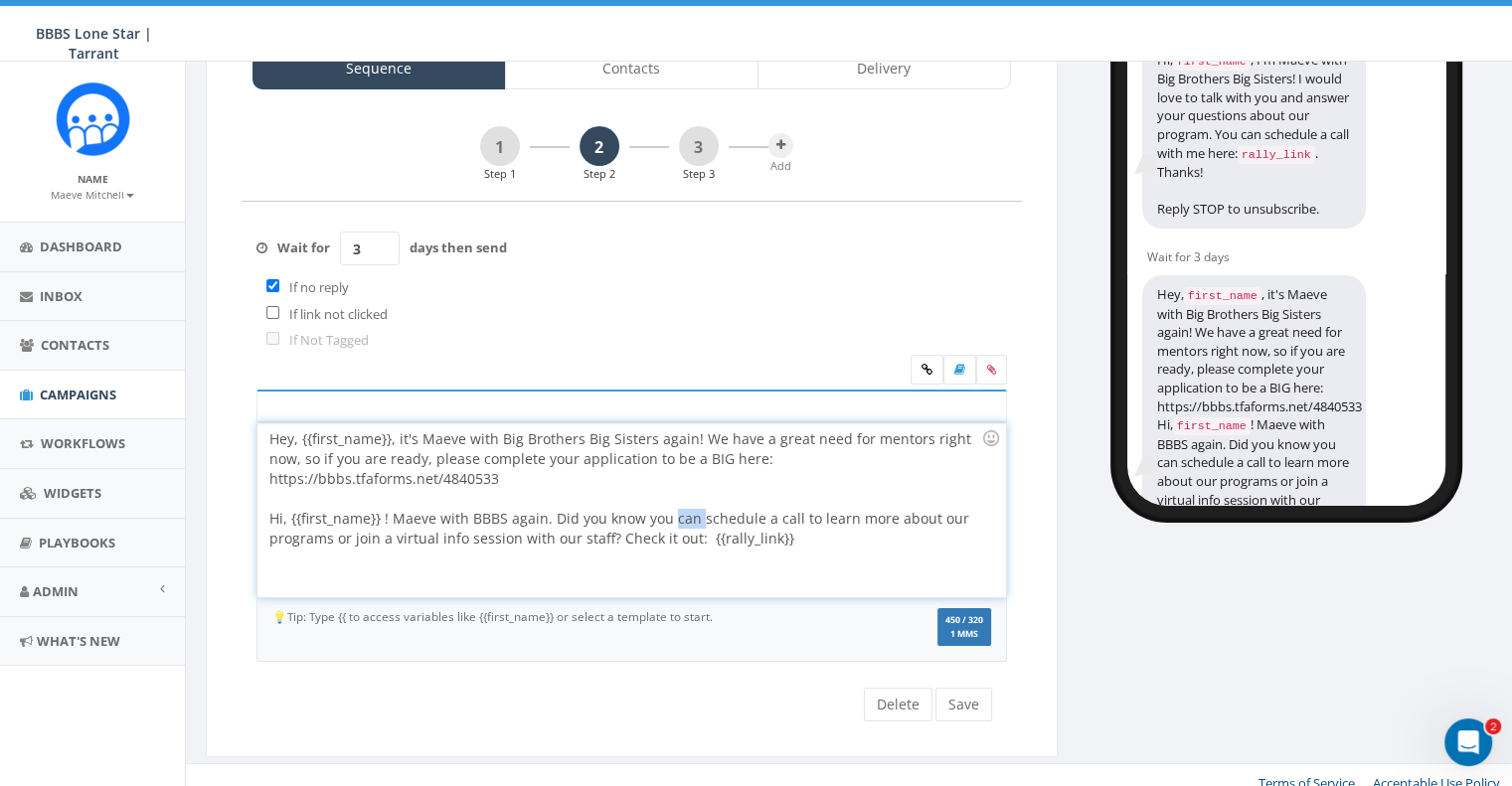 click on "Hey, {{first_name}}, it's Maeve with Big Brothers Big Sisters again! We have a great need for mentors right now, so if you are ready, please complete your application to be a BIG here: https://bbbs.tfaforms.net/4840533  Hi, {{first_name}} ! Maeve with BBBS again. Did you know you can schedule a call to learn more about our programs or join a virtual info session with our staff? Check it out:  {{rally_link}}" at bounding box center (631, 510) 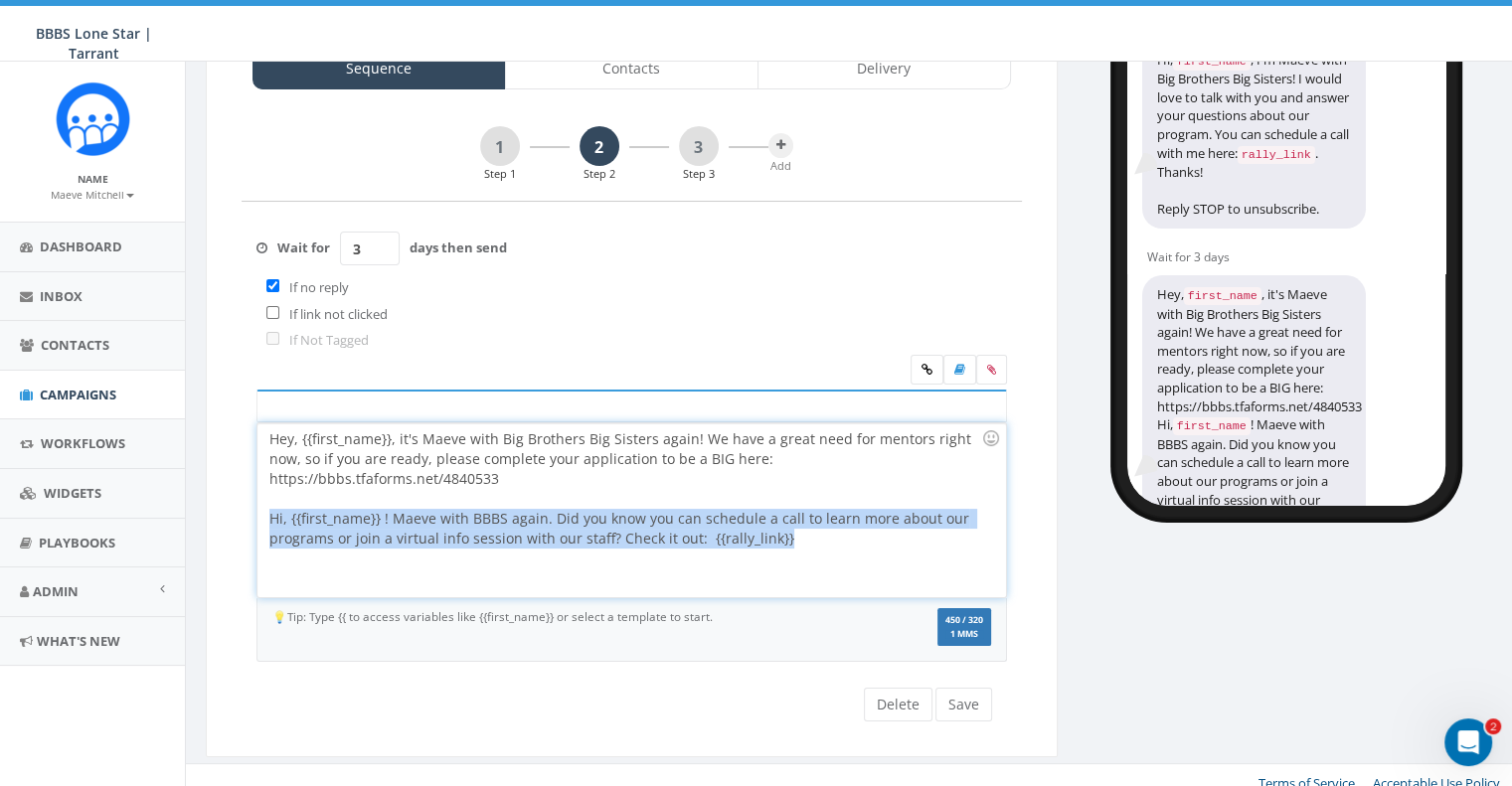 click on "Hey, {{first_name}}, it's Maeve with Big Brothers Big Sisters again! We have a great need for mentors right now, so if you are ready, please complete your application to be a BIG here: https://bbbs.tfaforms.net/4840533  Hi, {{first_name}} ! Maeve with BBBS again. Did you know you can schedule a call to learn more about our programs or join a virtual info session with our staff? Check it out:  {{rally_link}}" at bounding box center (631, 510) 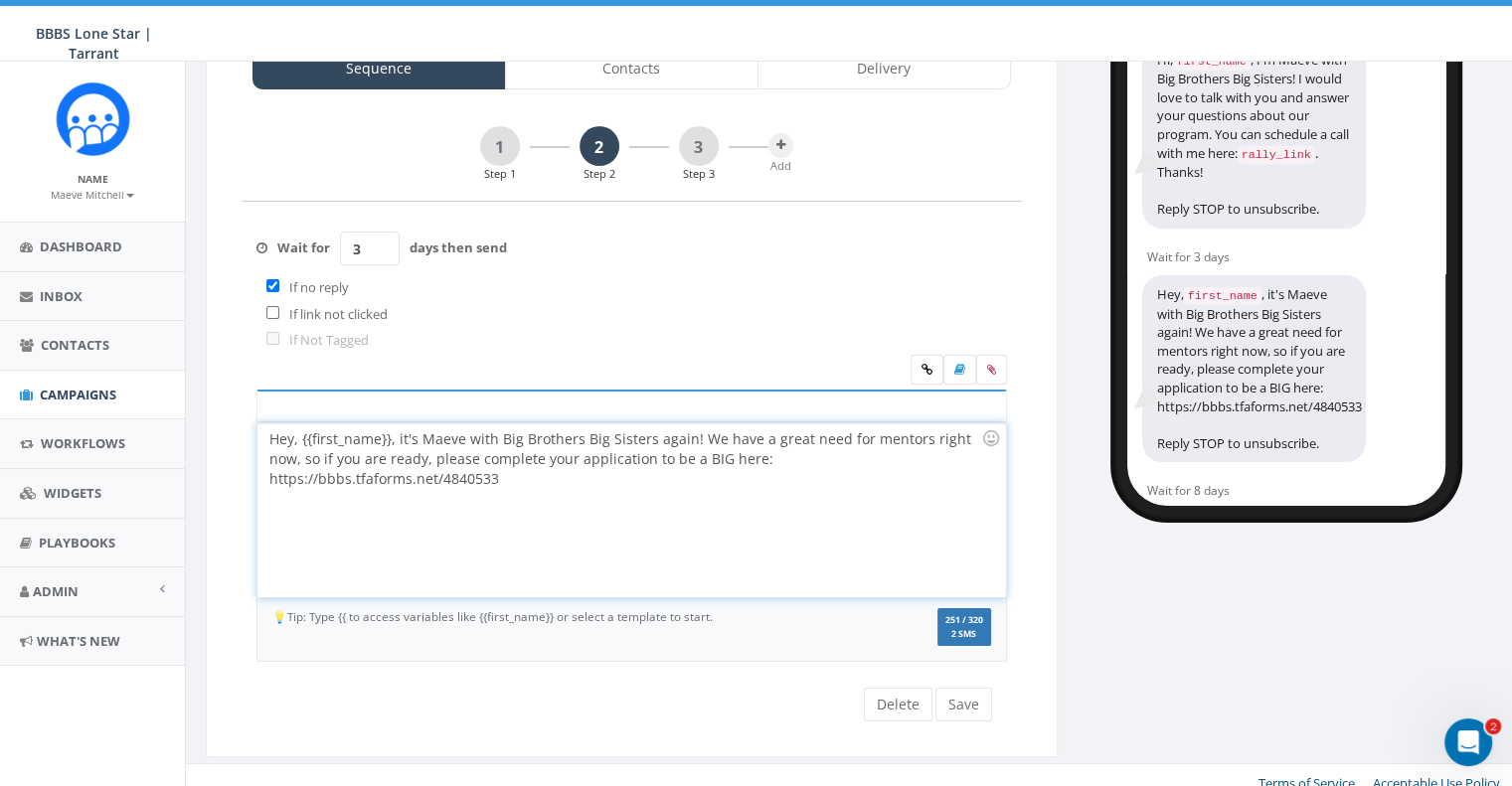 click on "Hey, {{first_name}}, it's Maeve with Big Brothers Big Sisters again! We have a great need for mentors right now, so if you are ready, please complete your application to be a BIG here: https://bbbs.tfaforms.net/4840533" at bounding box center (625, 459) 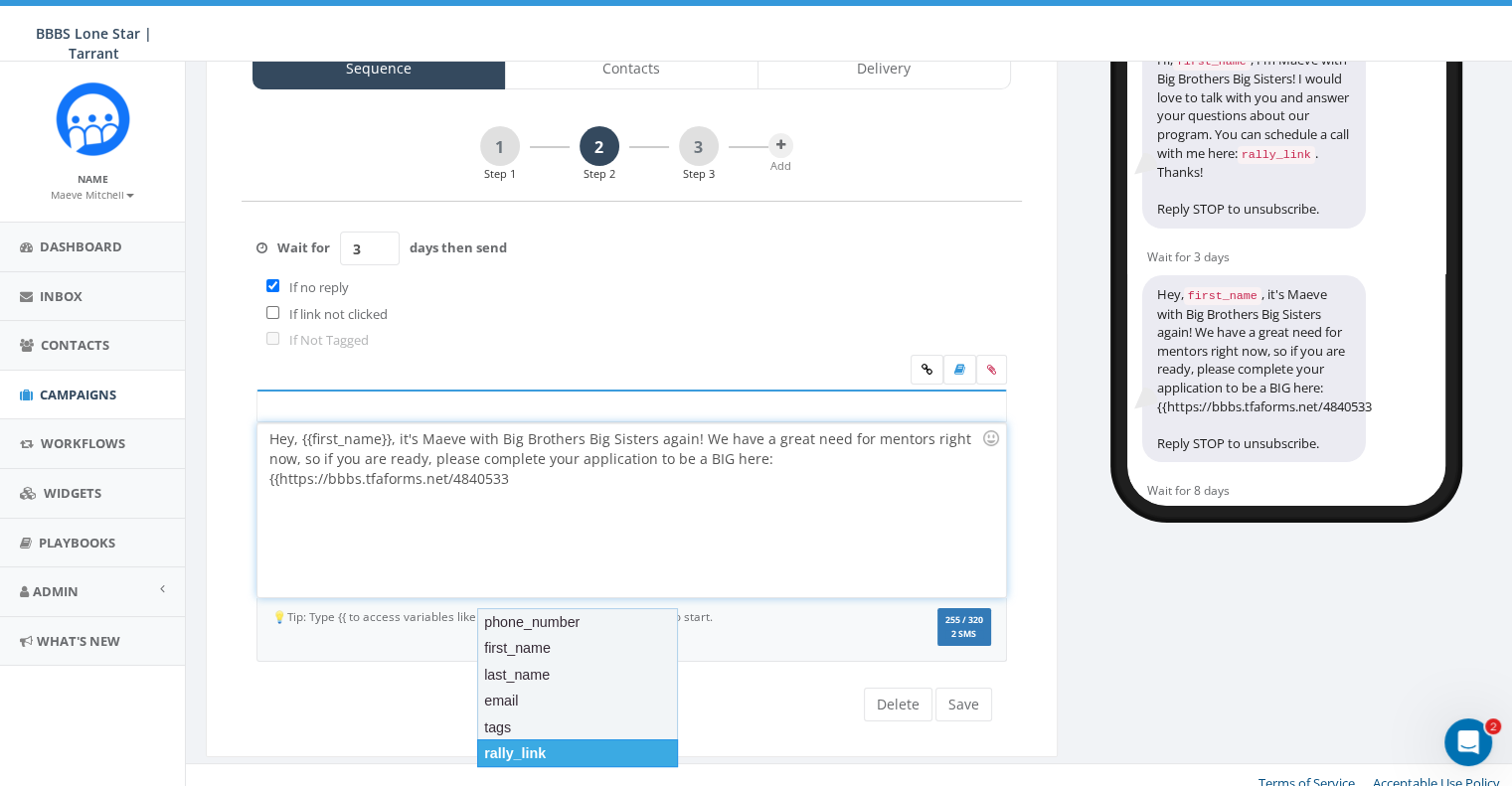 click on "rally_link" at bounding box center [578, 753] 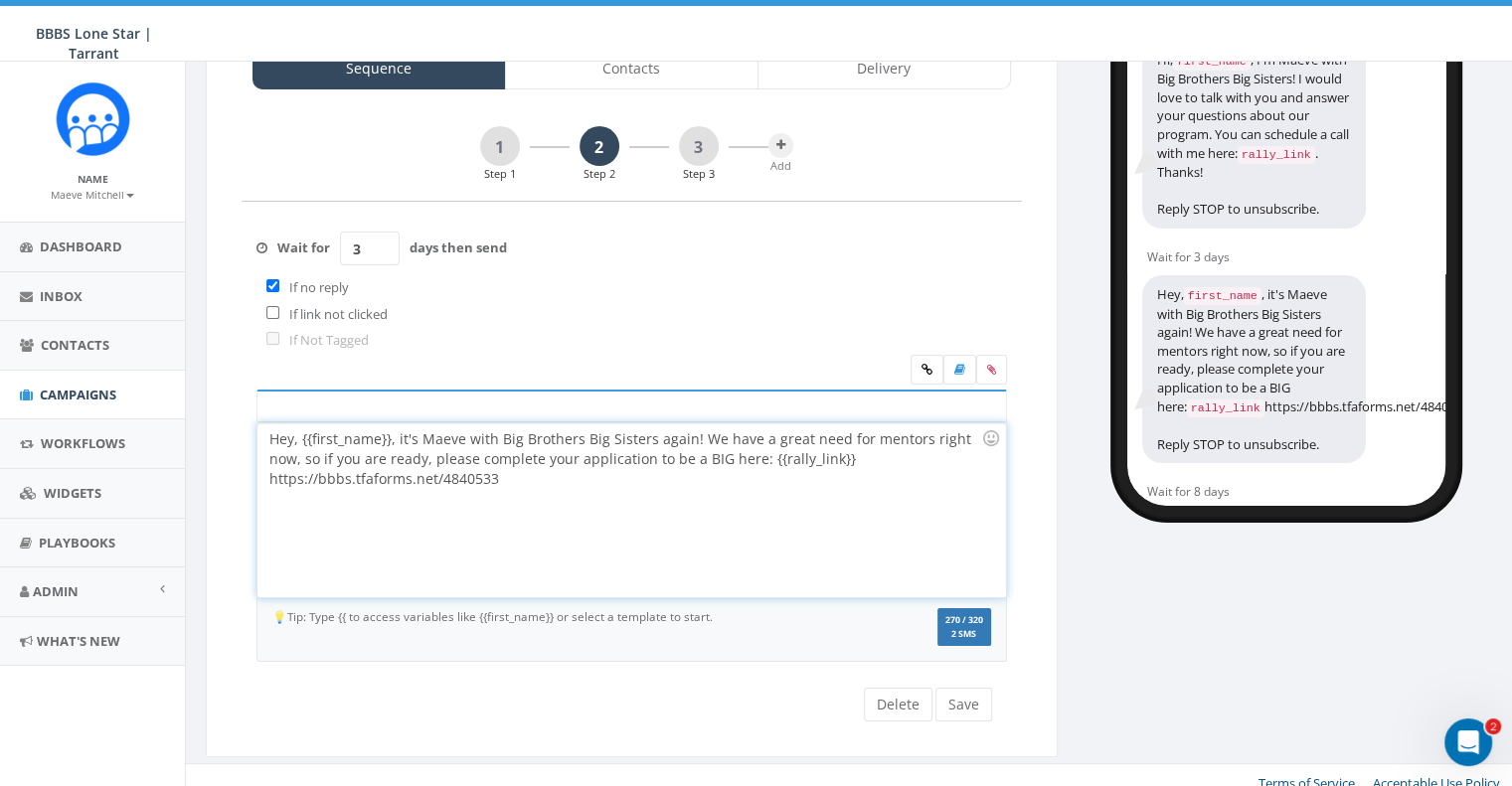 click on "Hey, {{first_name}}, it's Maeve with Big Brothers Big Sisters again! We have a great need for mentors right now, so if you are ready, please complete your application to be a BIG here: {{rally_link}} https://bbbs.tfaforms.net/4840533" at bounding box center (625, 459) 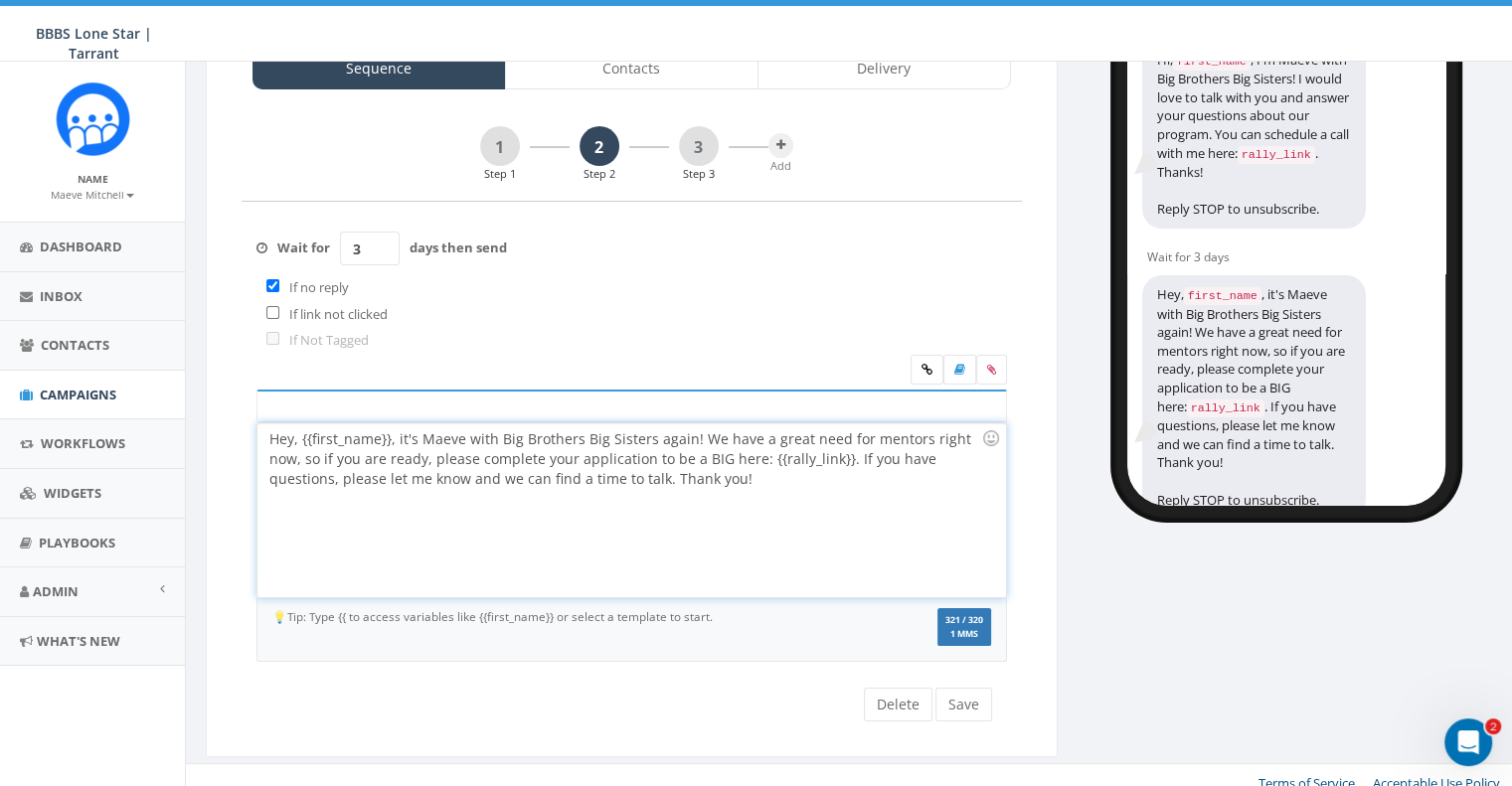 click on "Hey, {{first_name}}, it's Maeve with Big Brothers Big Sisters again! We have a great need for mentors right now, so if you are ready, please complete your application to be a BIG here: {{rally_link}}. If you have questions, please let me know and we can find a time to talk. Thank you!" at bounding box center (625, 459) 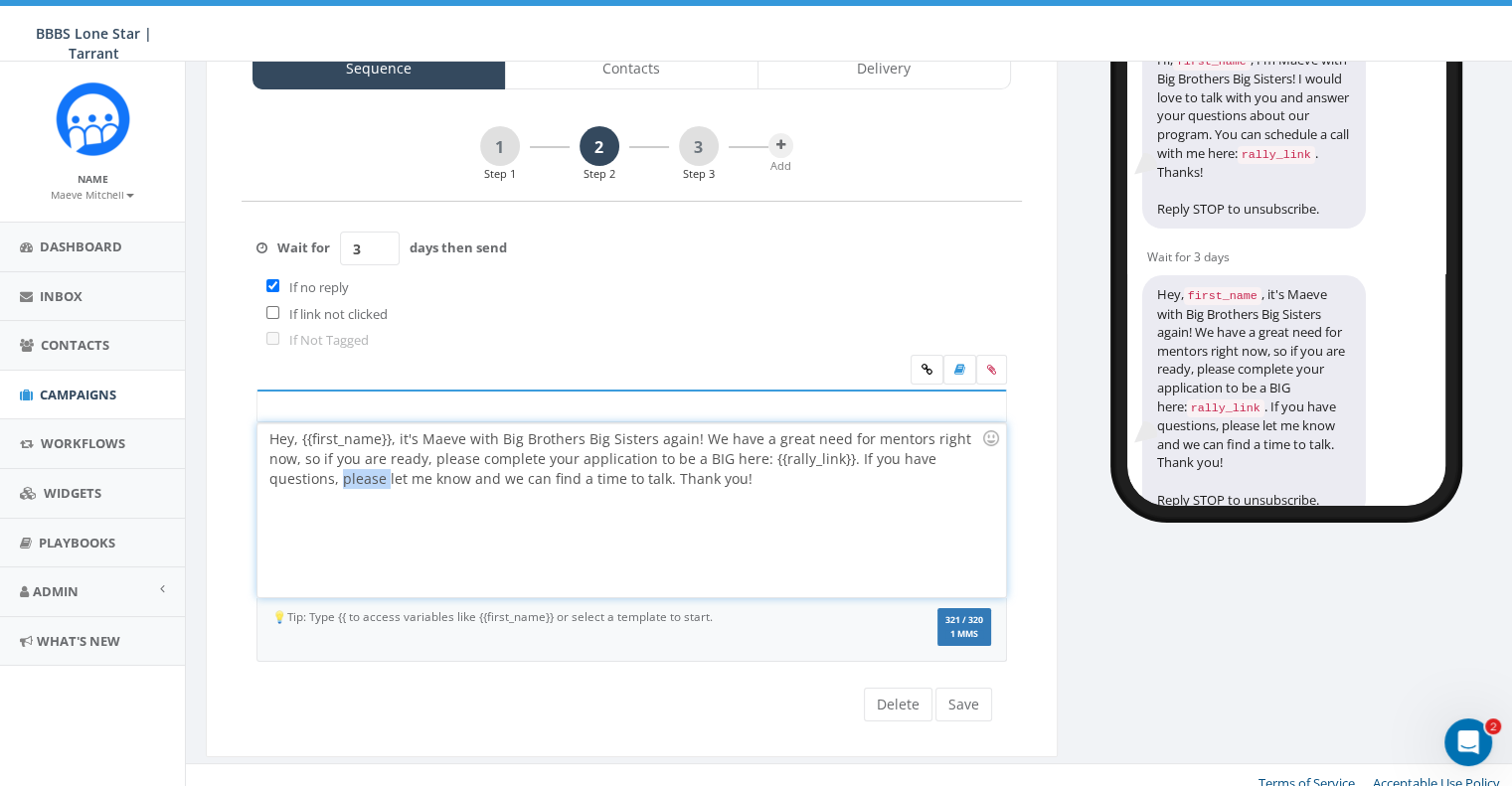 click on "Hey, {{first_name}}, it's Maeve with Big Brothers Big Sisters again! We have a great need for mentors right now, so if you are ready, please complete your application to be a BIG here: {{rally_link}}. If you have questions, please let me know and we can find a time to talk. Thank you!" at bounding box center (625, 459) 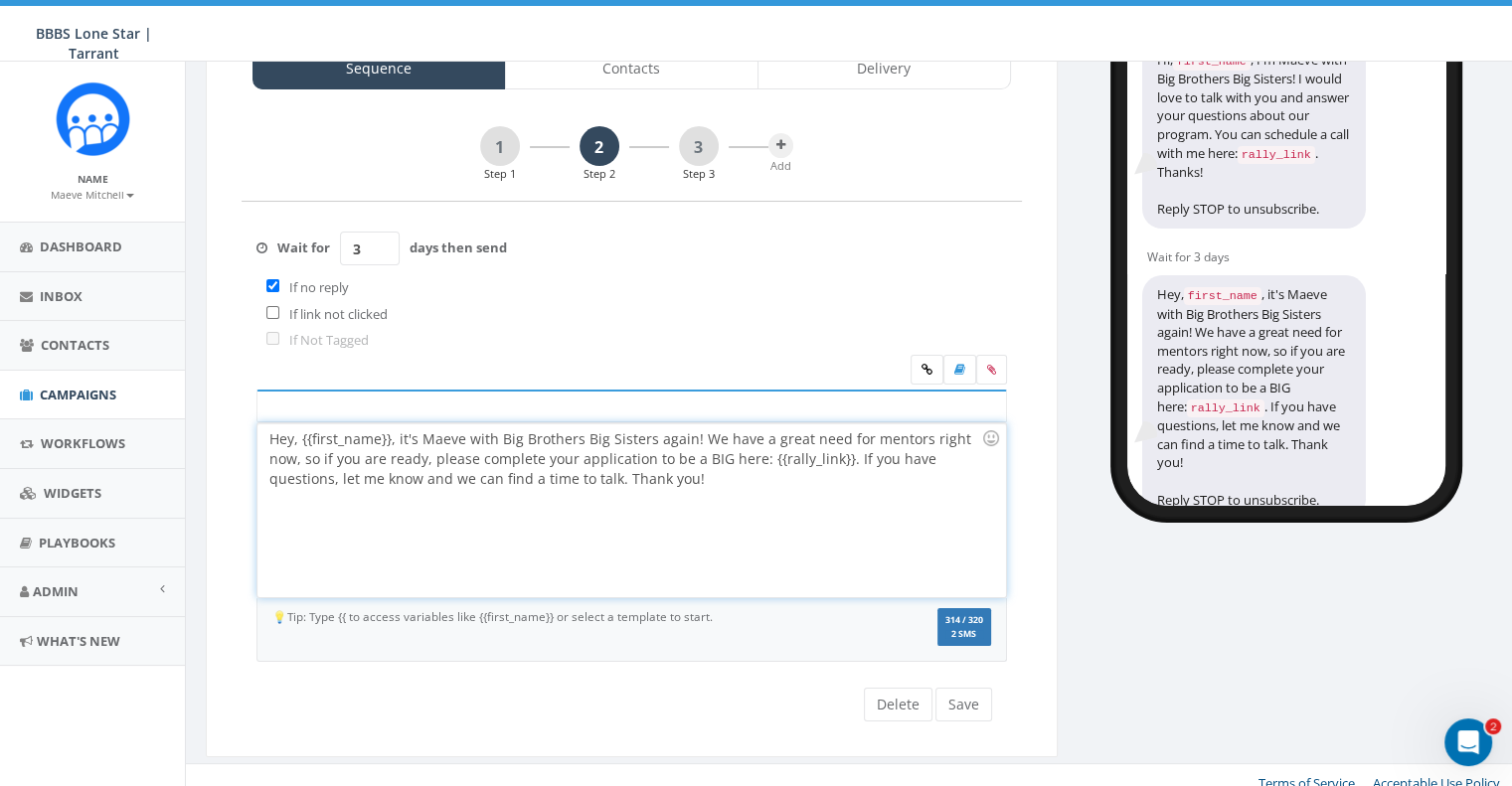 click on "Hey, {{first_name}}, it's Maeve with Big Brothers Big Sisters again! We have a great need for mentors right now, so if you are ready, please complete your application to be a BIG here: {{rally_link}}. If you have questions, let me know and we can find a time to talk. Thank you!" at bounding box center (625, 459) 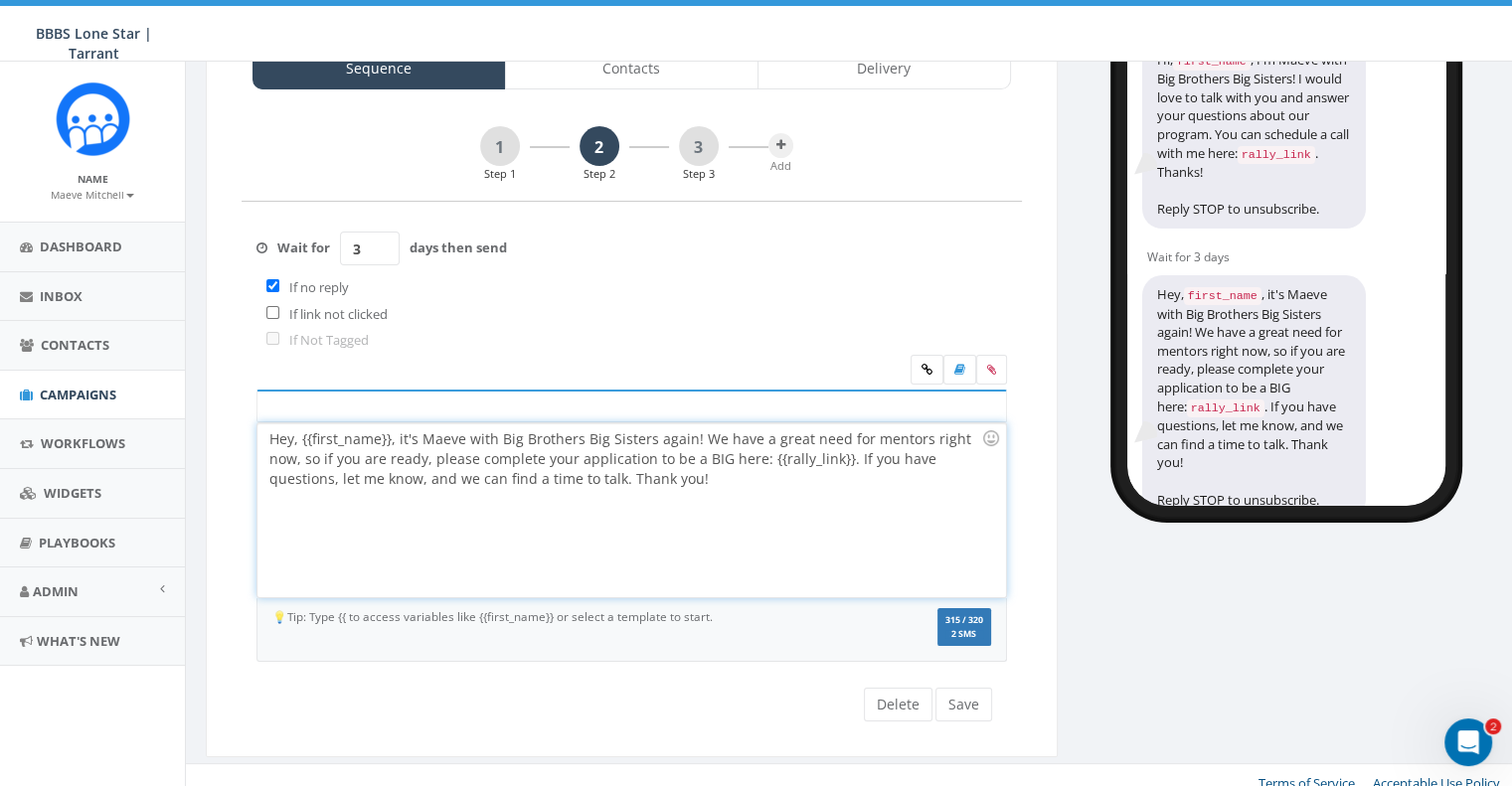 click on "Hey, {{first_name}}, it's Maeve with Big Brothers Big Sisters again! We have a great need for mentors right now, so if you are ready, please complete your application to be a BIG here: {{rally_link}}. If you have questions, let me know, and we can find a time to talk. Thank you!" at bounding box center (625, 459) 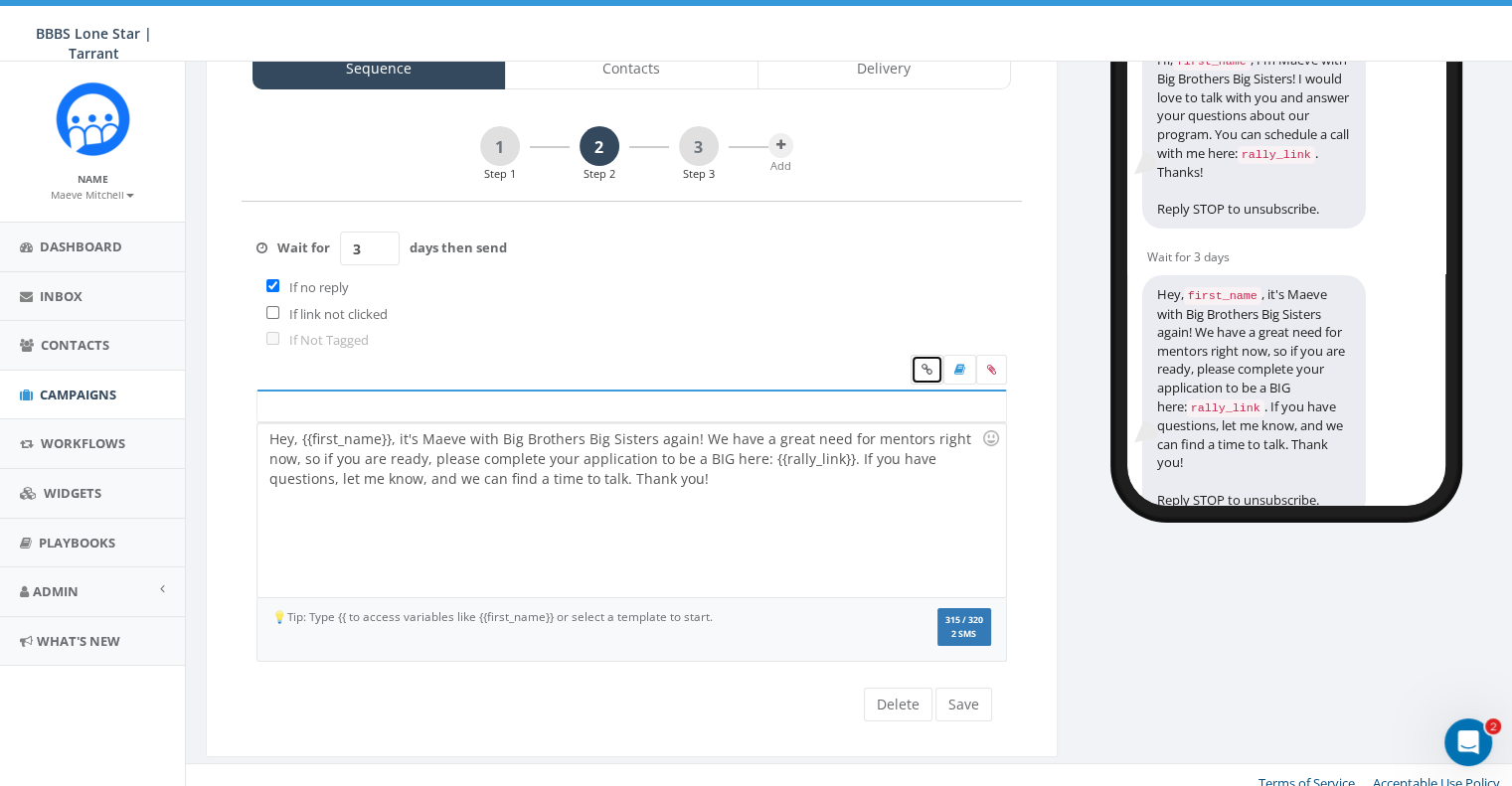 click at bounding box center [926, 370] 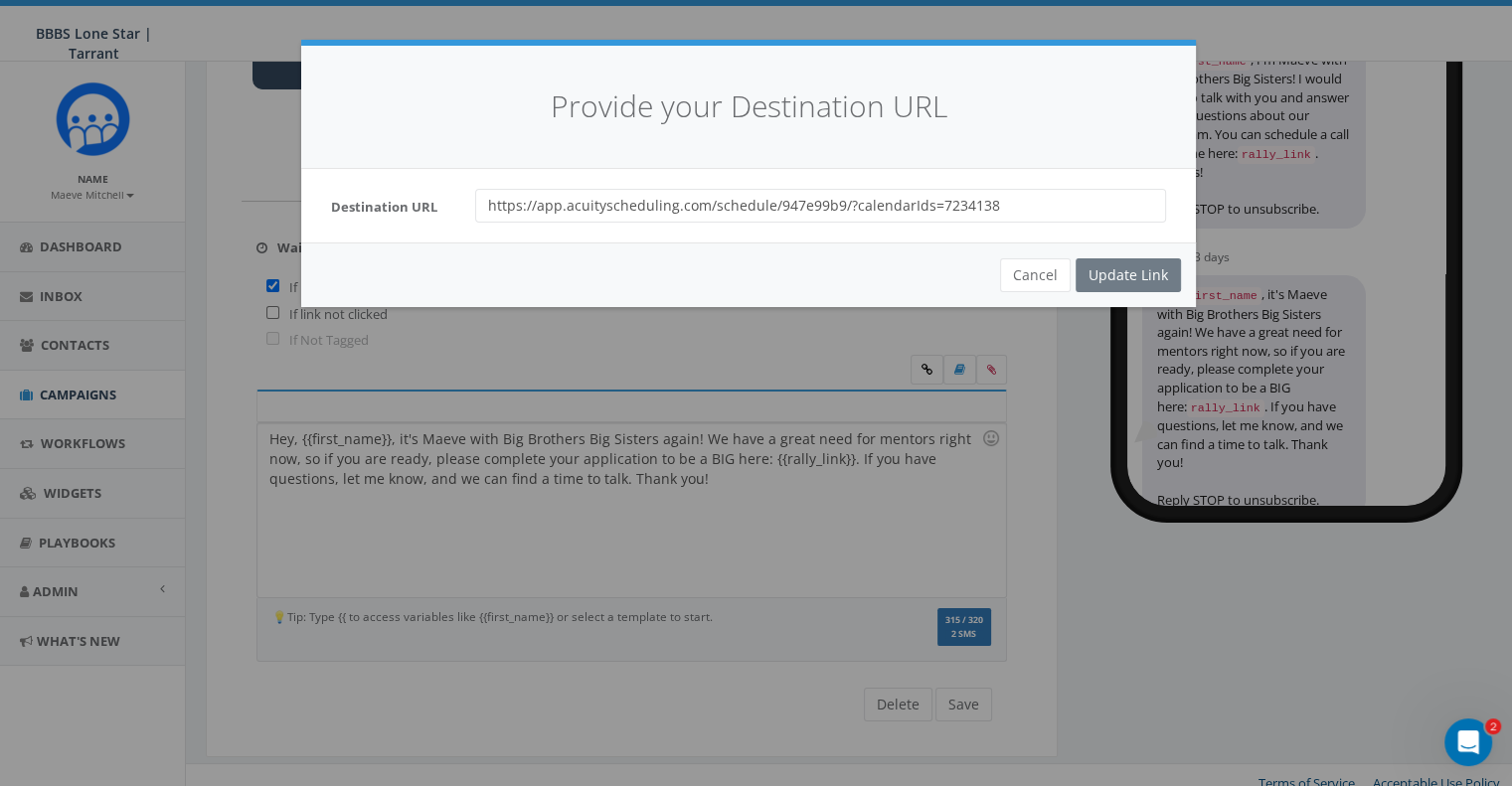 click on "https://app.acuityscheduling.com/schedule/947e99b9/?calendarIds=7234138" at bounding box center (820, 206) 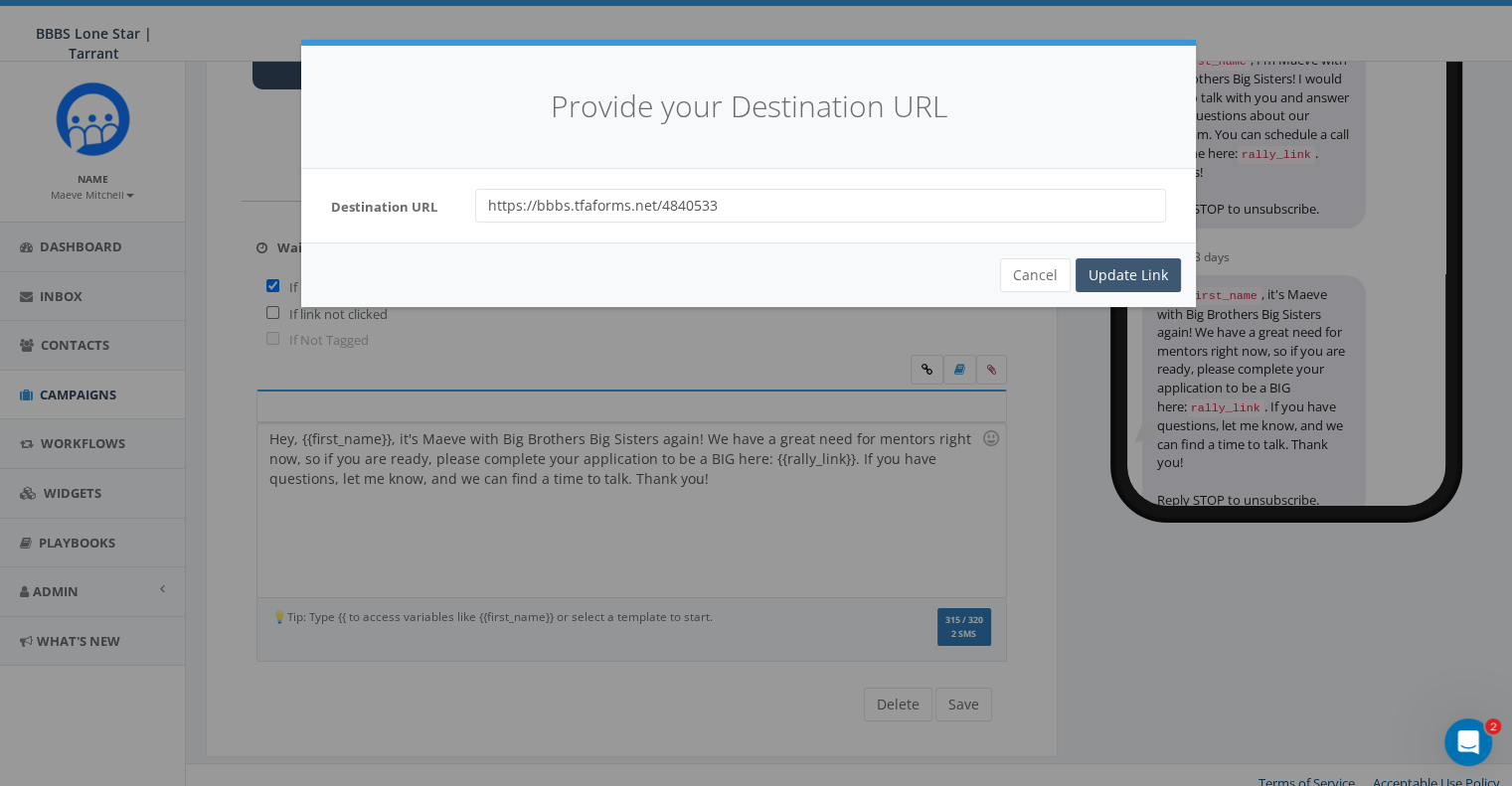 type on "https://bbbs.tfaforms.net/4840533" 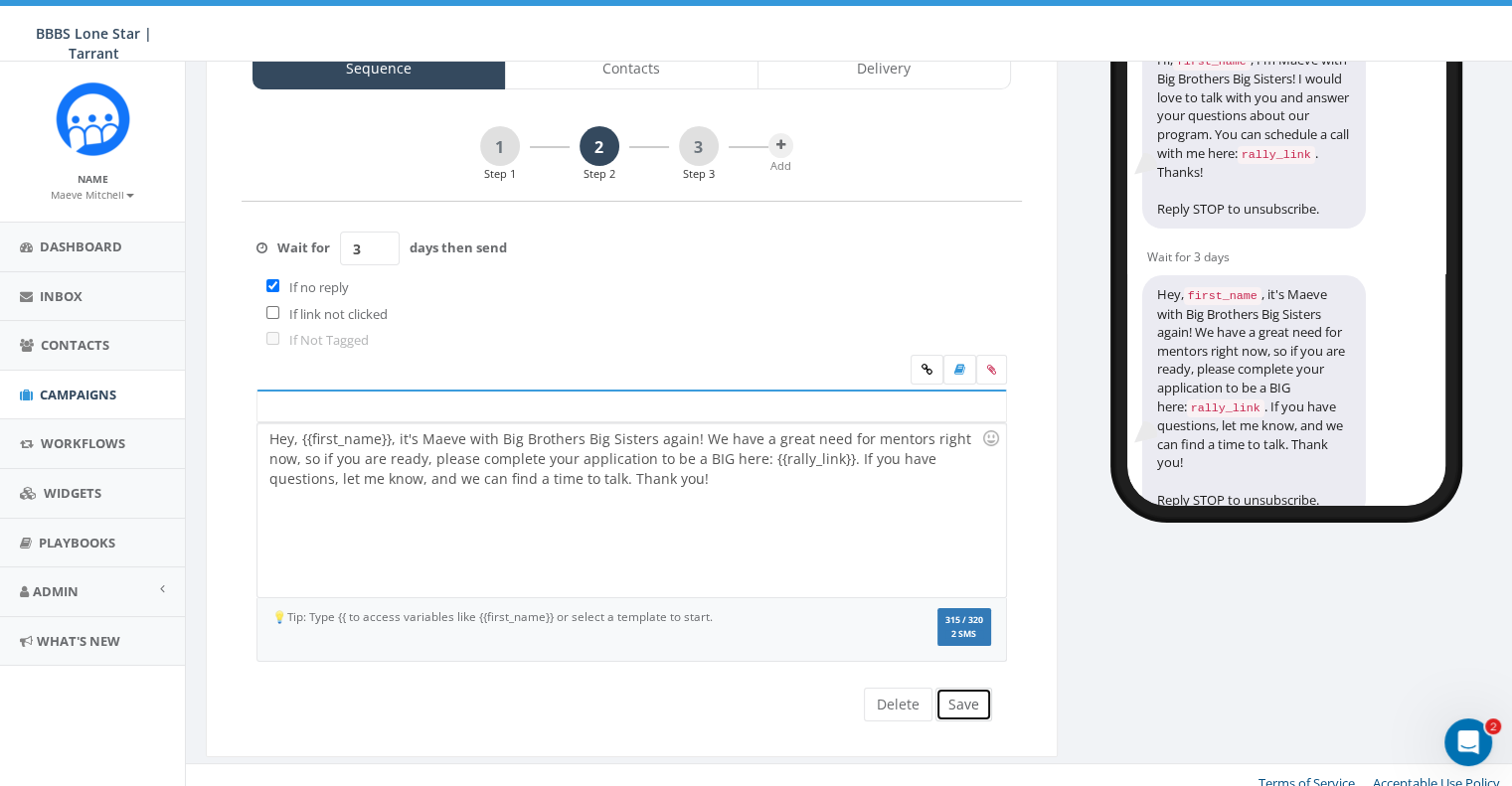 click on "Save" at bounding box center (963, 705) 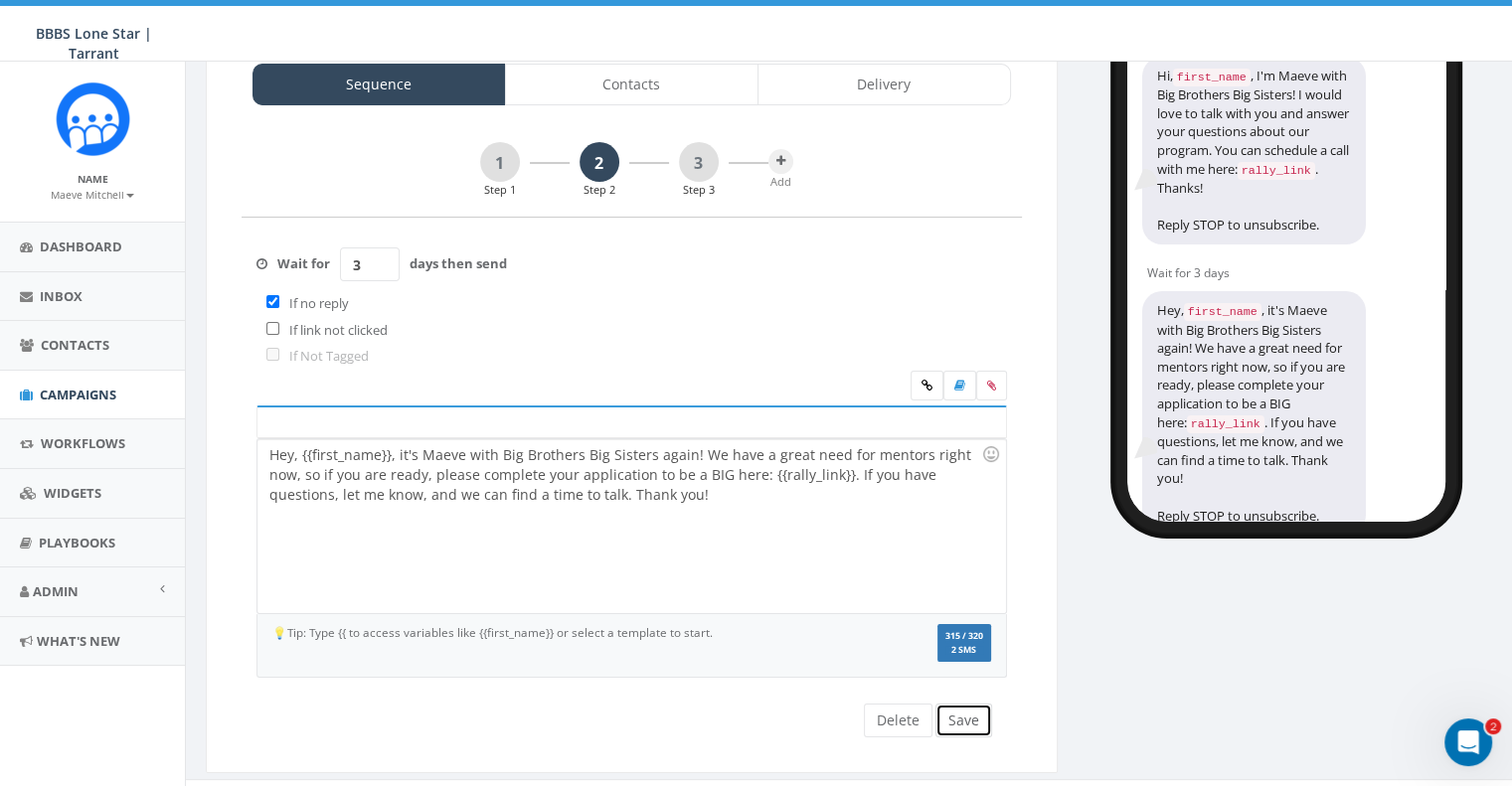 scroll, scrollTop: 163, scrollLeft: 0, axis: vertical 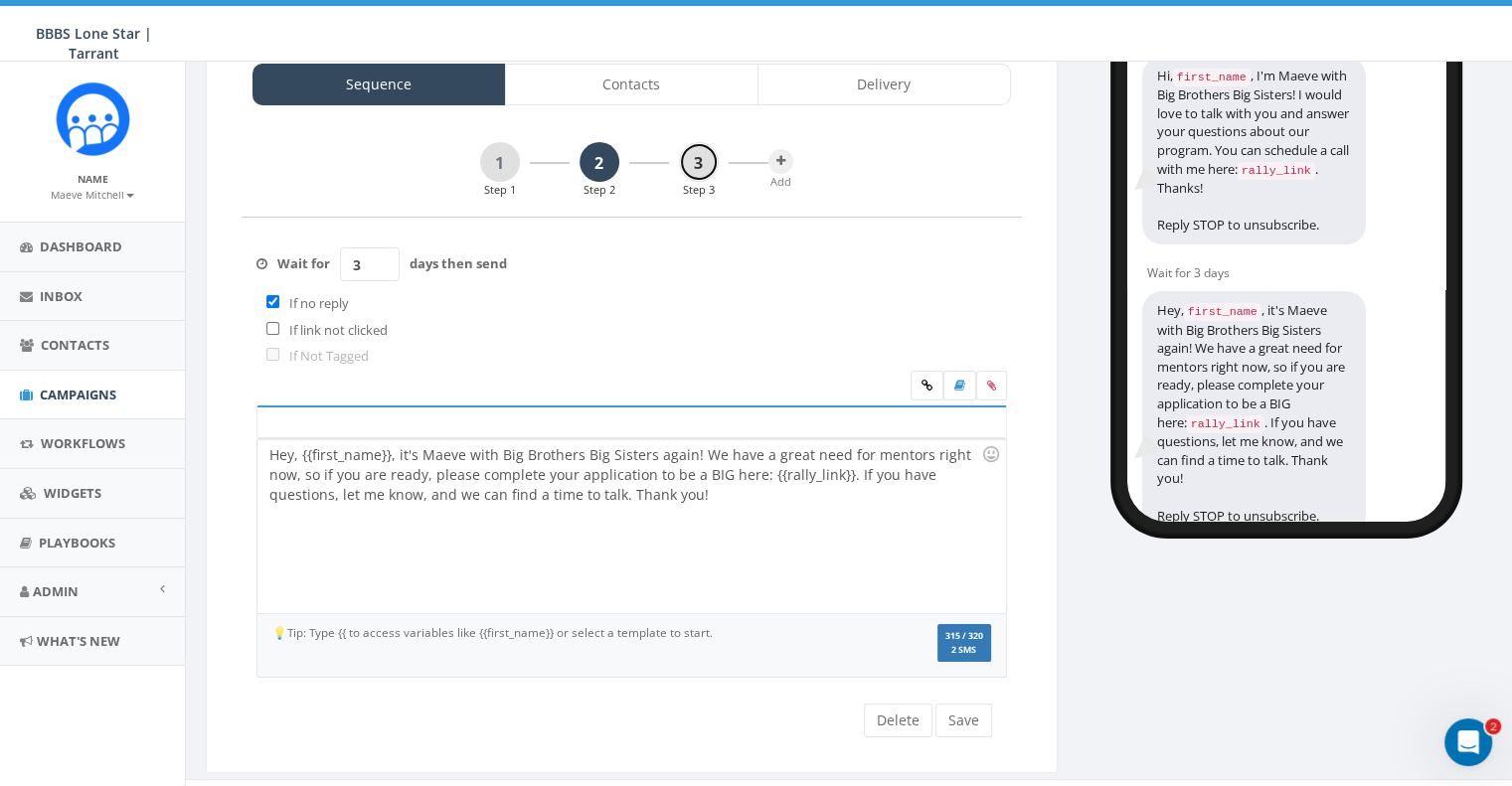 click on "3" at bounding box center [699, 162] 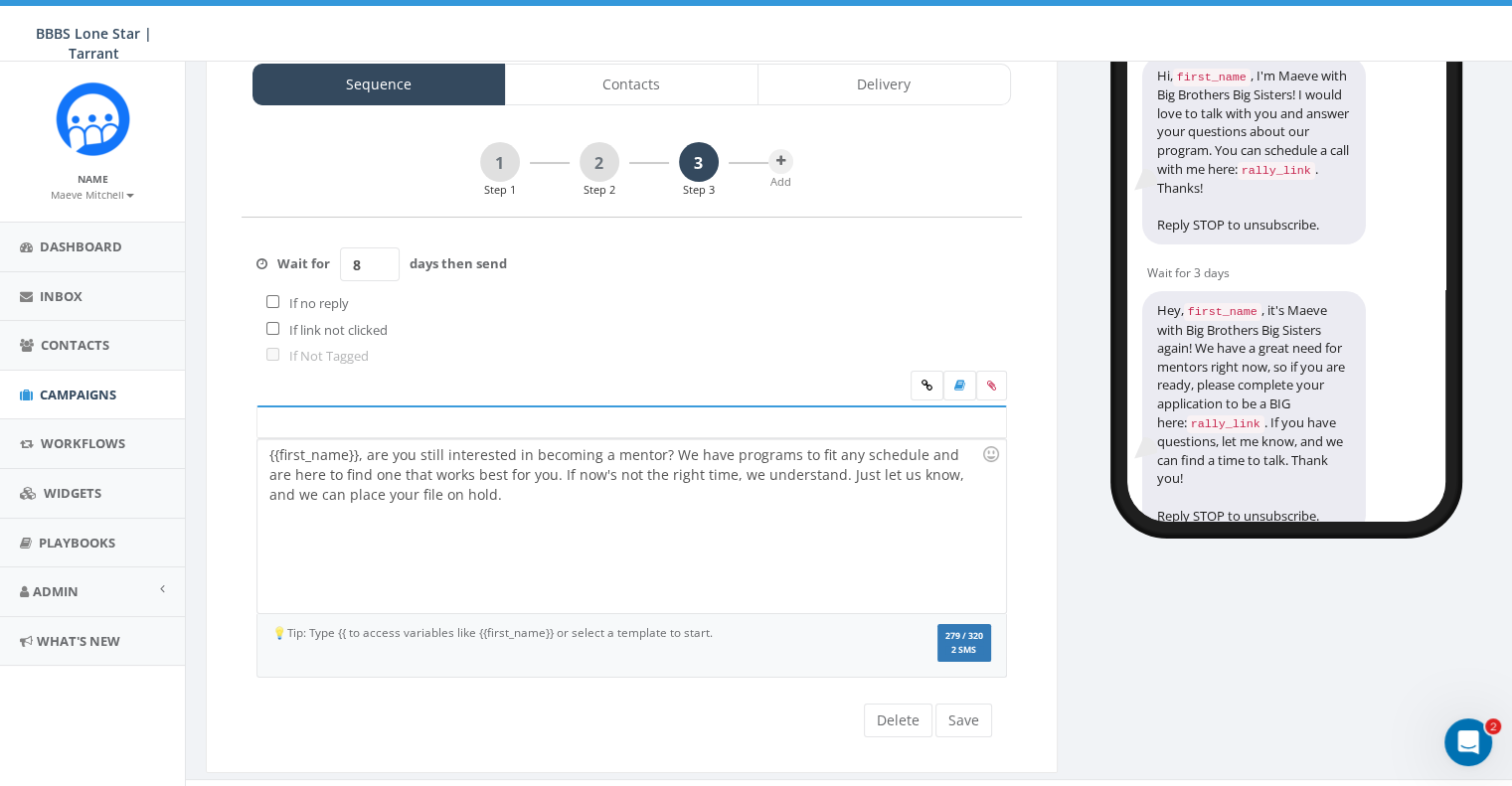 click on "If no reply" at bounding box center (314, 303) 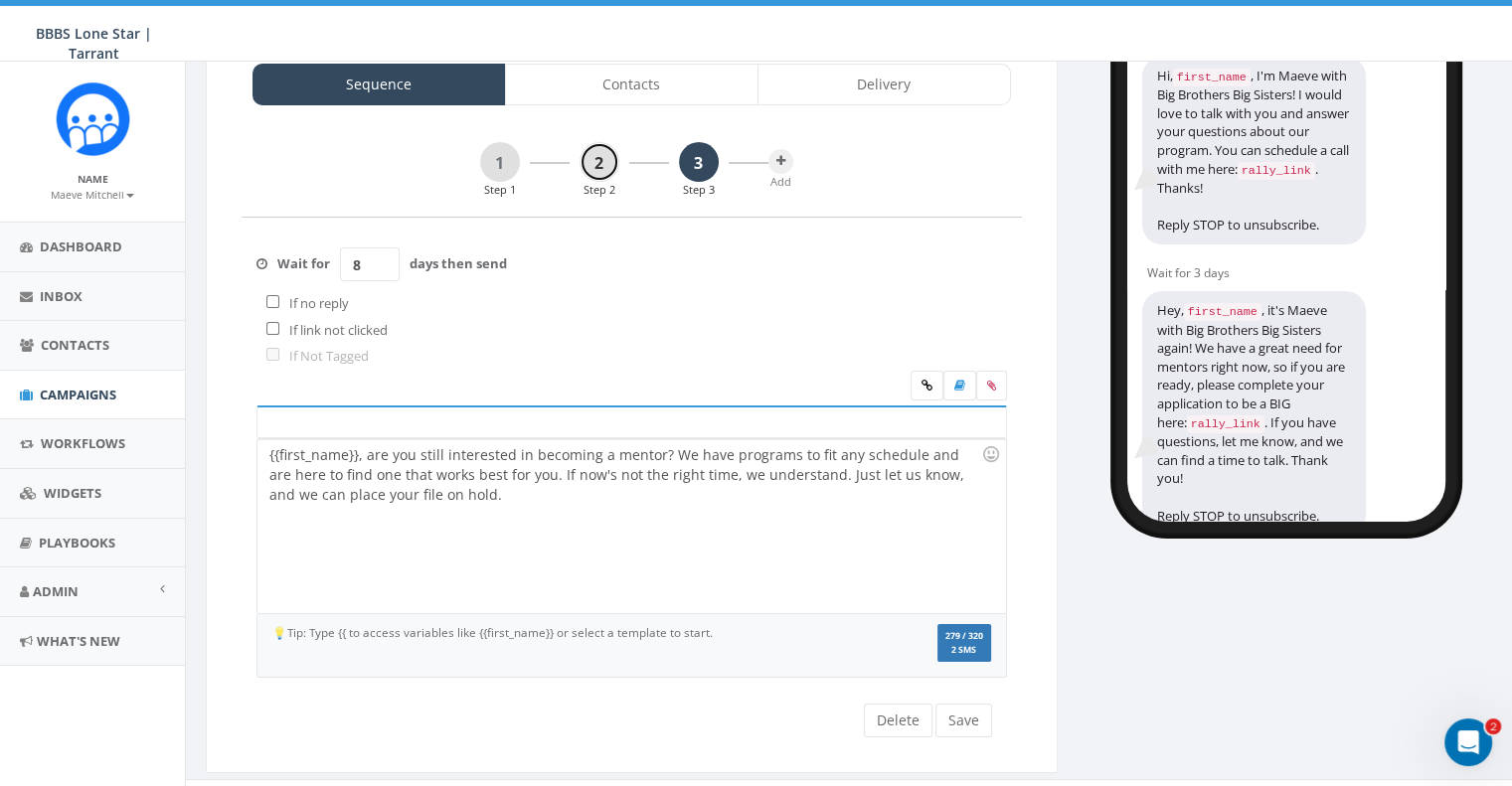 click on "2" at bounding box center [599, 162] 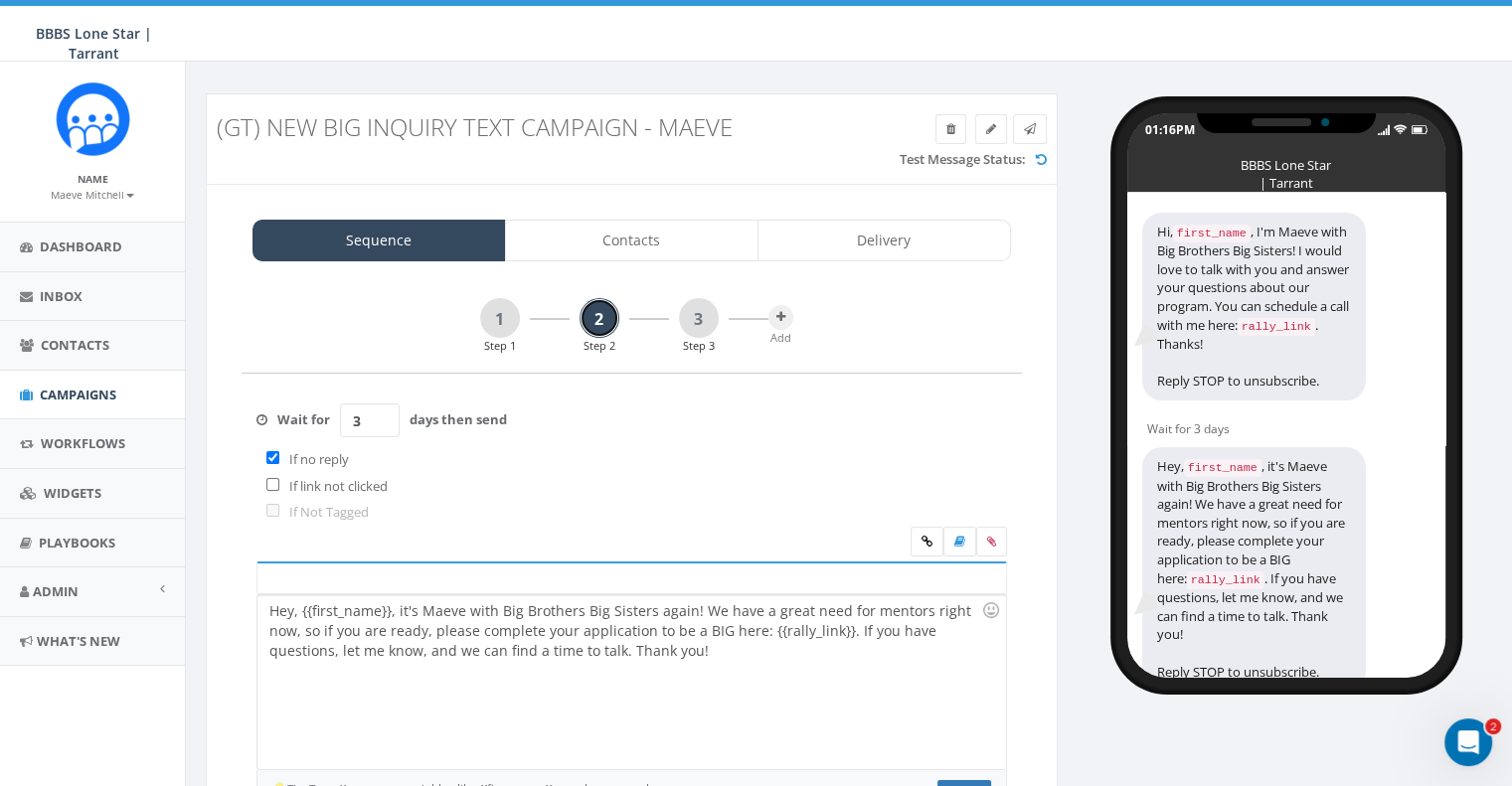 scroll, scrollTop: 0, scrollLeft: 0, axis: both 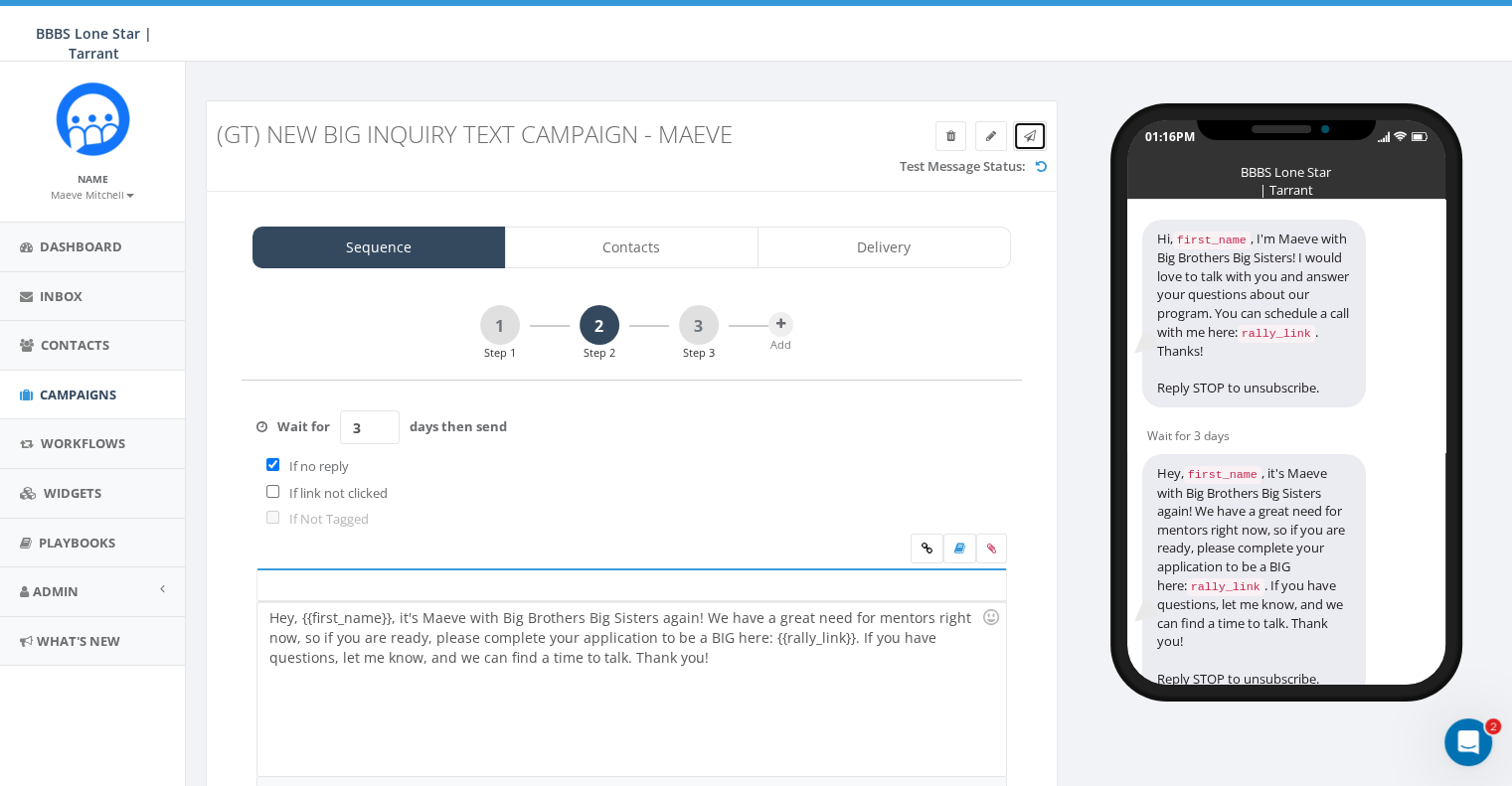 click at bounding box center [0, 0] 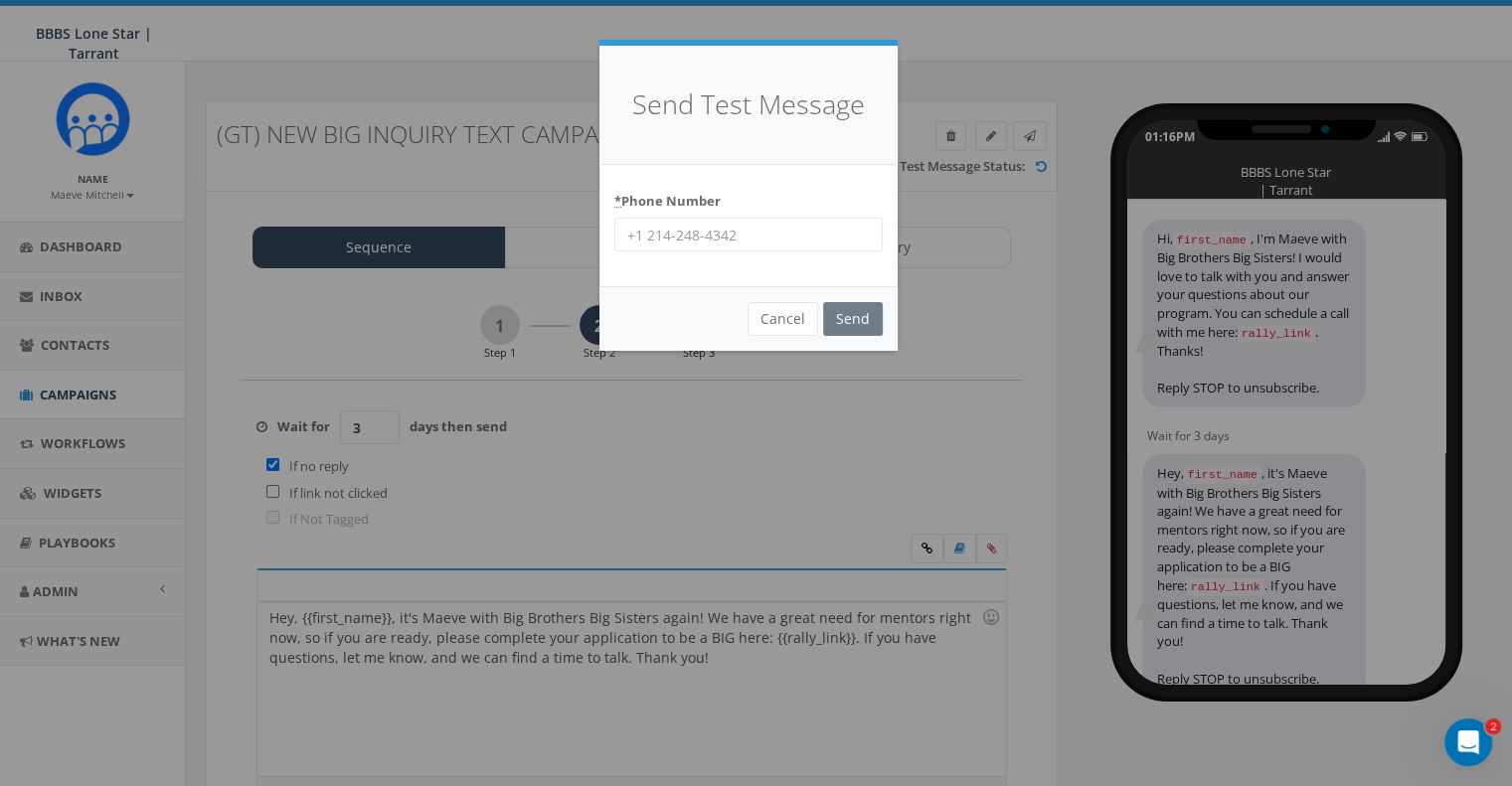 click on "*   Phone Number" at bounding box center (749, 235) 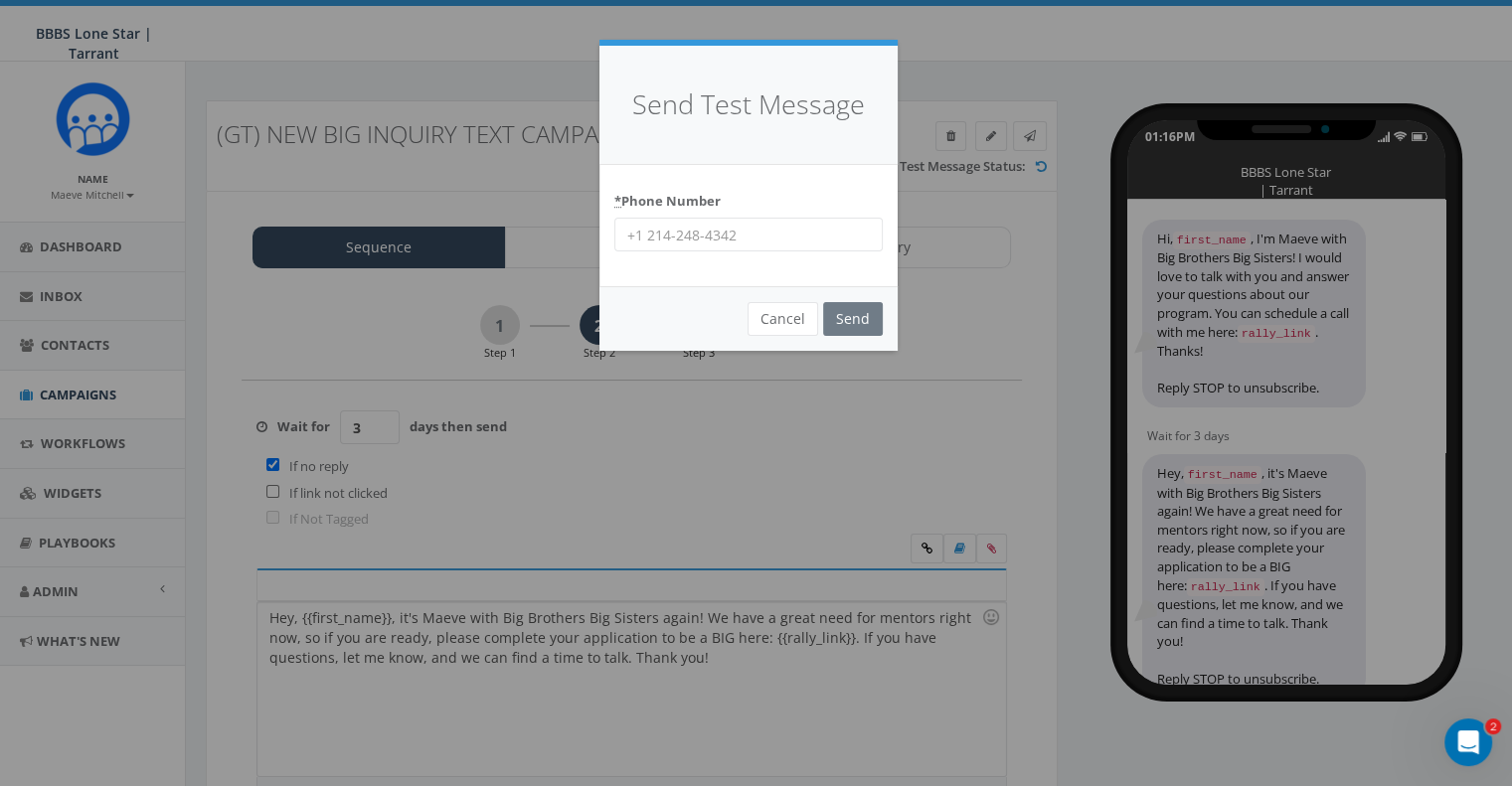 type on "8172356185" 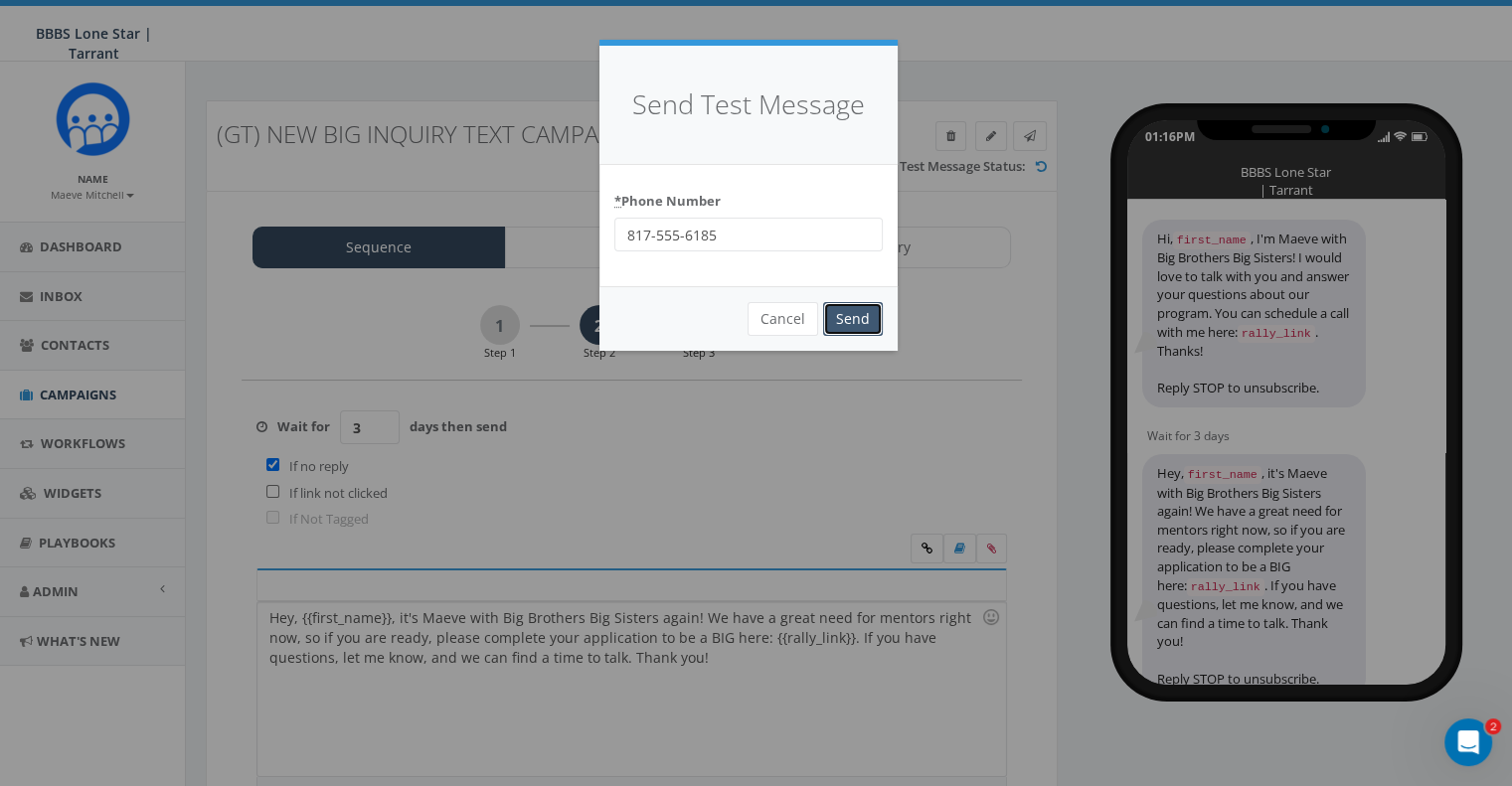 click on "Send" at bounding box center (853, 319) 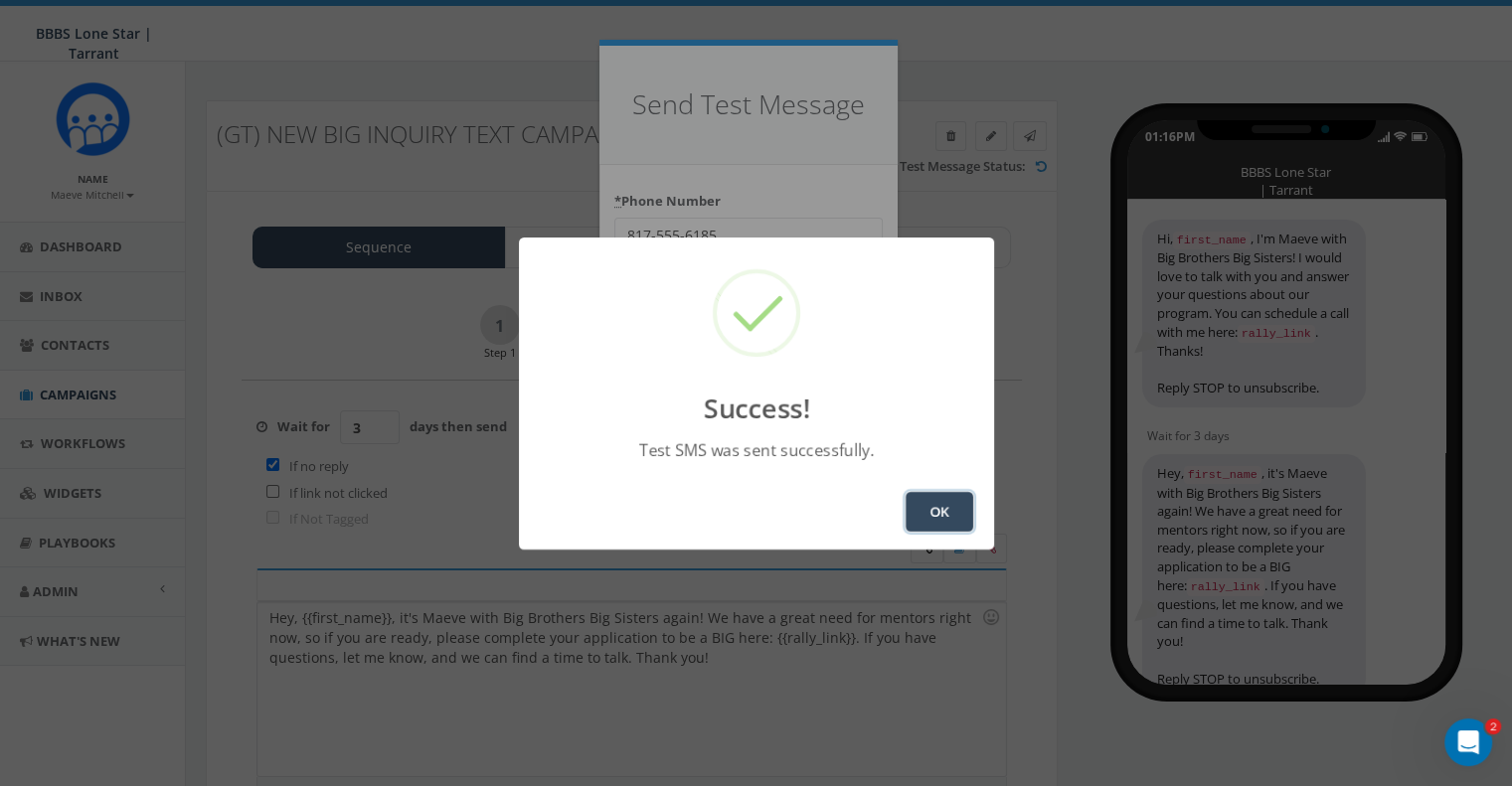 click on "OK" at bounding box center [939, 512] 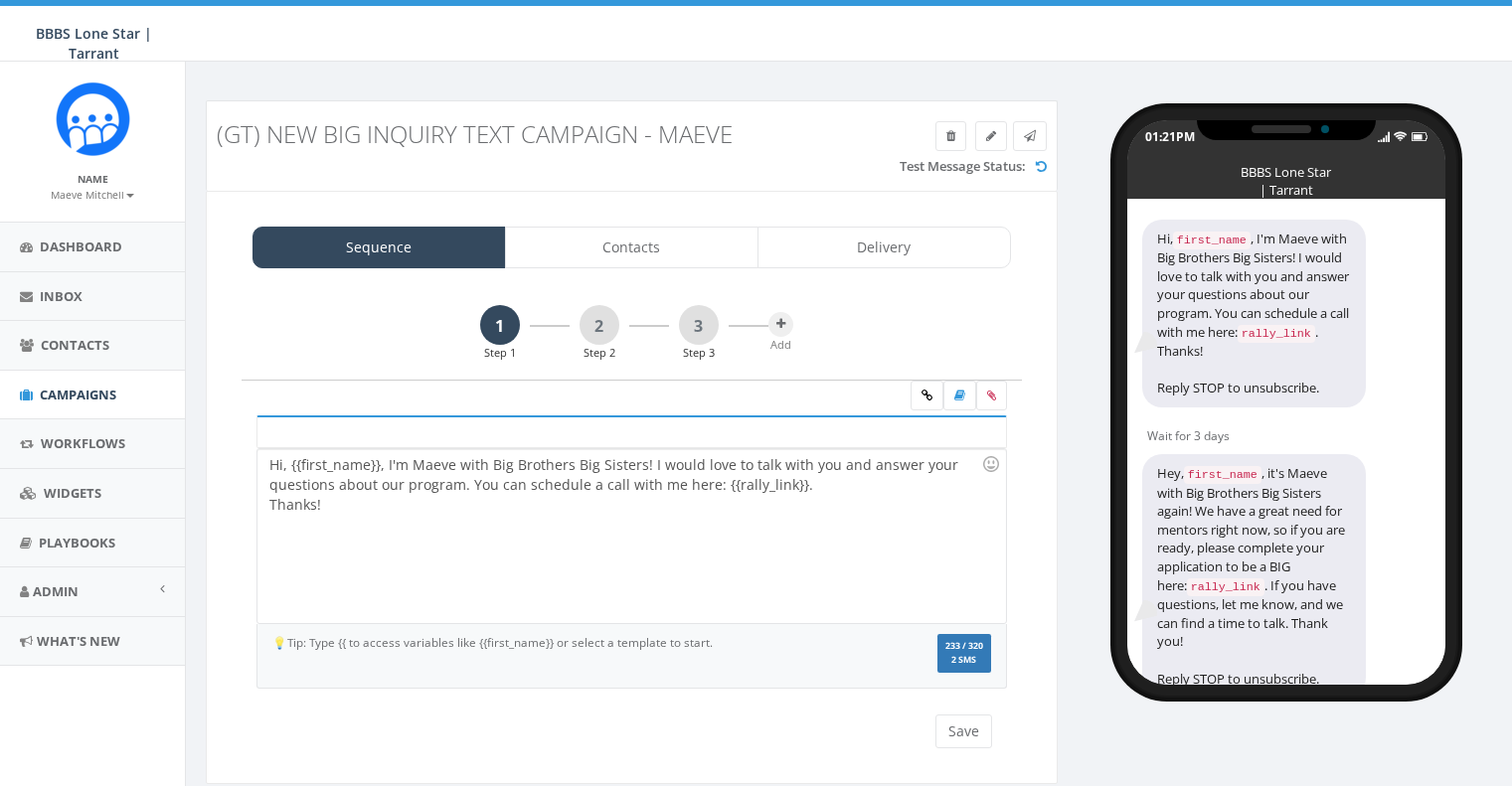 scroll, scrollTop: 21, scrollLeft: 0, axis: vertical 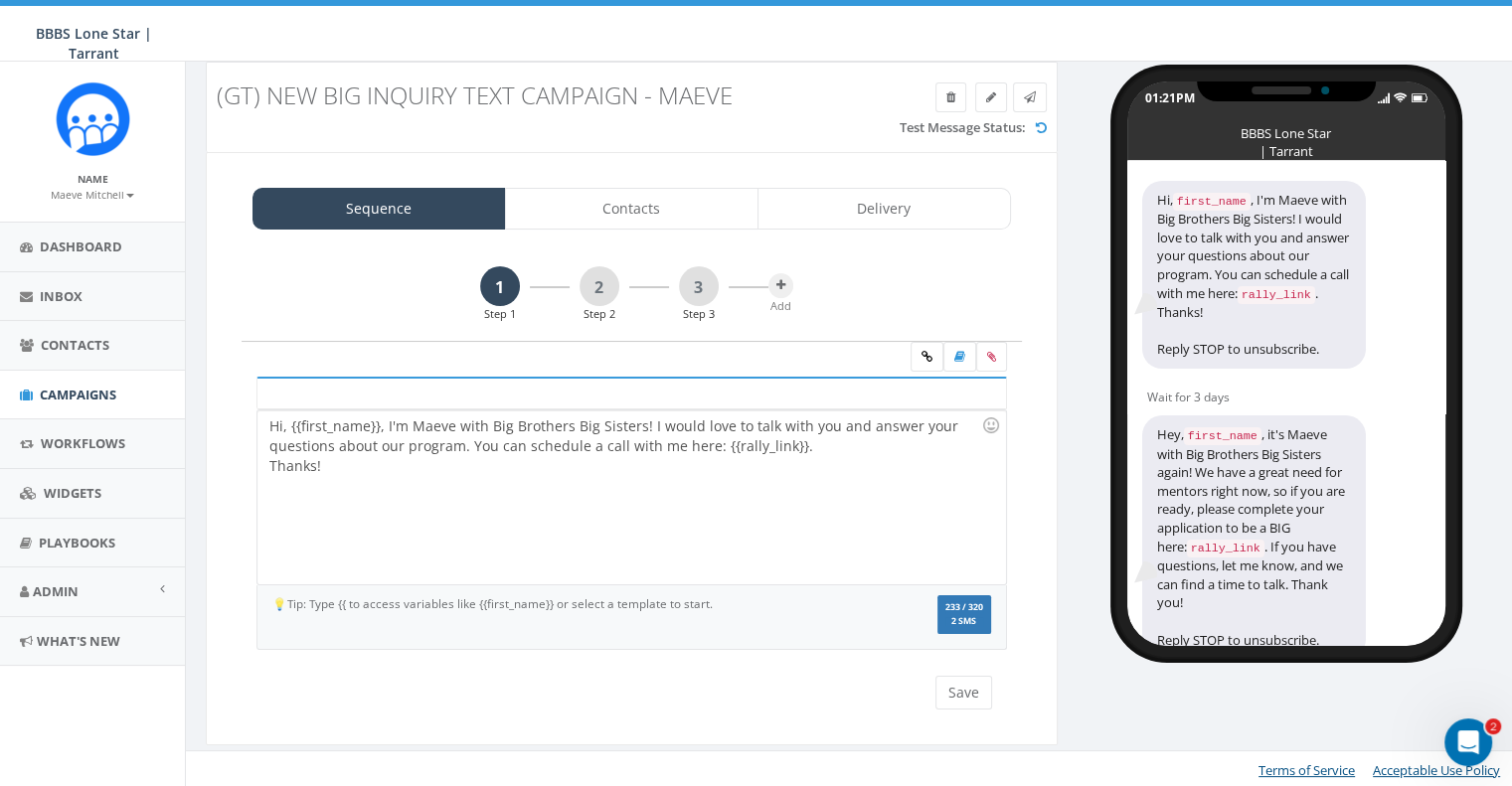 click on "Hi, {{first_name}}, I'm Maeve with Big Brothers Big Sisters! I would love to talk with you and answer your questions about our program. You can schedule a call with me here: {{rally_link}}. Thanks!" at bounding box center [631, 497] 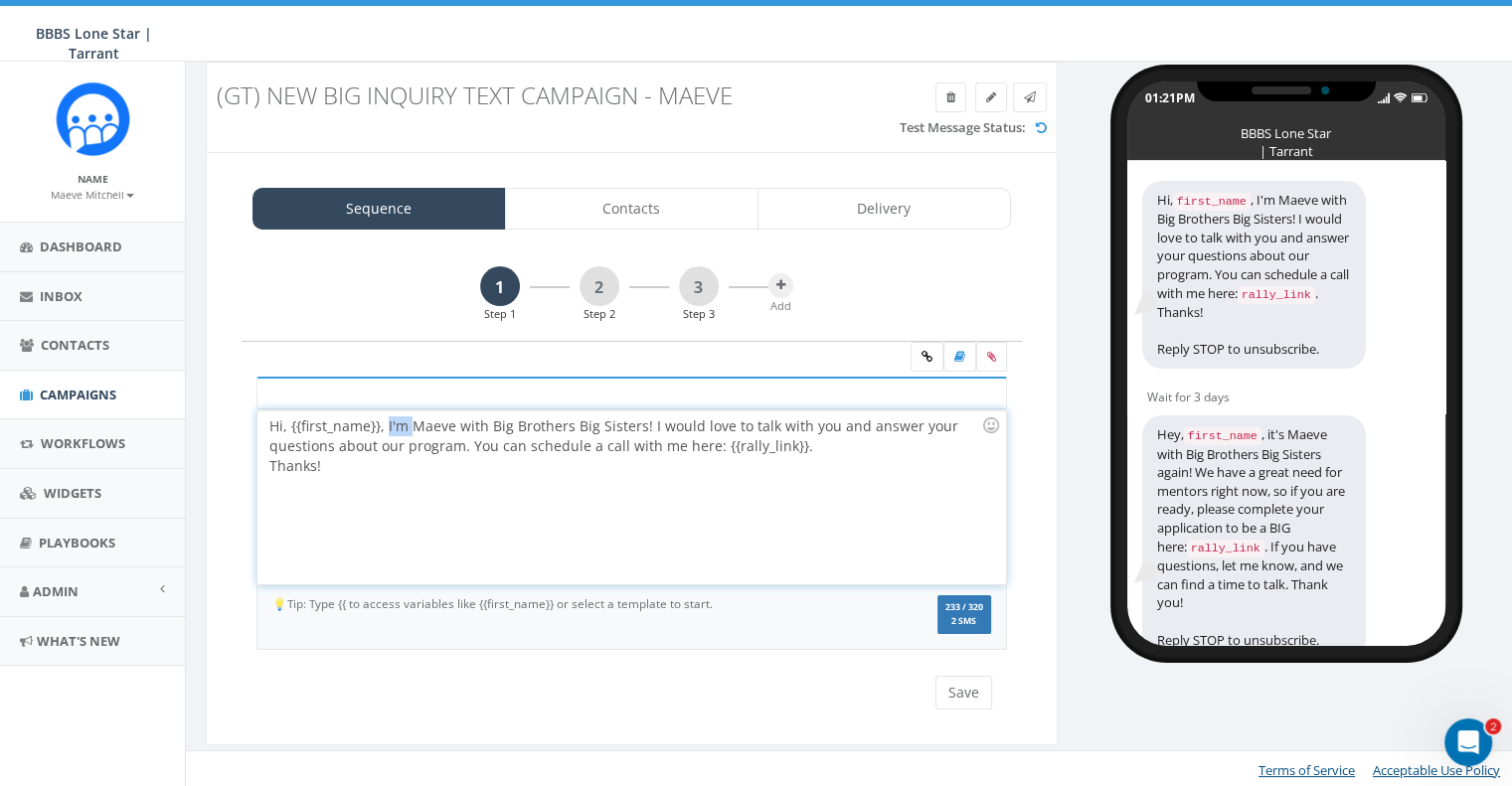 click on "Hi, {{first_name}}, I'm Maeve with Big Brothers Big Sisters! I would love to talk with you and answer your questions about our program. You can schedule a call with me here: {{rally_link}}. Thanks!" at bounding box center (631, 497) 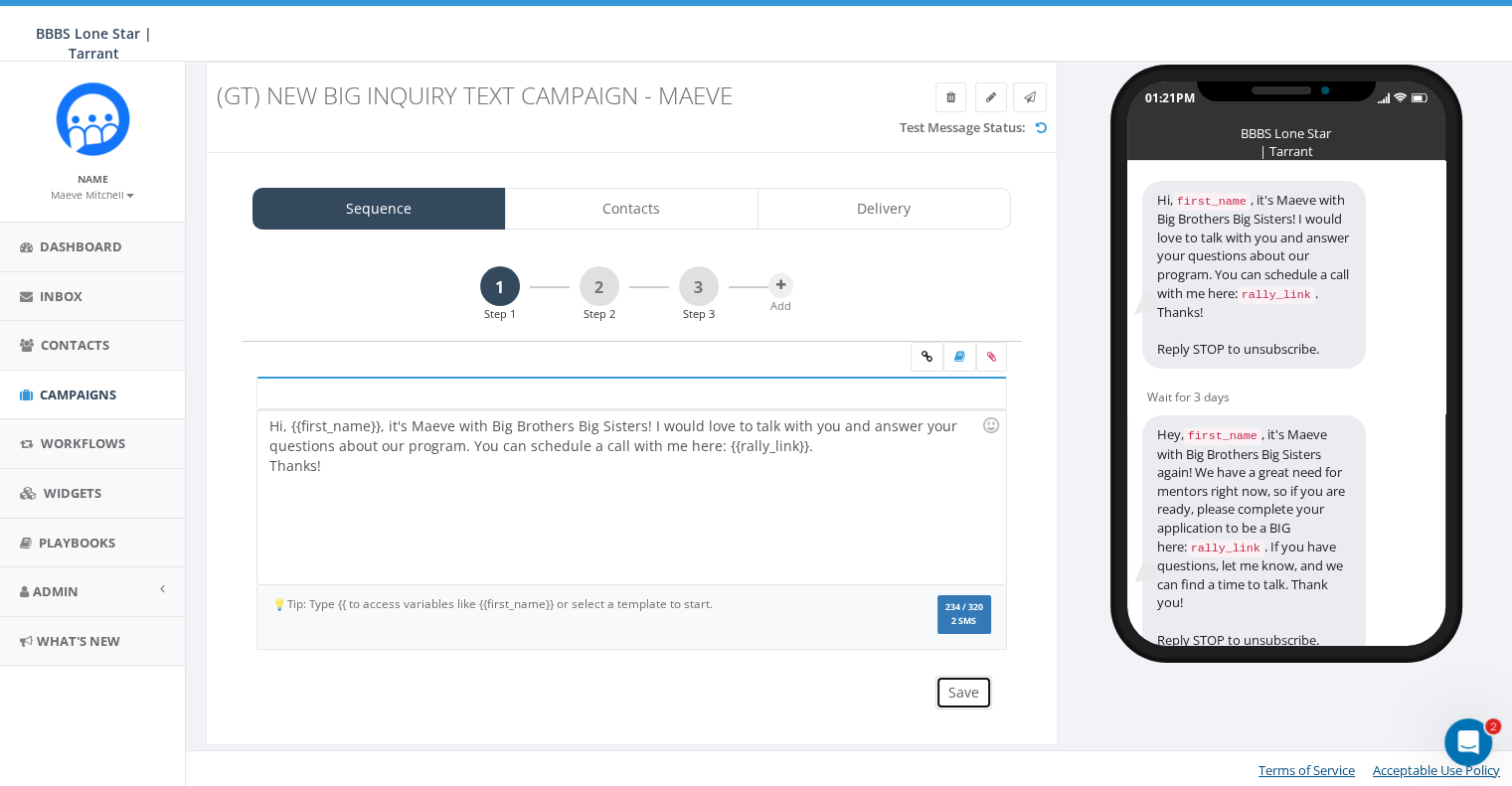 click on "Save" at bounding box center (963, 693) 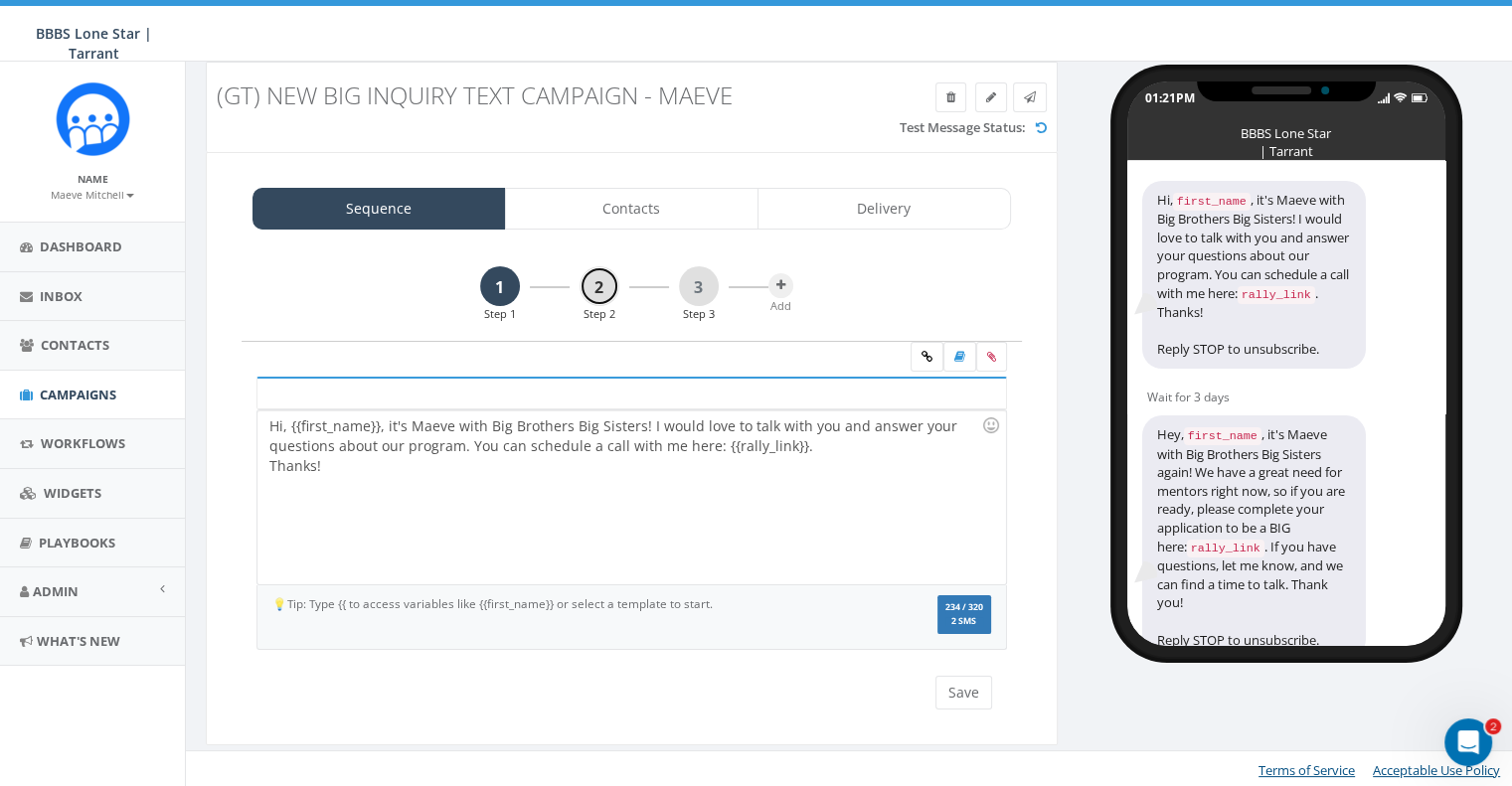 click on "2" at bounding box center (599, 286) 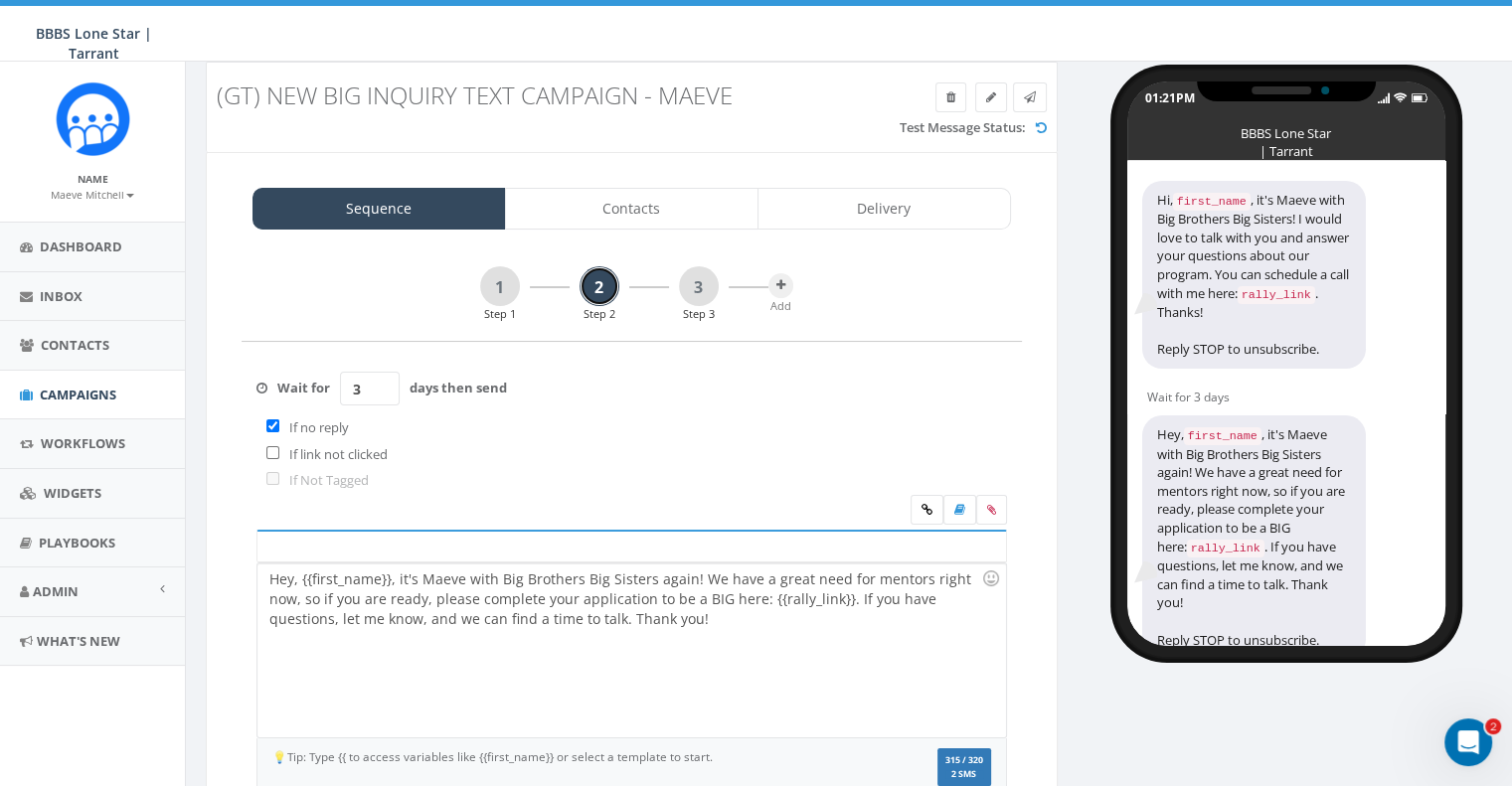 scroll, scrollTop: 193, scrollLeft: 0, axis: vertical 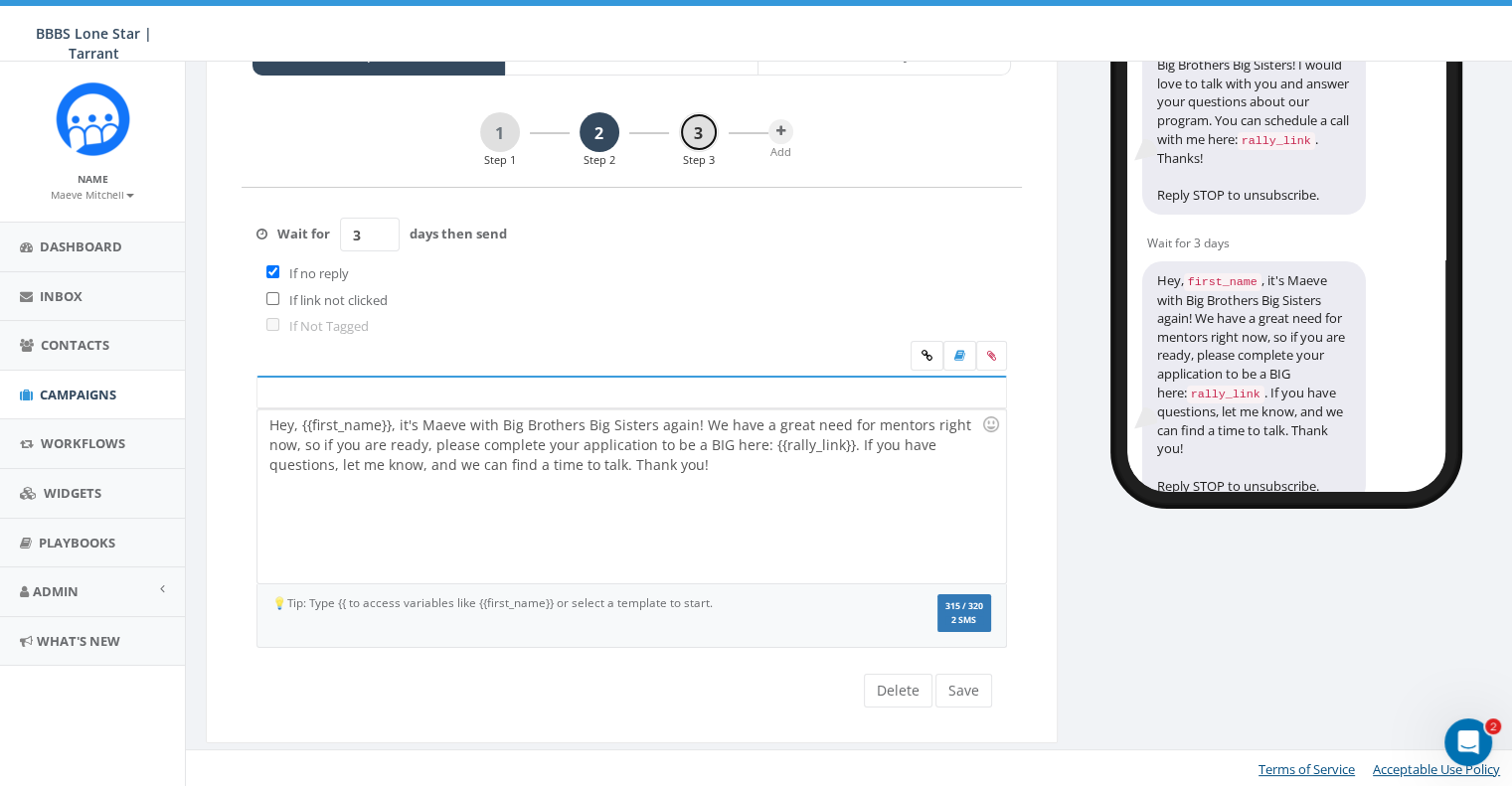 click on "3" at bounding box center (699, 132) 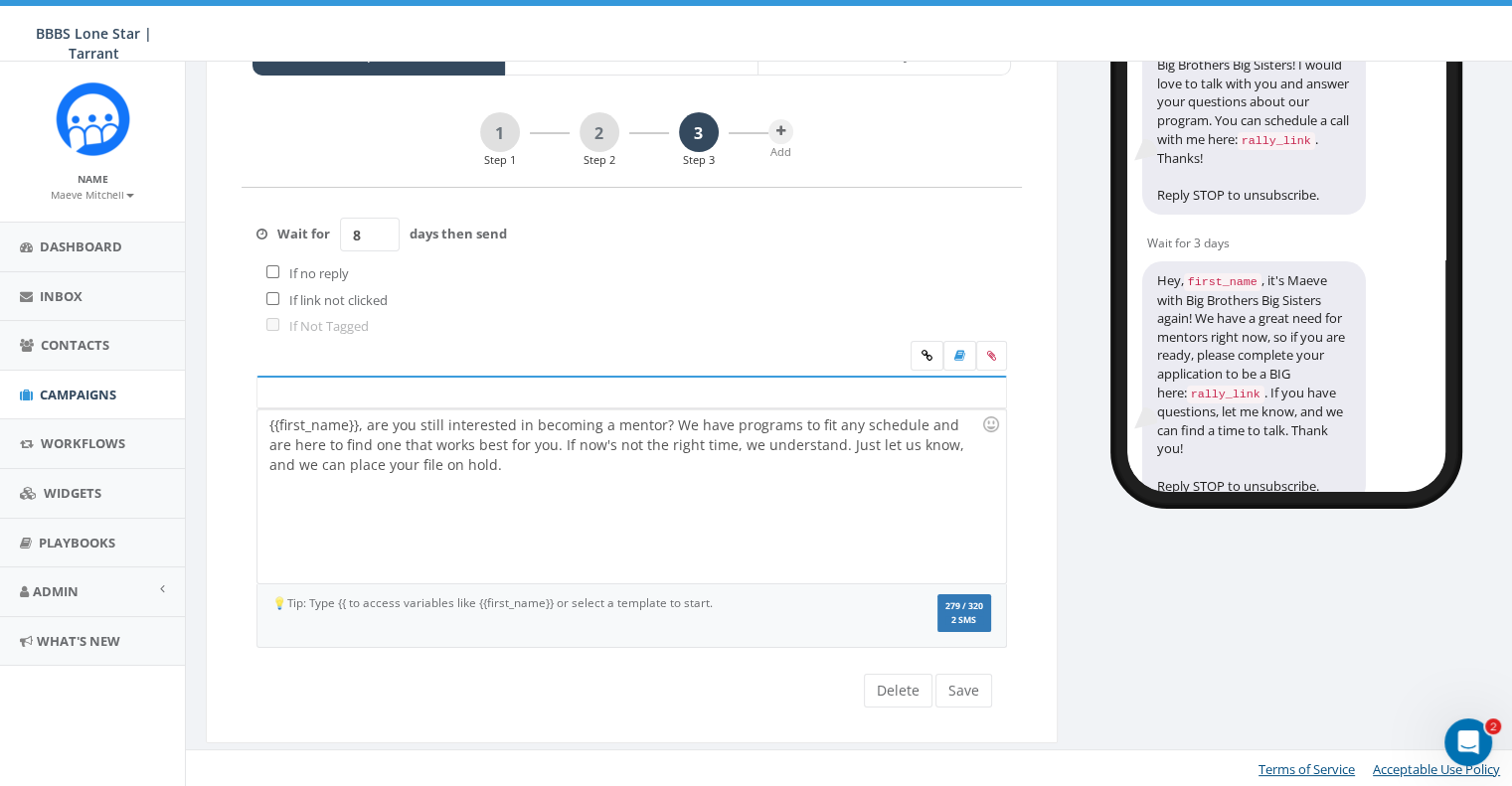 click on "{{first_name}}, are you still interested in becoming a mentor? We have programs to fit any schedule and are here to find one that works best for you. If now's not the right time, we understand. Just let us know, and we can place your file on hold." at bounding box center (631, 496) 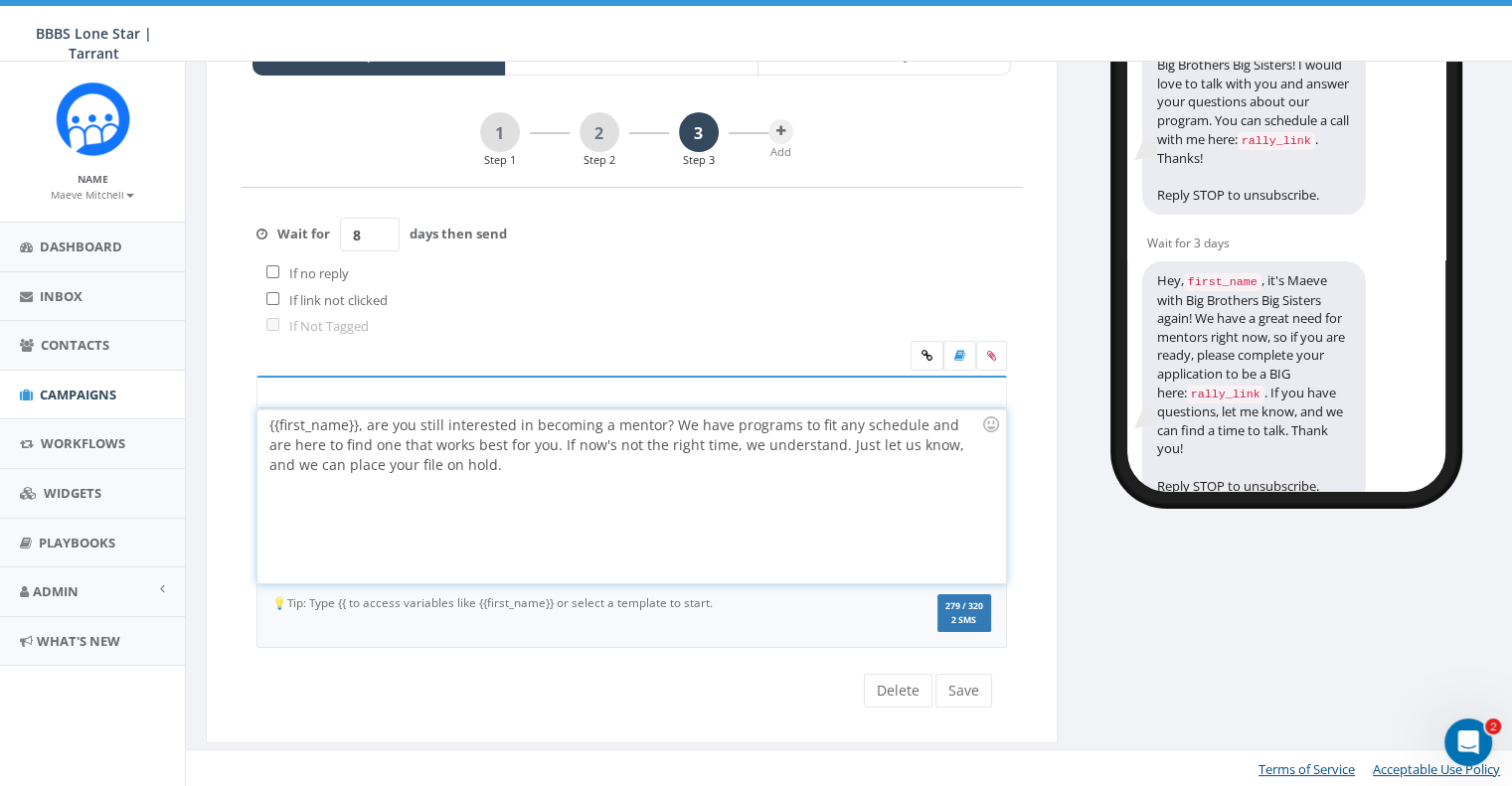 type 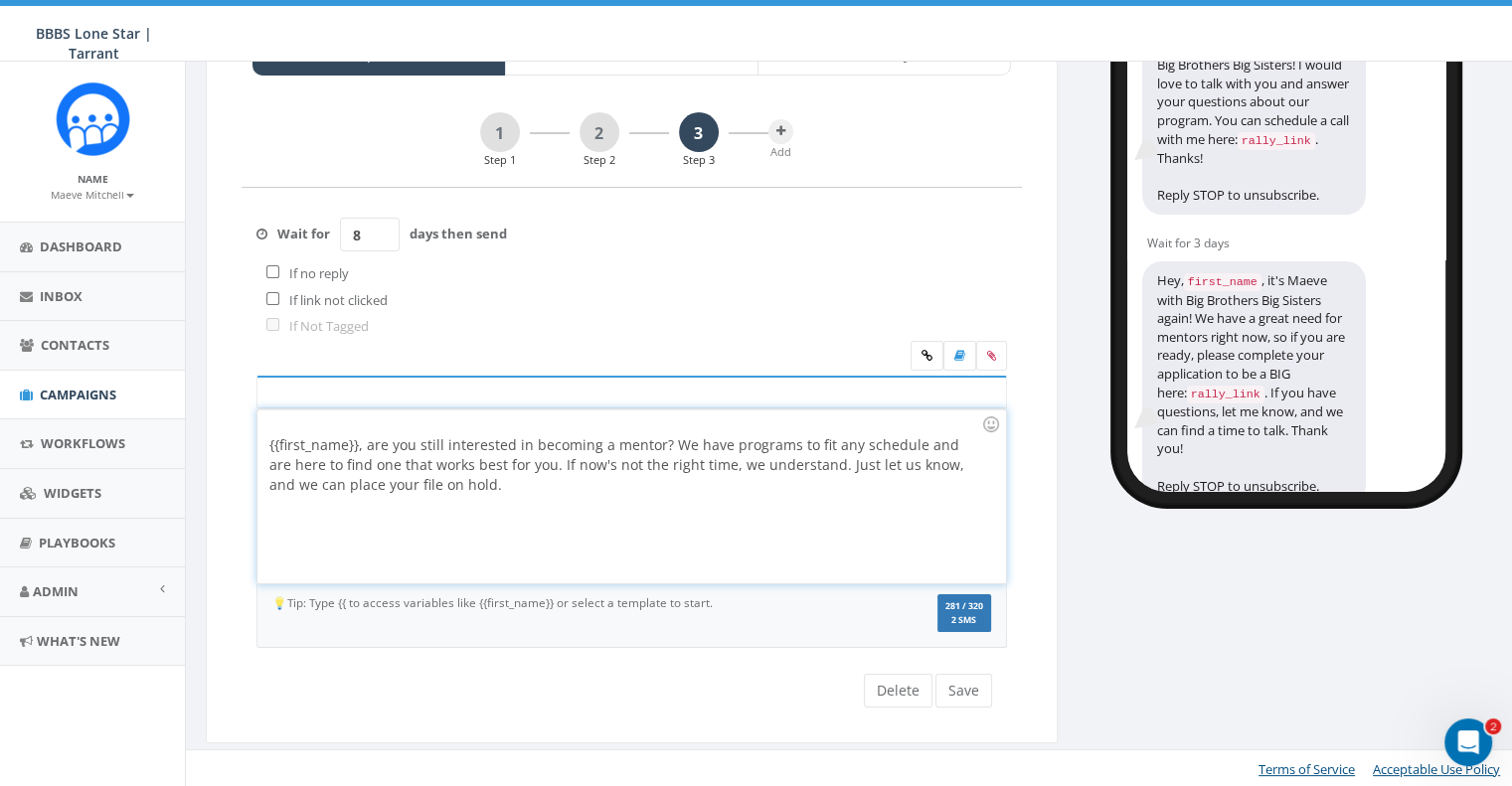 click on "{{first_name}}, are you still interested in becoming a mentor? We have programs to fit any schedule and are here to find one that works best for you. If now's not the right time, we understand. Just let us know, and we can place your file on hold." at bounding box center (631, 496) 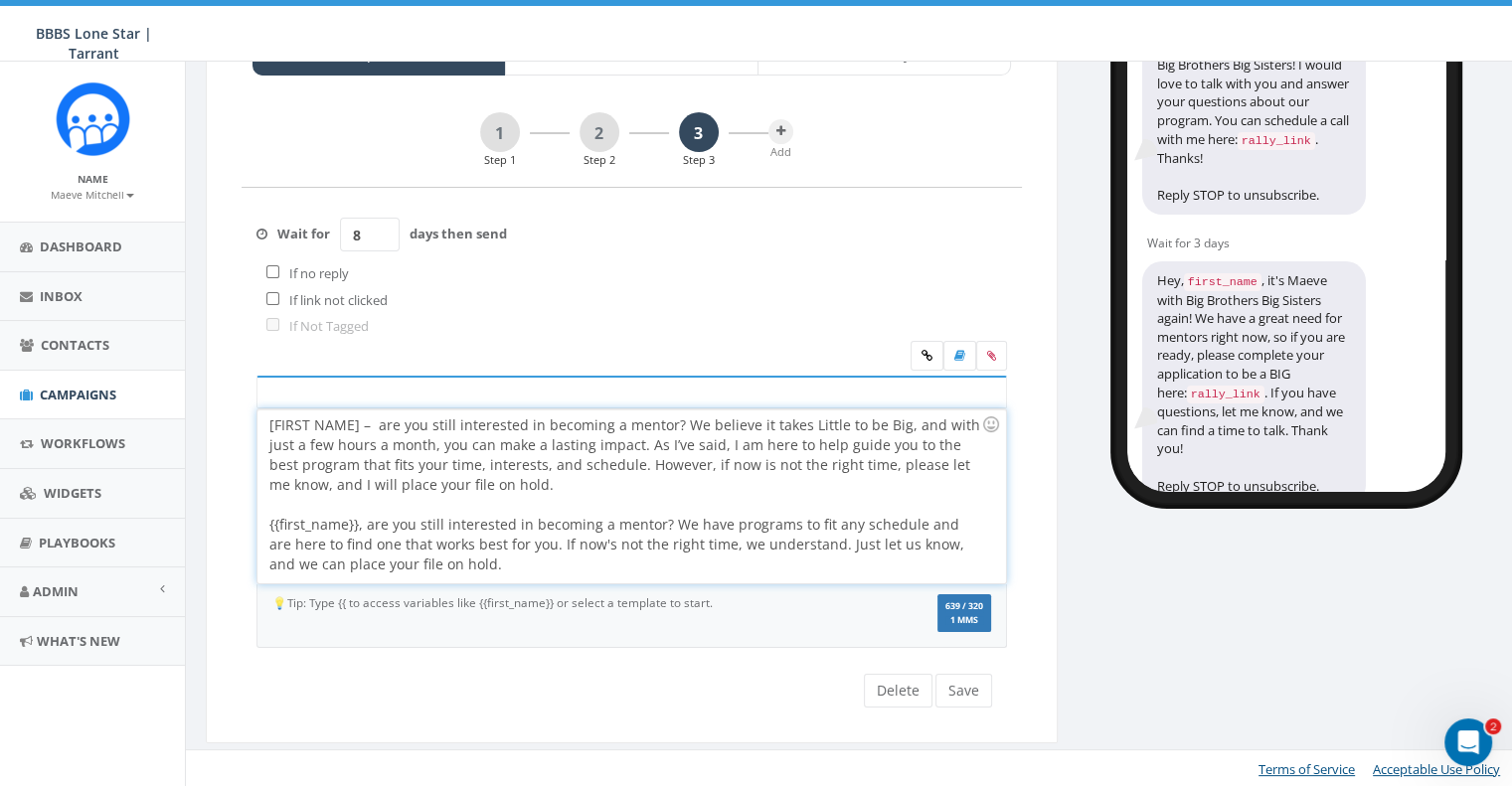 click on "NAME –  are you still interested in becoming a mentor? We believe it takes Little to be Big, and with just a few hours a month, you can make a lasting impact. As I’ve said, I am here to help guide you to the best program that fits your time, interests, and schedule. However, if now is not the right time, please let me know, and I will place your file on hold." at bounding box center [625, 455] 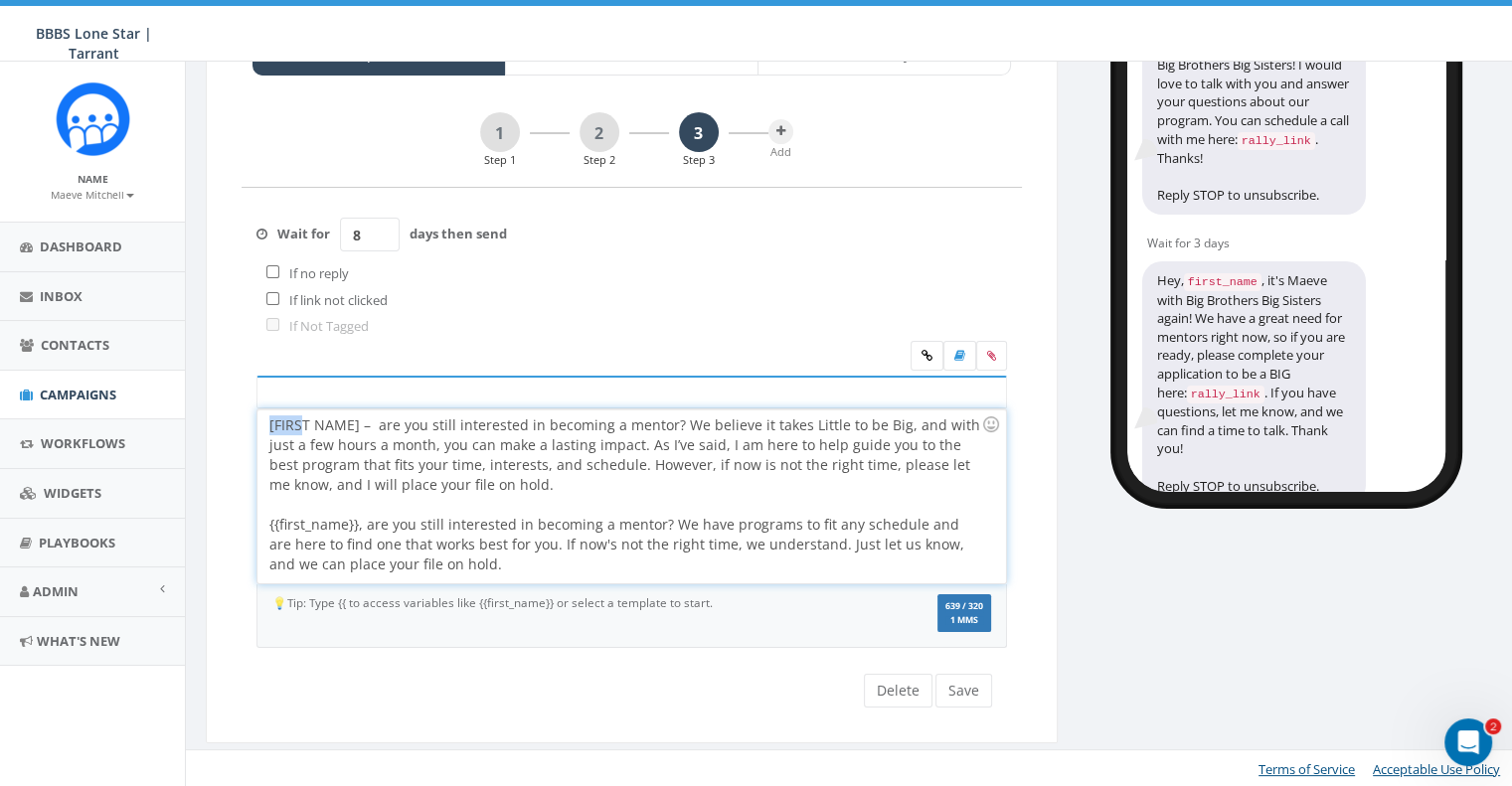 click on "NAME –  are you still interested in becoming a mentor? We believe it takes Little to be Big, and with just a few hours a month, you can make a lasting impact. As I’ve said, I am here to help guide you to the best program that fits your time, interests, and schedule. However, if now is not the right time, please let me know, and I will place your file on hold." at bounding box center [625, 455] 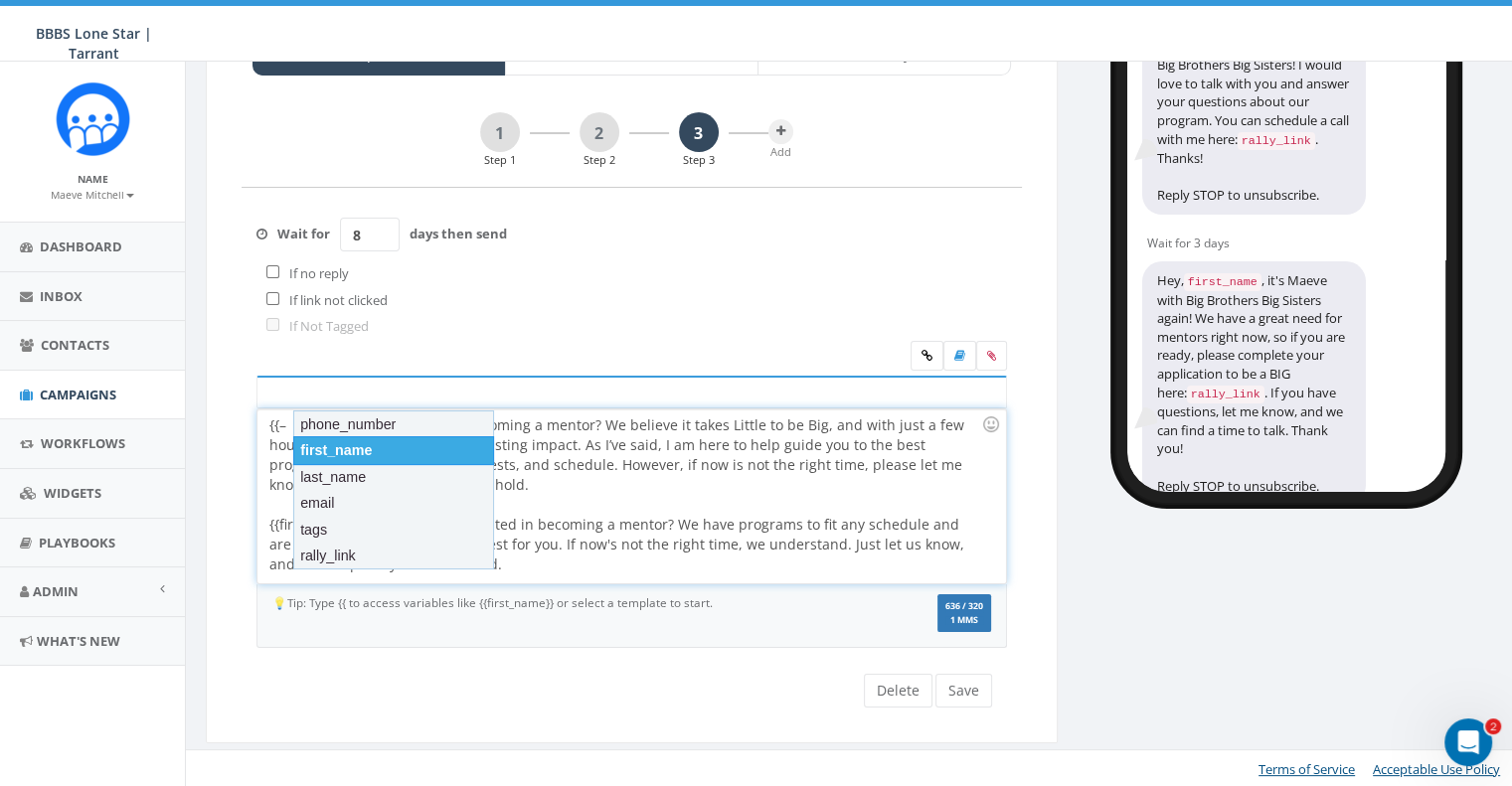 click on "first_name" at bounding box center [394, 450] 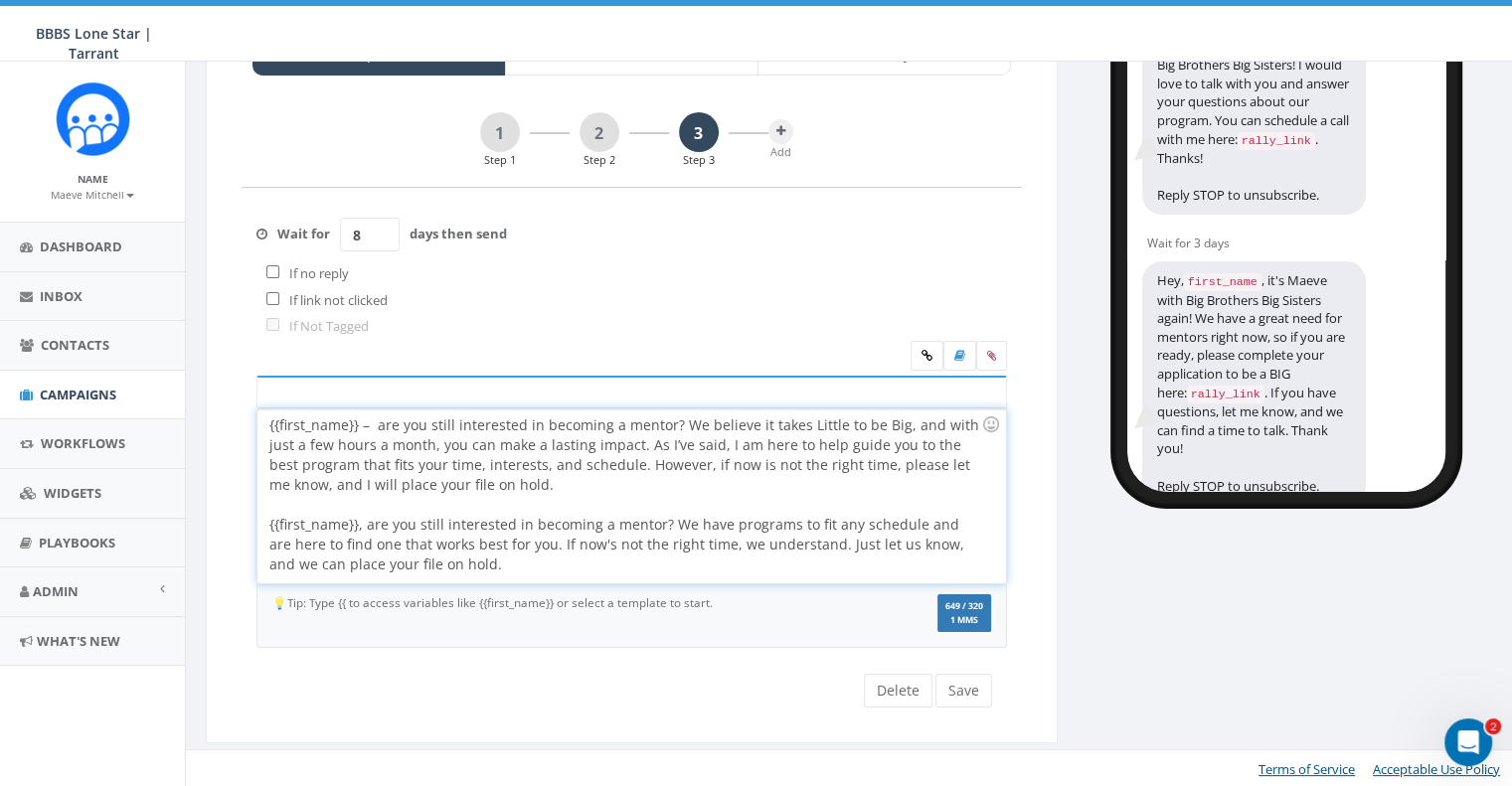 click on "{{first_name}} –  are you still interested in becoming a mentor? We believe it takes Little to be Big, and with just a few hours a month, you can make a lasting impact. As I’ve said, I am here to help guide you to the best program that fits your time, interests, and schedule. However, if now is not the right time, please let me know, and I will place your file on hold." at bounding box center [625, 455] 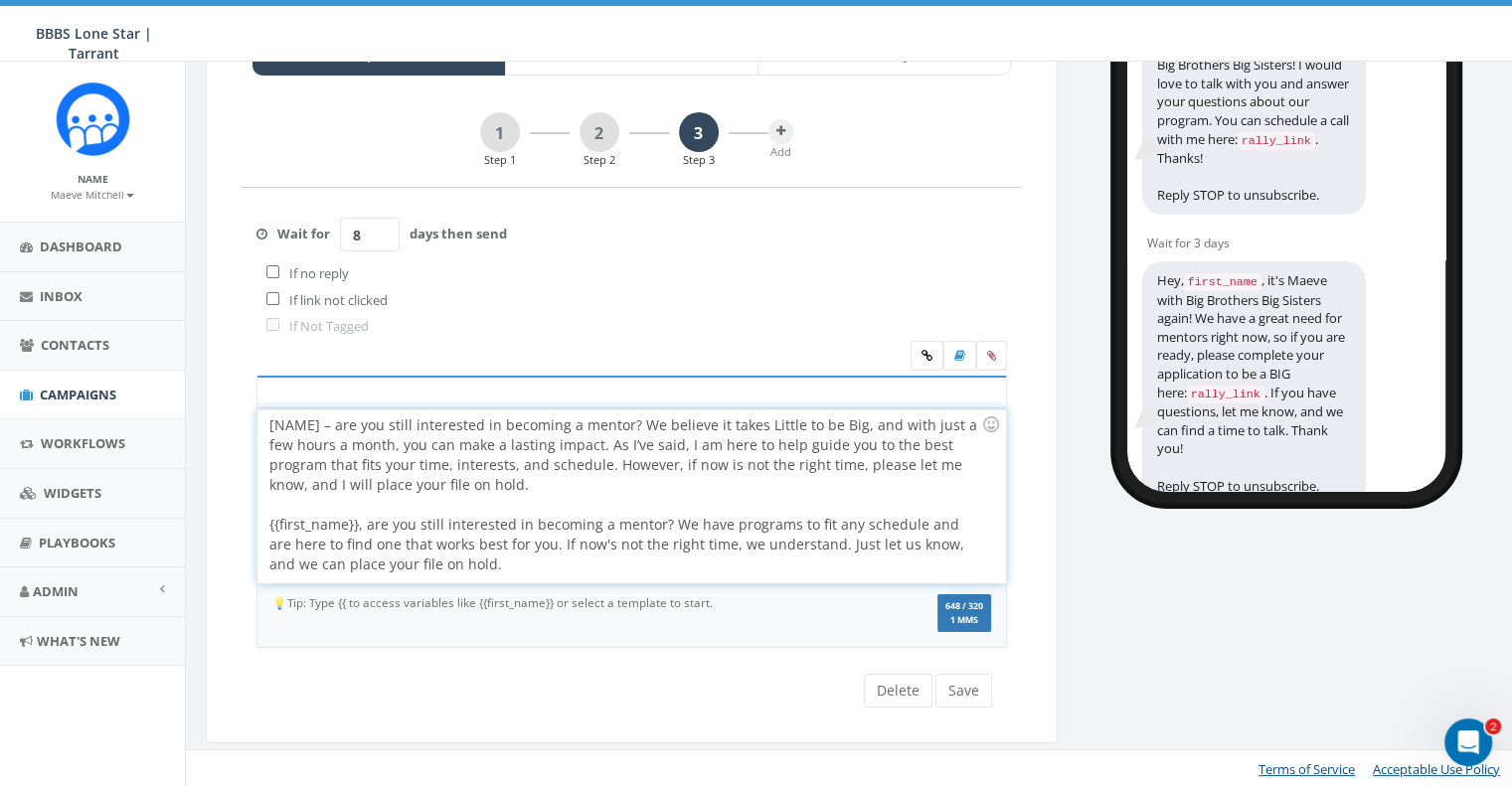 click on "{{first_name}} – are you still interested in becoming a mentor? We believe it takes Little to be Big, and with just a few hours a month, you can make a lasting impact. As I’ve said, I am here to help guide you to the best program that fits your time, interests, and schedule. However, if now is not the right time, please let me know, and I will place your file on hold." at bounding box center [625, 455] 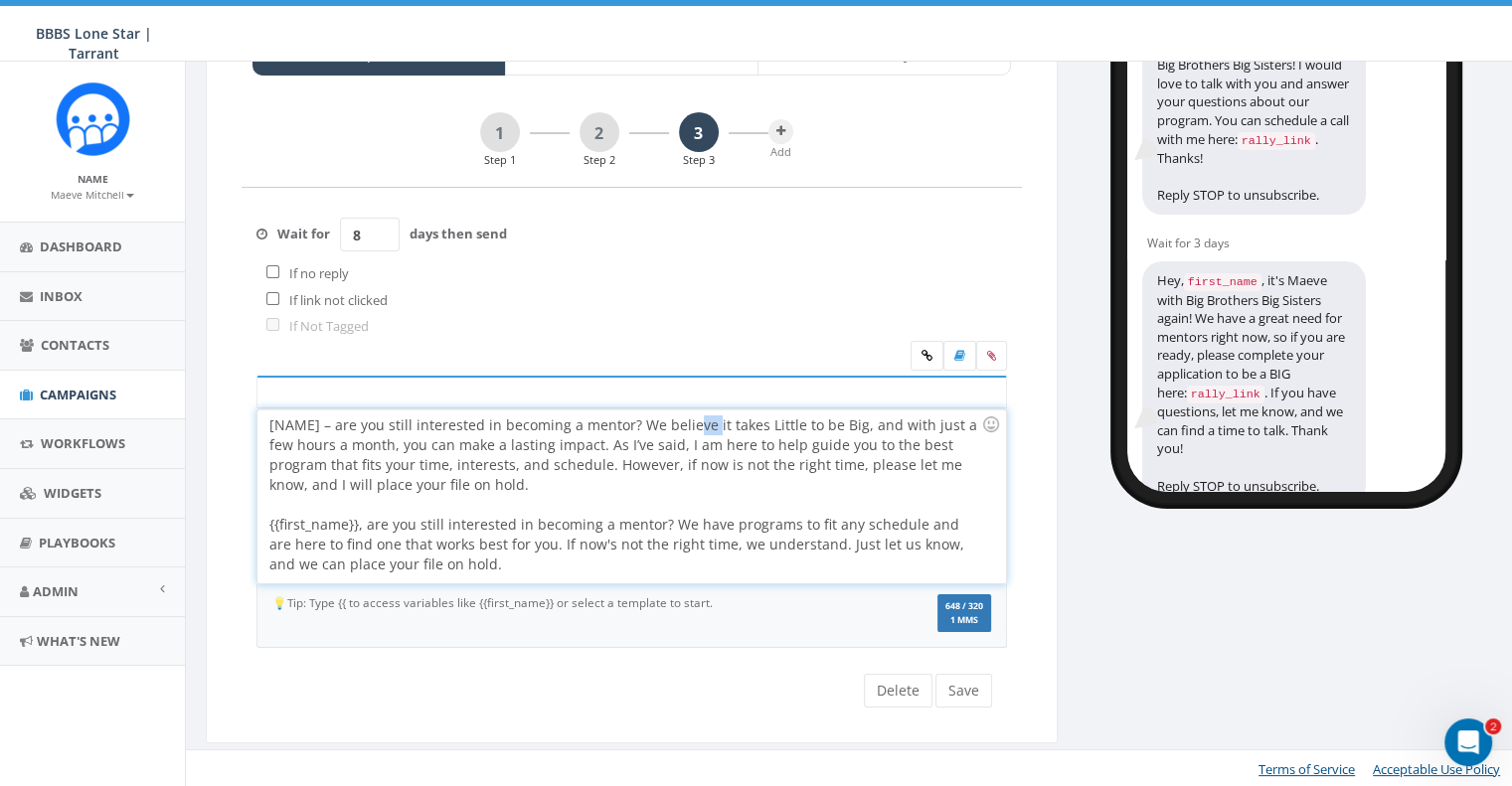 click on "{{first_name}} – are you still interested in becoming a mentor? We believe it takes Little to be Big, and with just a few hours a month, you can make a lasting impact. As I’ve said, I am here to help guide you to the best program that fits your time, interests, and schedule. However, if now is not the right time, please let me know, and I will place your file on hold." at bounding box center [625, 455] 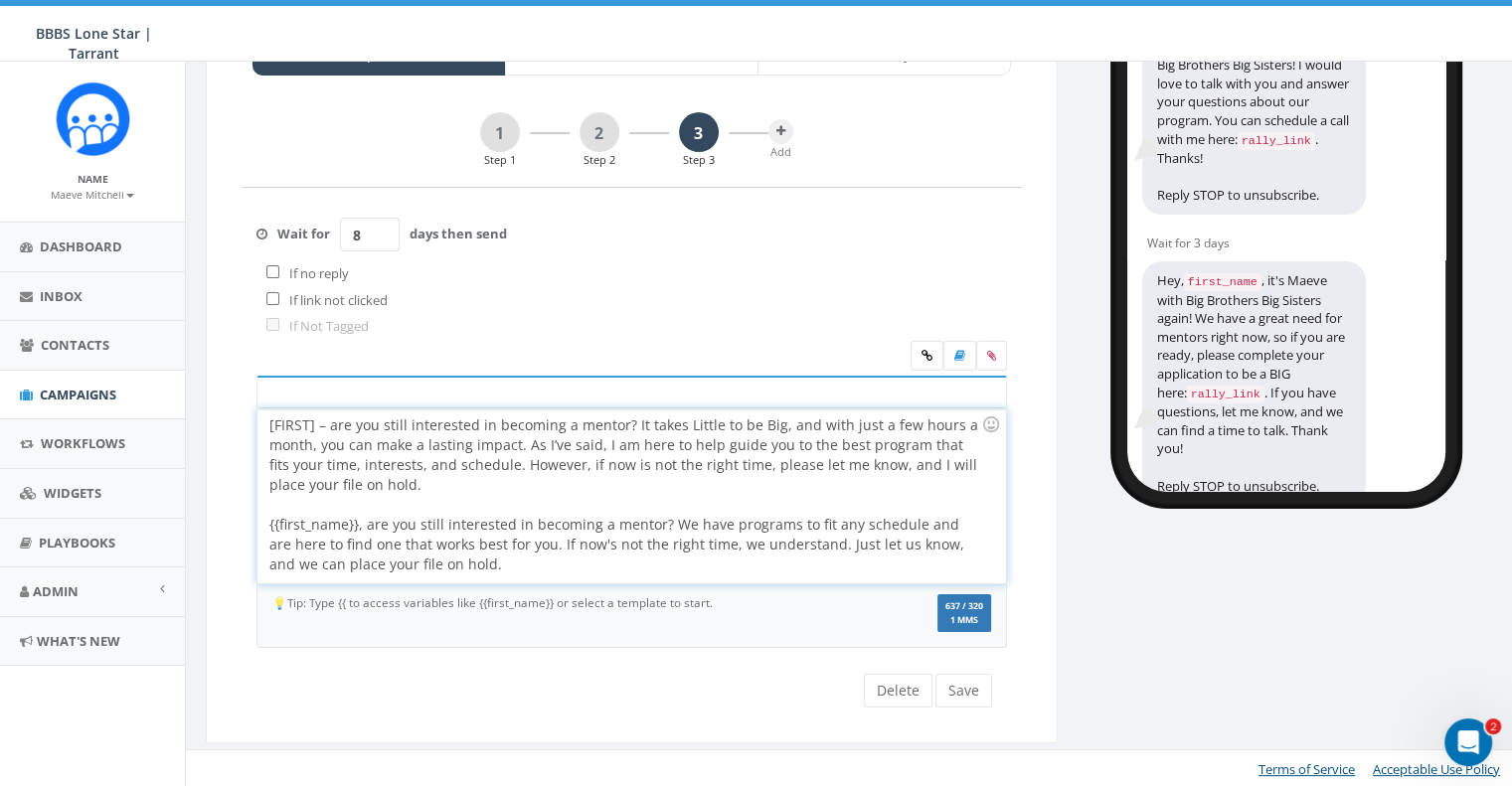 click on "{{first_name}} – are you still interested in becoming a mentor? It takes Little to be Big, and with just a few hours a month, you can make a lasting impact. As I’ve said, I am here to help guide you to the best program that fits your time, interests, and schedule. However, if now is not the right time, please let me know, and I will place your file on hold.  {{first_name}}, are you still interested in becoming a mentor? We have programs to fit any schedule and are here to find one that works best for you. If now's not the right time, we understand. Just let us know, and we can place your file on hold." at bounding box center (631, 496) 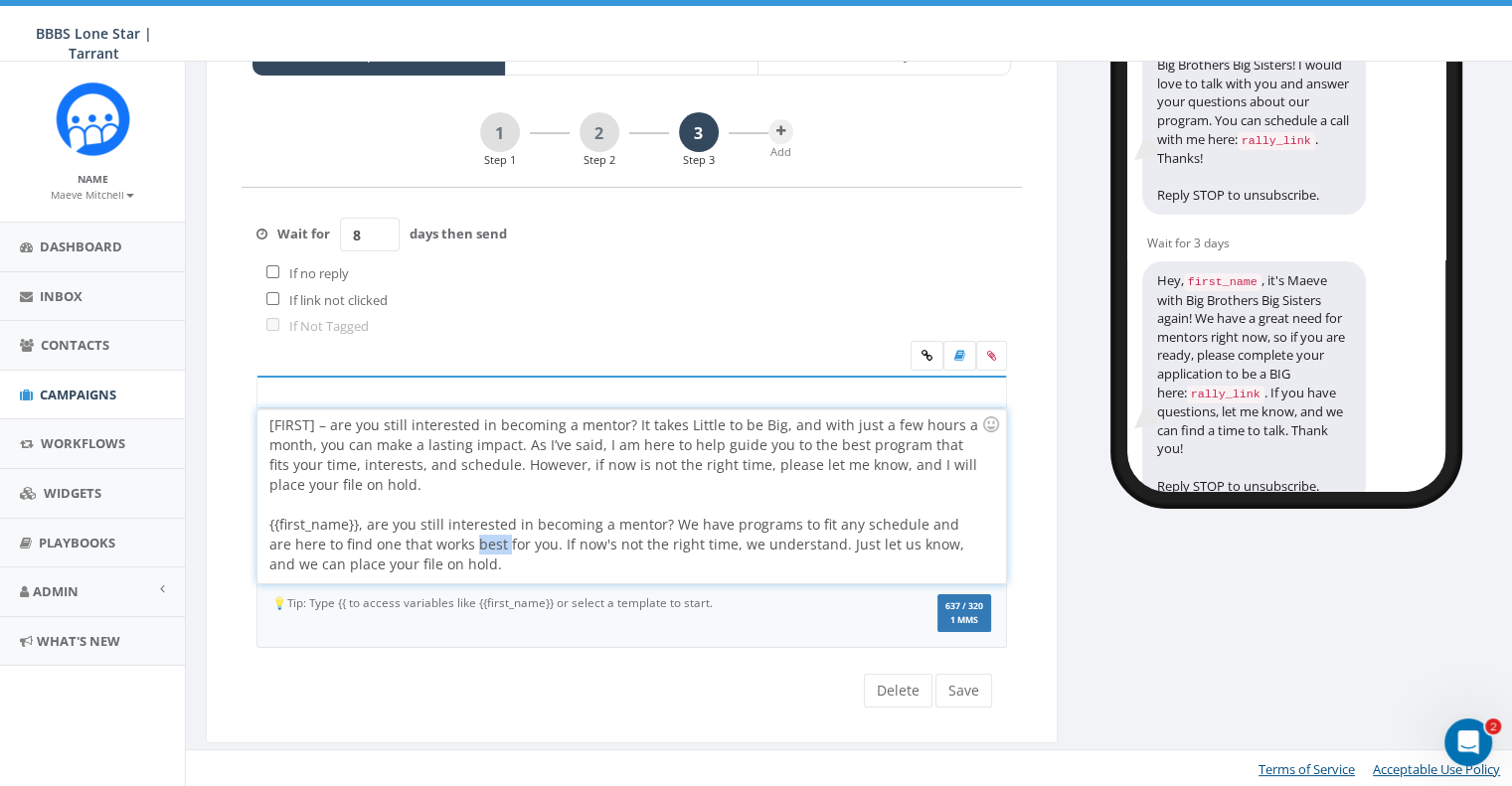 click on "{{first_name}} – are you still interested in becoming a mentor? It takes Little to be Big, and with just a few hours a month, you can make a lasting impact. As I’ve said, I am here to help guide you to the best program that fits your time, interests, and schedule. However, if now is not the right time, please let me know, and I will place your file on hold.  {{first_name}}, are you still interested in becoming a mentor? We have programs to fit any schedule and are here to find one that works best for you. If now's not the right time, we understand. Just let us know, and we can place your file on hold." at bounding box center (631, 496) 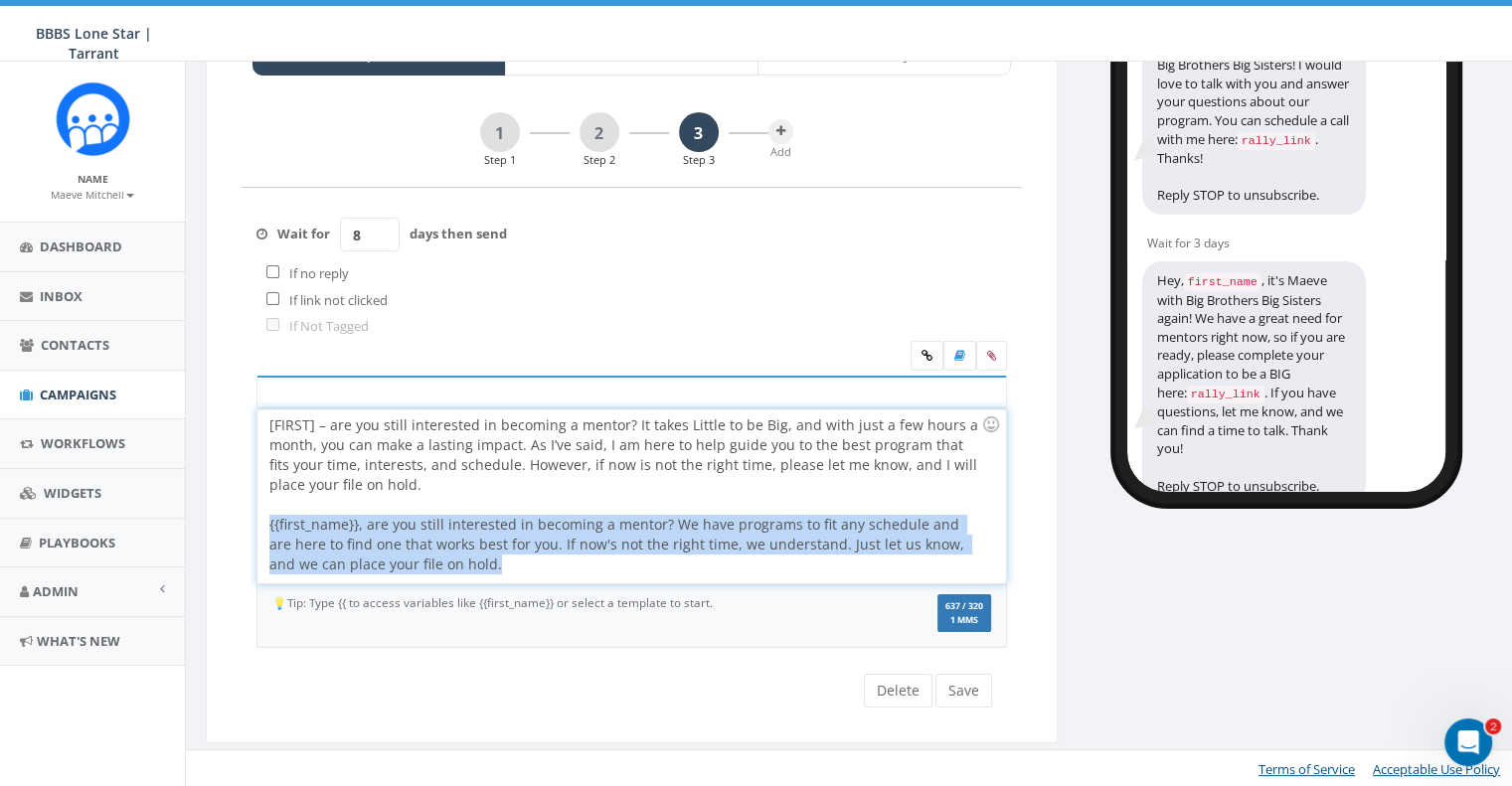 click on "{{first_name}} – are you still interested in becoming a mentor? It takes Little to be Big, and with just a few hours a month, you can make a lasting impact. As I’ve said, I am here to help guide you to the best program that fits your time, interests, and schedule. However, if now is not the right time, please let me know, and I will place your file on hold.  {{first_name}}, are you still interested in becoming a mentor? We have programs to fit any schedule and are here to find one that works best for you. If now's not the right time, we understand. Just let us know, and we can place your file on hold." at bounding box center [631, 496] 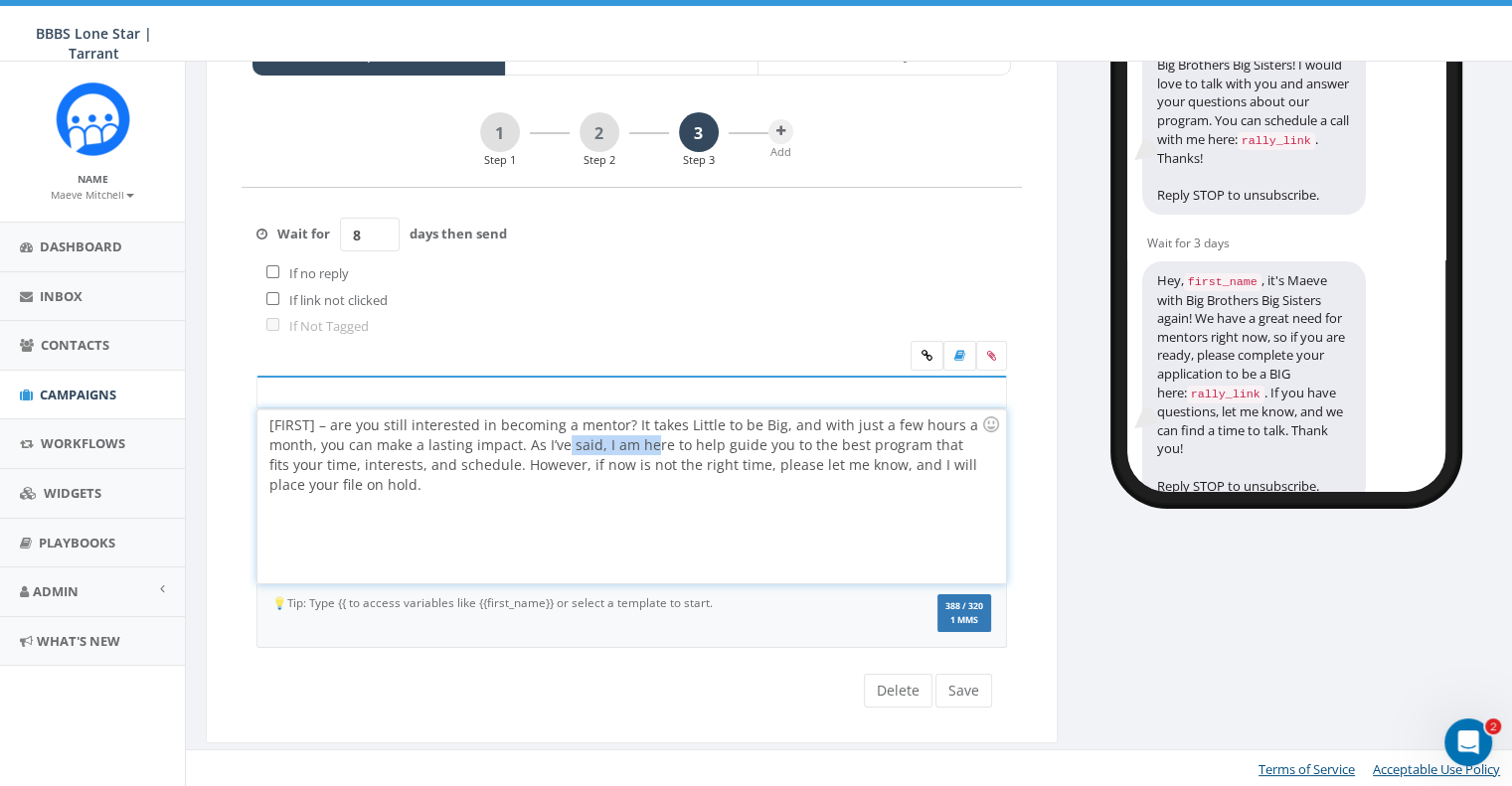 drag, startPoint x: 652, startPoint y: 452, endPoint x: 576, endPoint y: 442, distance: 76.65507 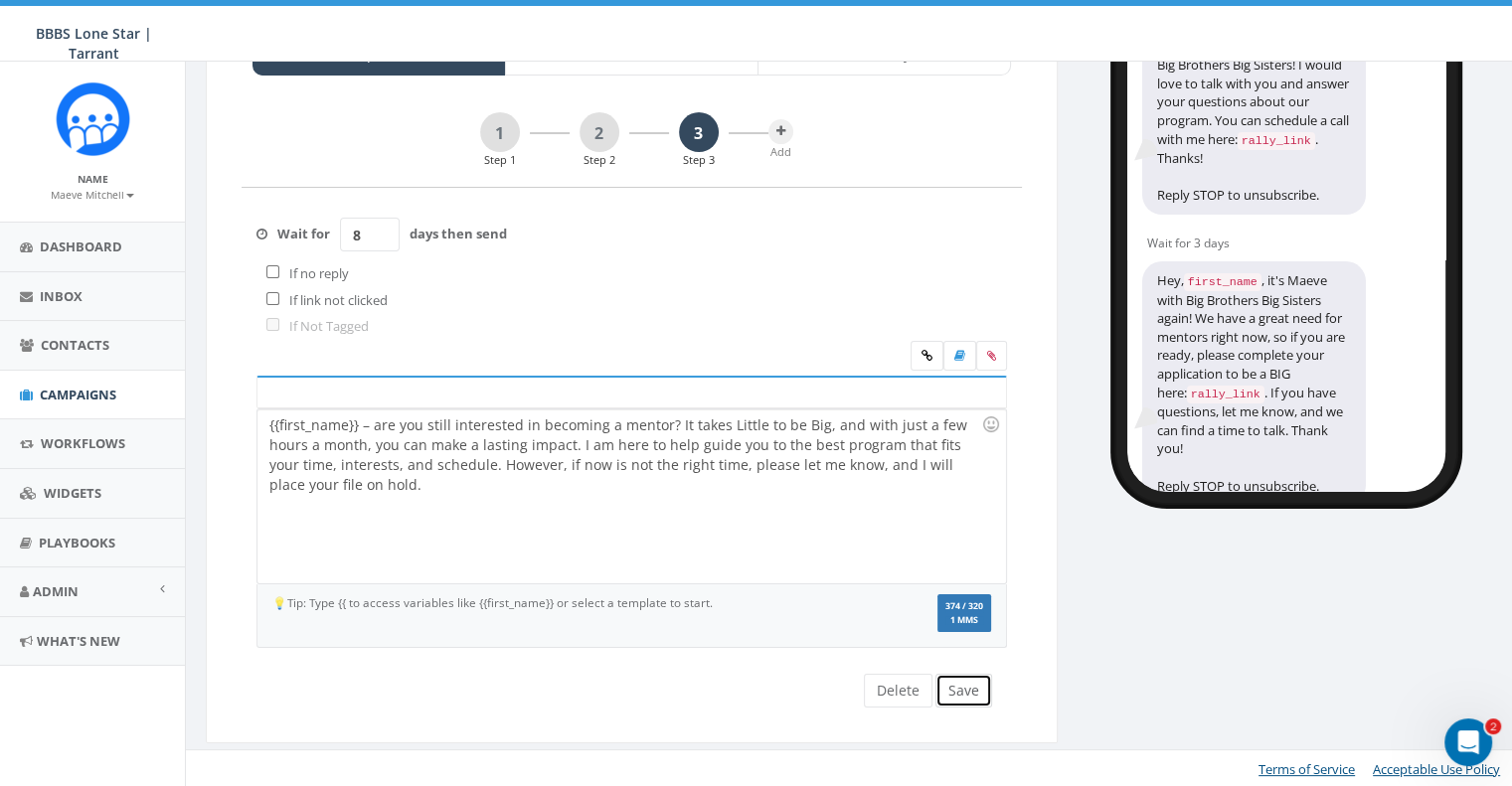 click on "Save" at bounding box center [963, 691] 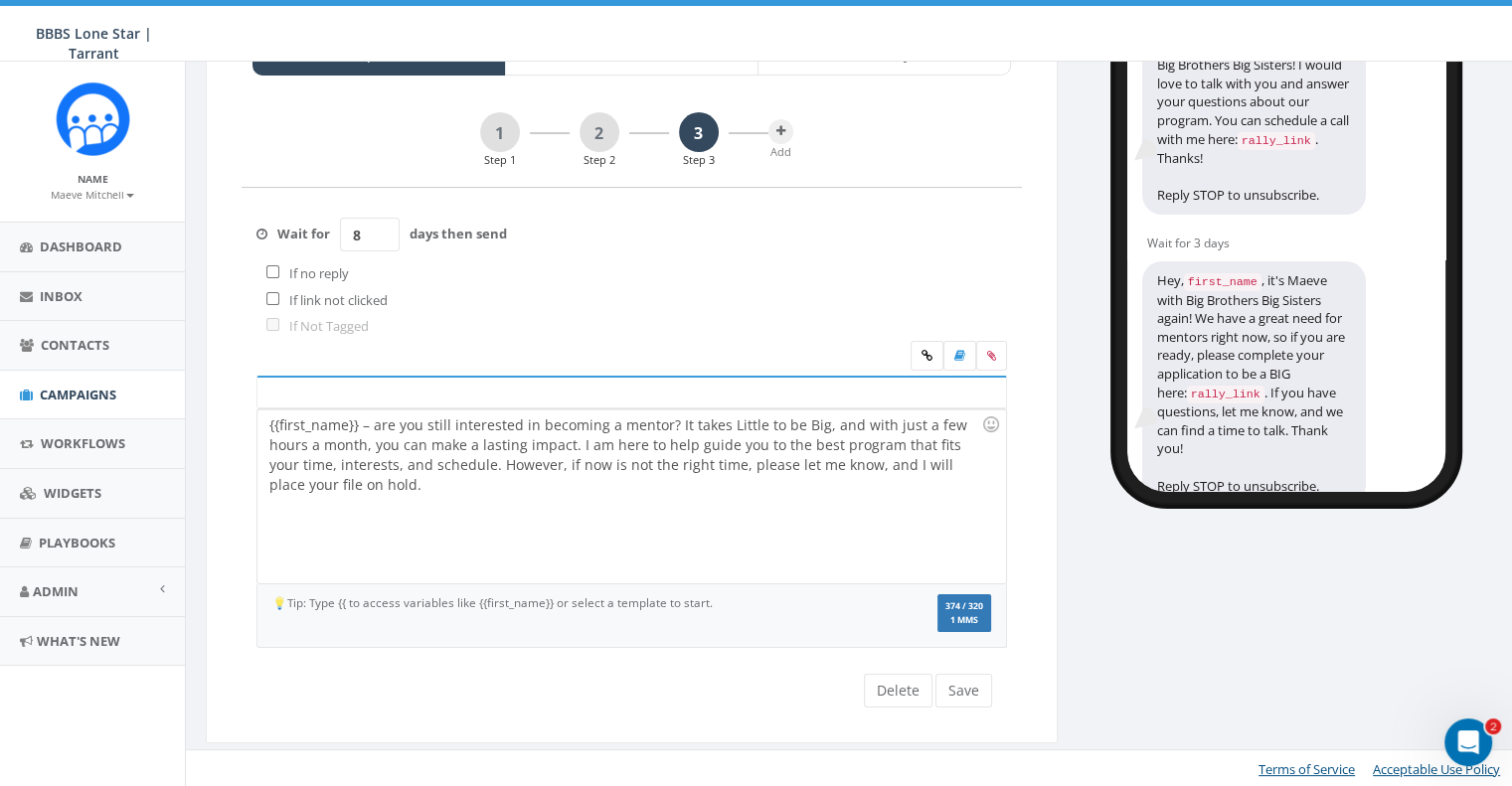 click on "{{first_name}} – are you still interested in becoming a mentor? It takes Little to be Big, and with just a few hours a month, you can make a lasting impact. I am here to help guide you to the best program that fits your time, interests, and schedule. However, if now is not the right time, please let me know, and I will place your file on hold." at bounding box center (631, 496) 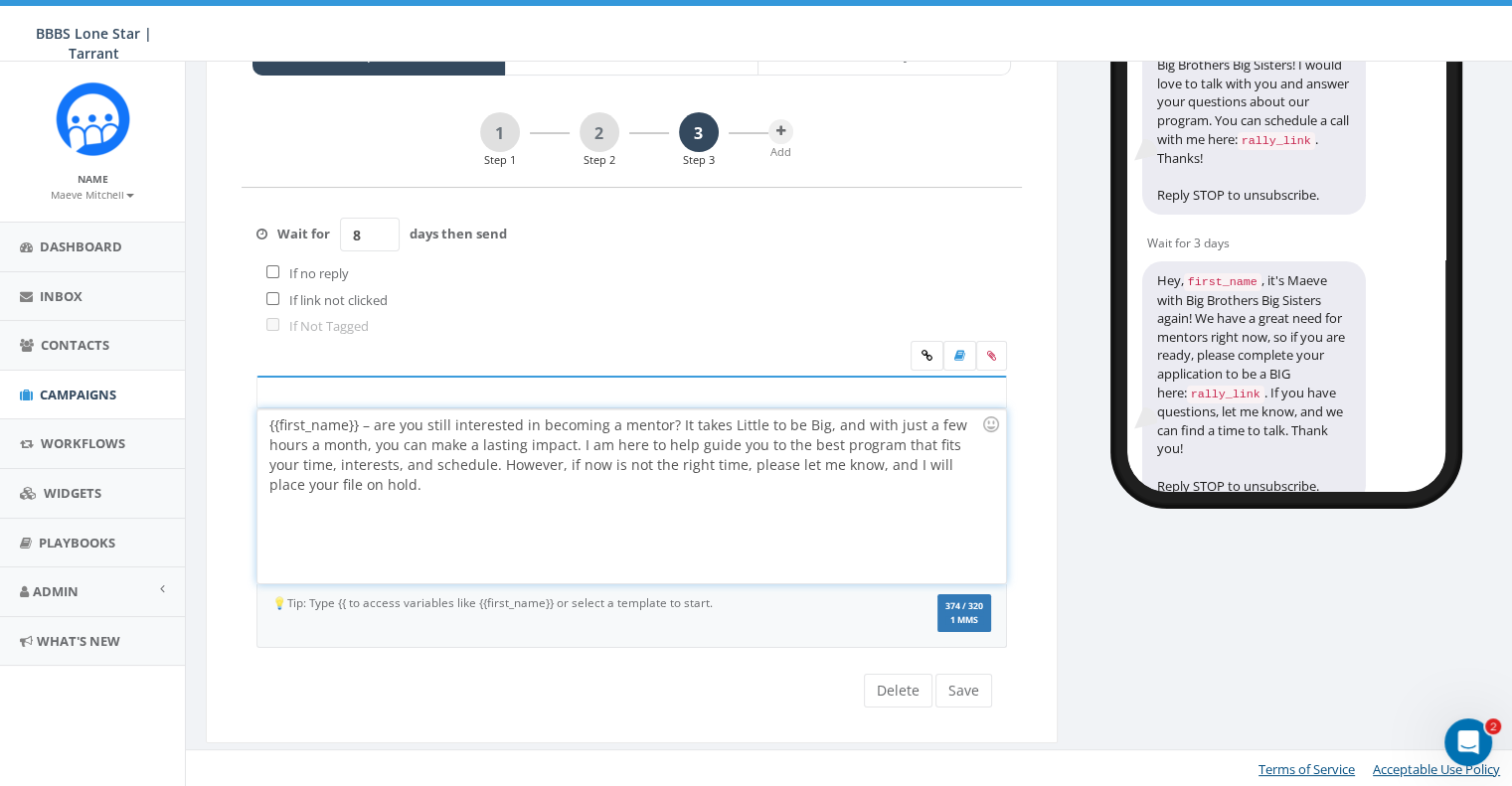 click on "{{first_name}} – are you still interested in becoming a mentor? It takes Little to be Big, and with just a few hours a month, you can make a lasting impact. I am here to help guide you to the best program that fits your time, interests, and schedule. However, if now is not the right time, please let me know, and I will place your file on hold." at bounding box center (631, 496) 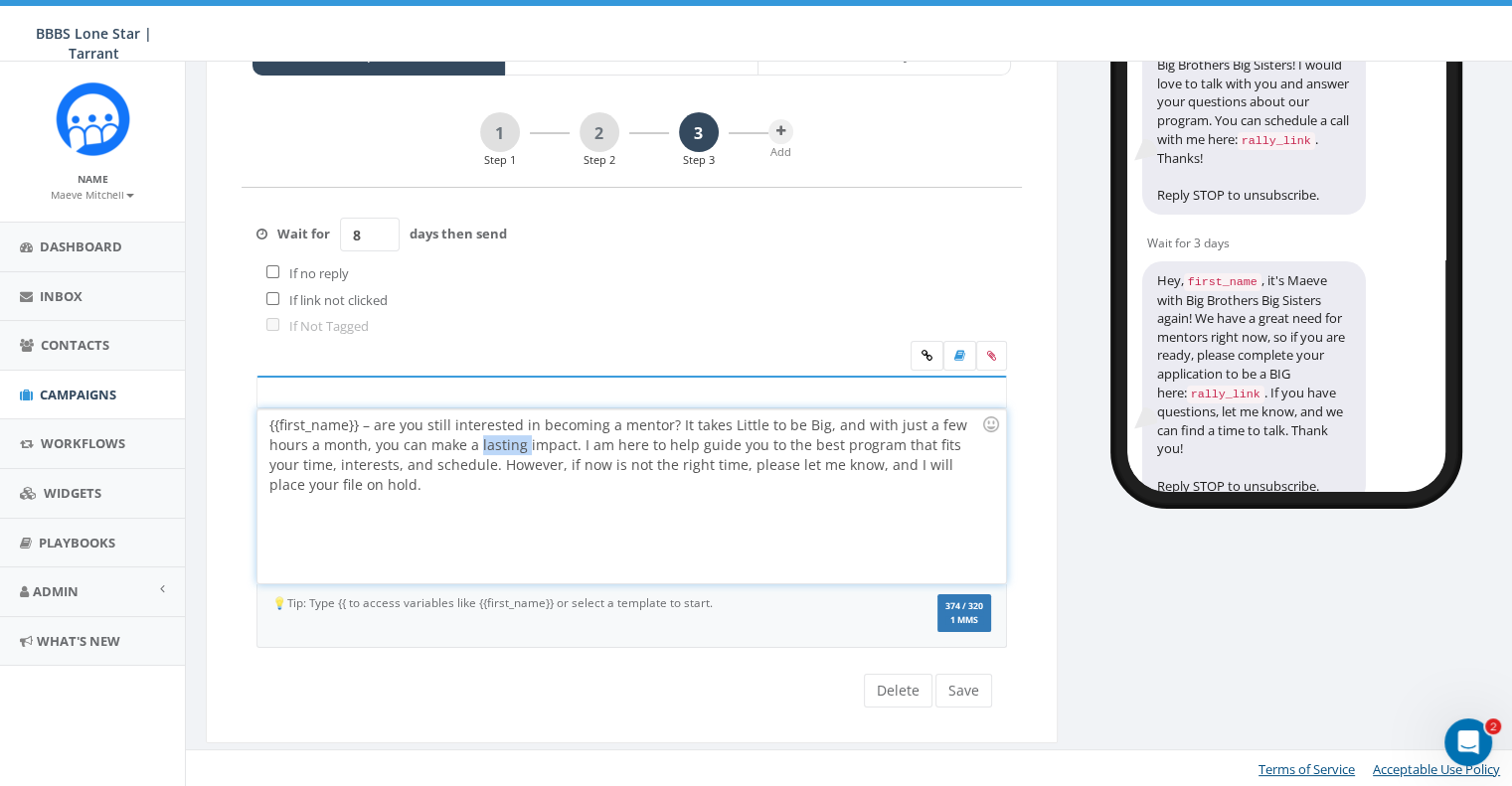 click on "{{first_name}} – are you still interested in becoming a mentor? It takes Little to be Big, and with just a few hours a month, you can make a lasting impact. I am here to help guide you to the best program that fits your time, interests, and schedule. However, if now is not the right time, please let me know, and I will place your file on hold." at bounding box center [631, 496] 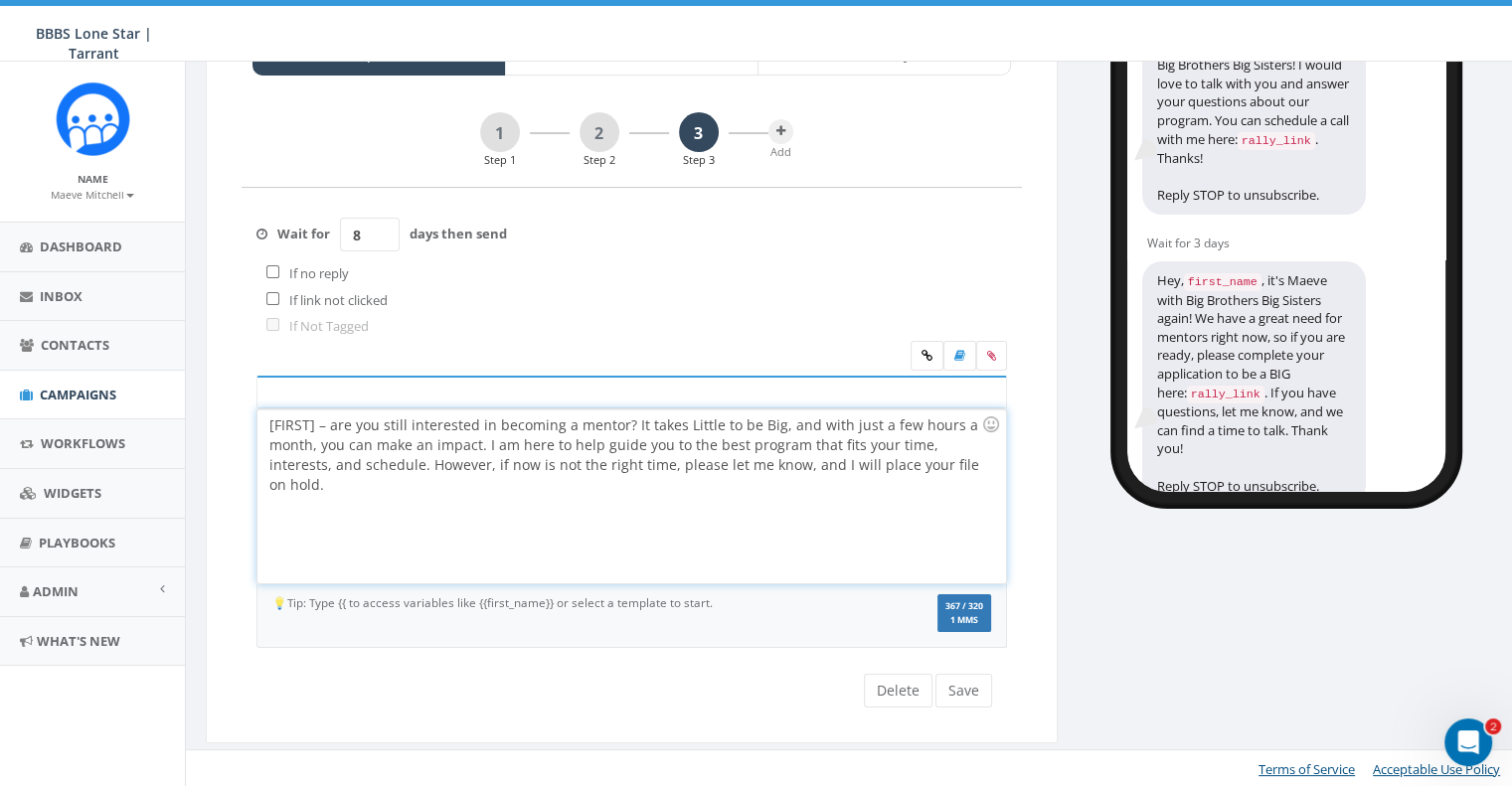 click on "{{first_name}} – are you still interested in becoming a mentor? It takes Little to be Big, and with just a few hours a month, you can make an impact. I am here to help guide you to the best program that fits your time, interests, and schedule. However, if now is not the right time, please let me know, and I will place your file on hold." at bounding box center [631, 496] 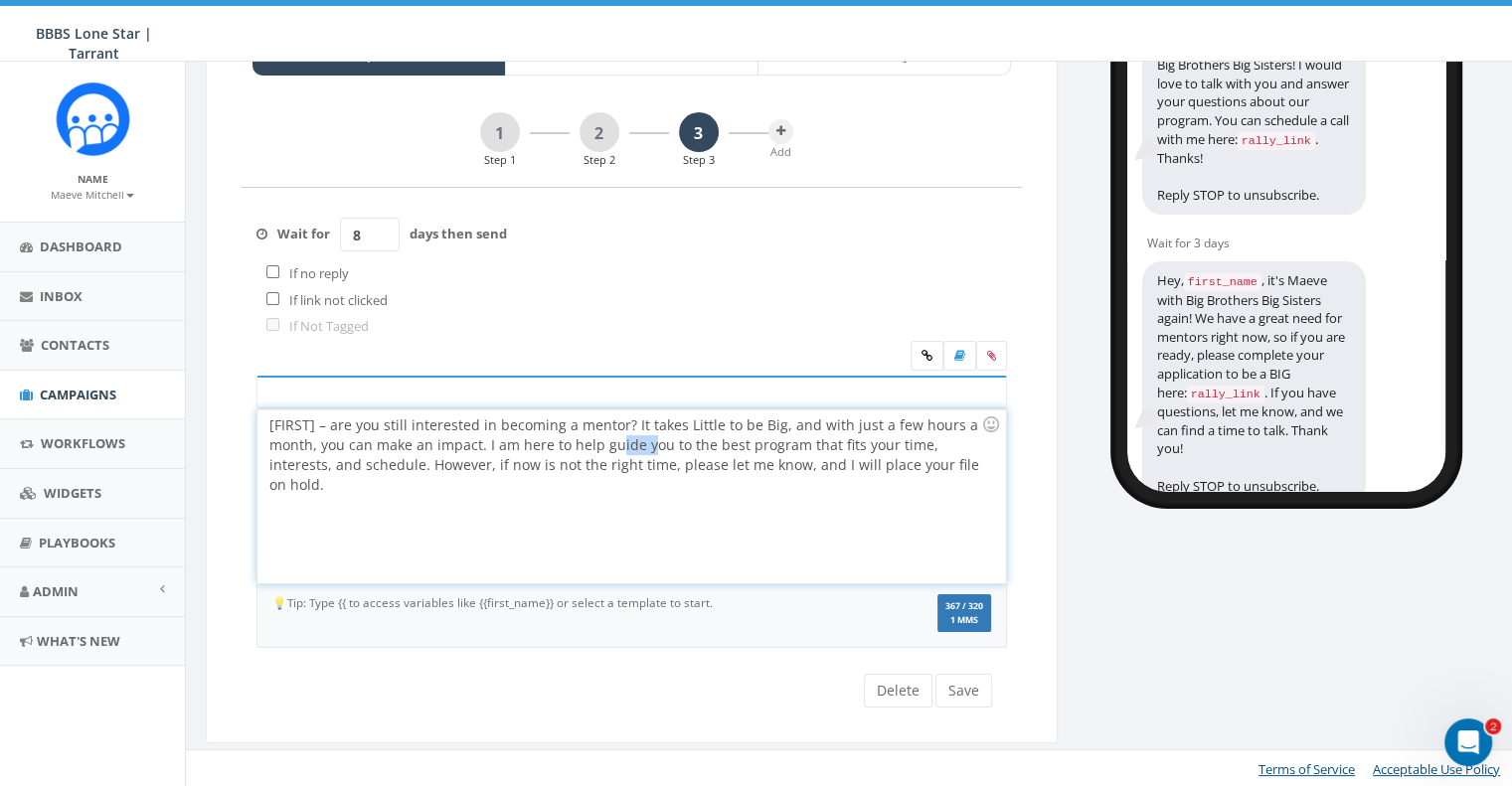 click on "{{first_name}} – are you still interested in becoming a mentor? It takes Little to be Big, and with just a few hours a month, you can make an impact. I am here to help guide you to the best program that fits your time, interests, and schedule. However, if now is not the right time, please let me know, and I will place your file on hold." at bounding box center (631, 496) 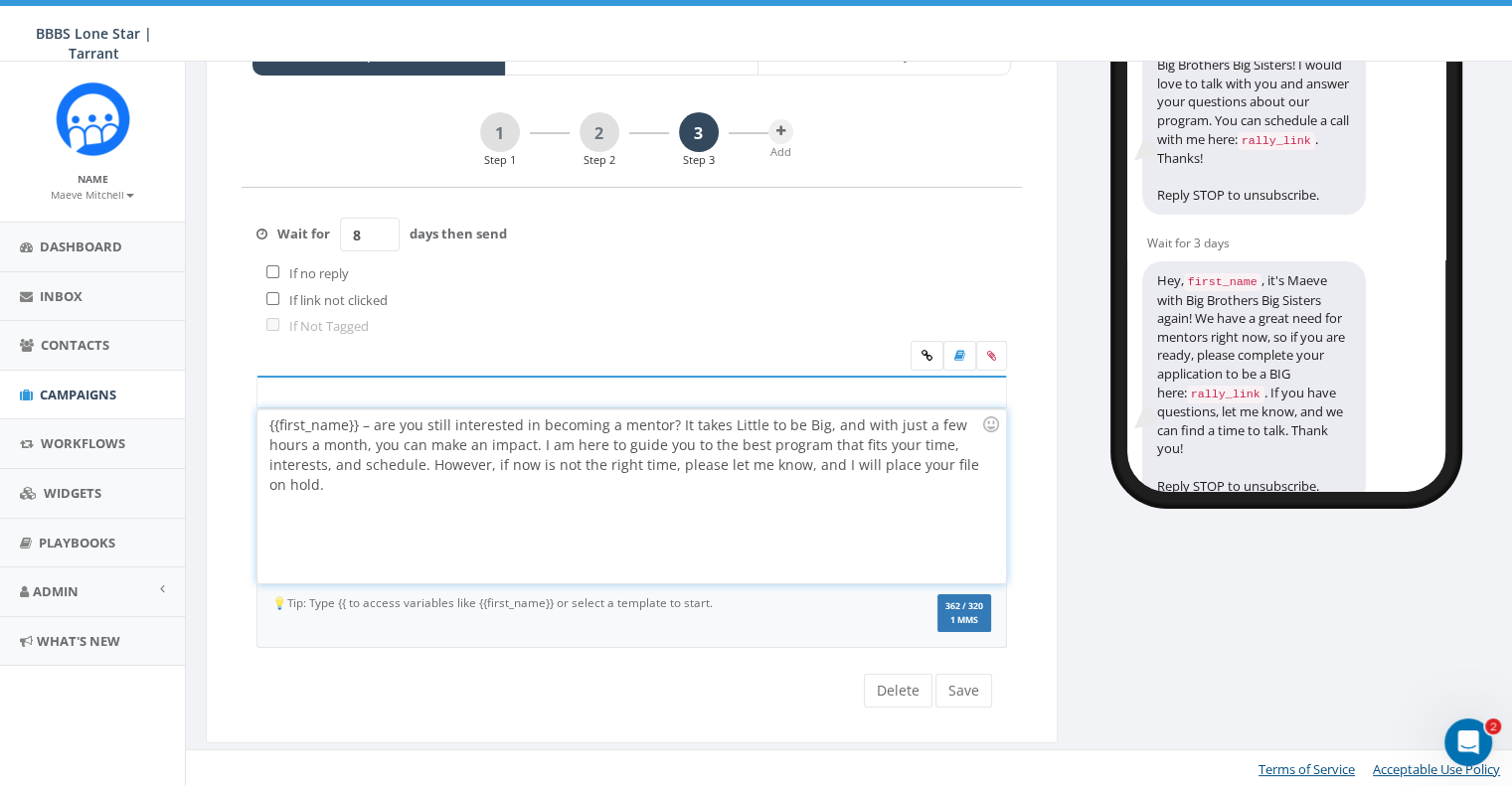 click on "{{first_name}} – are you still interested in becoming a mentor? It takes Little to be Big, and with just a few hours a month, you can make an impact. I am here to guide you to the best program that fits your time, interests, and schedule. However, if now is not the right time, please let me know, and I will place your file on hold." at bounding box center (631, 496) 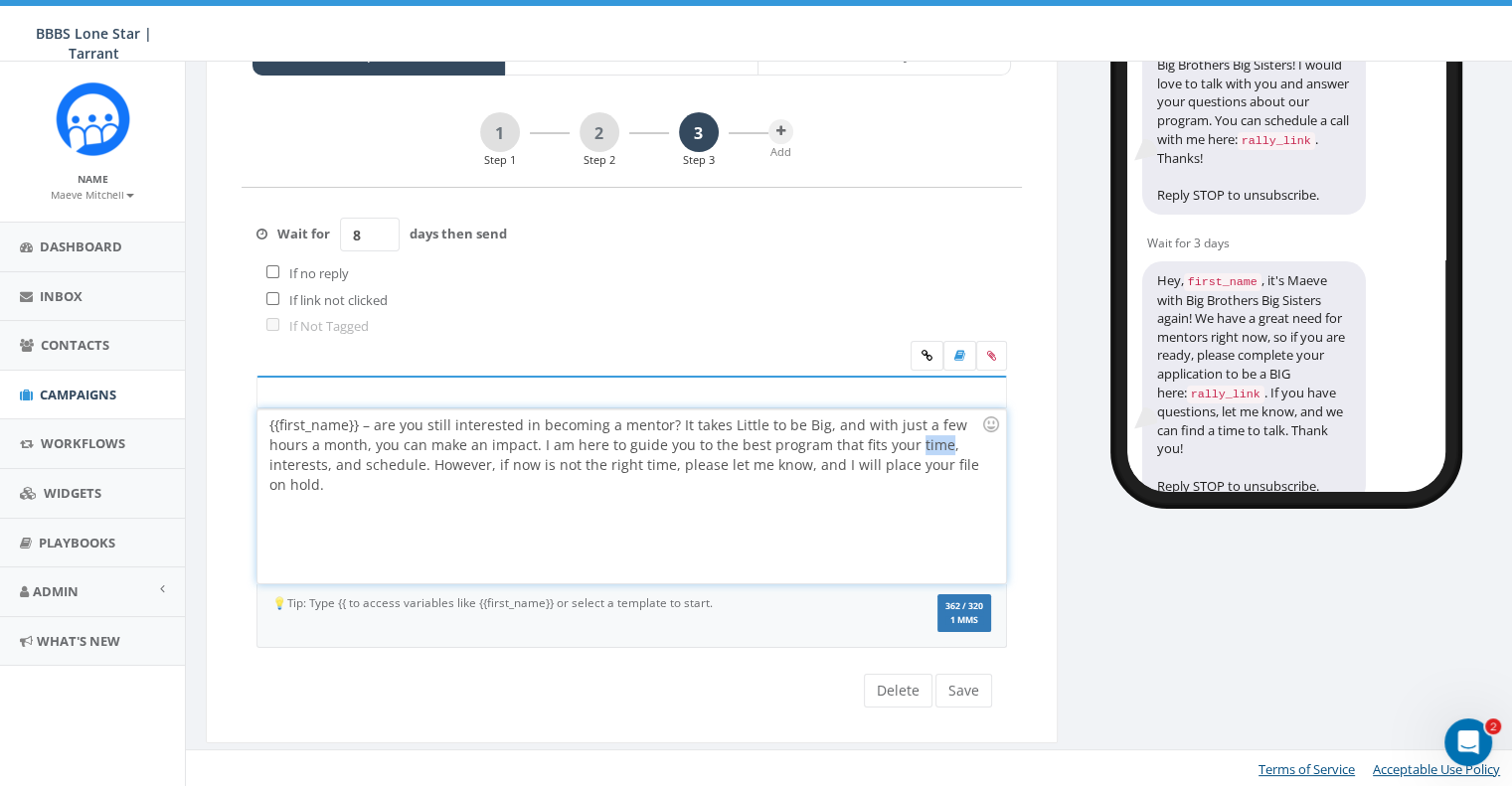 click on "{{first_name}} – are you still interested in becoming a mentor? It takes Little to be Big, and with just a few hours a month, you can make an impact. I am here to guide you to the best program that fits your time, interests, and schedule. However, if now is not the right time, please let me know, and I will place your file on hold." at bounding box center (631, 496) 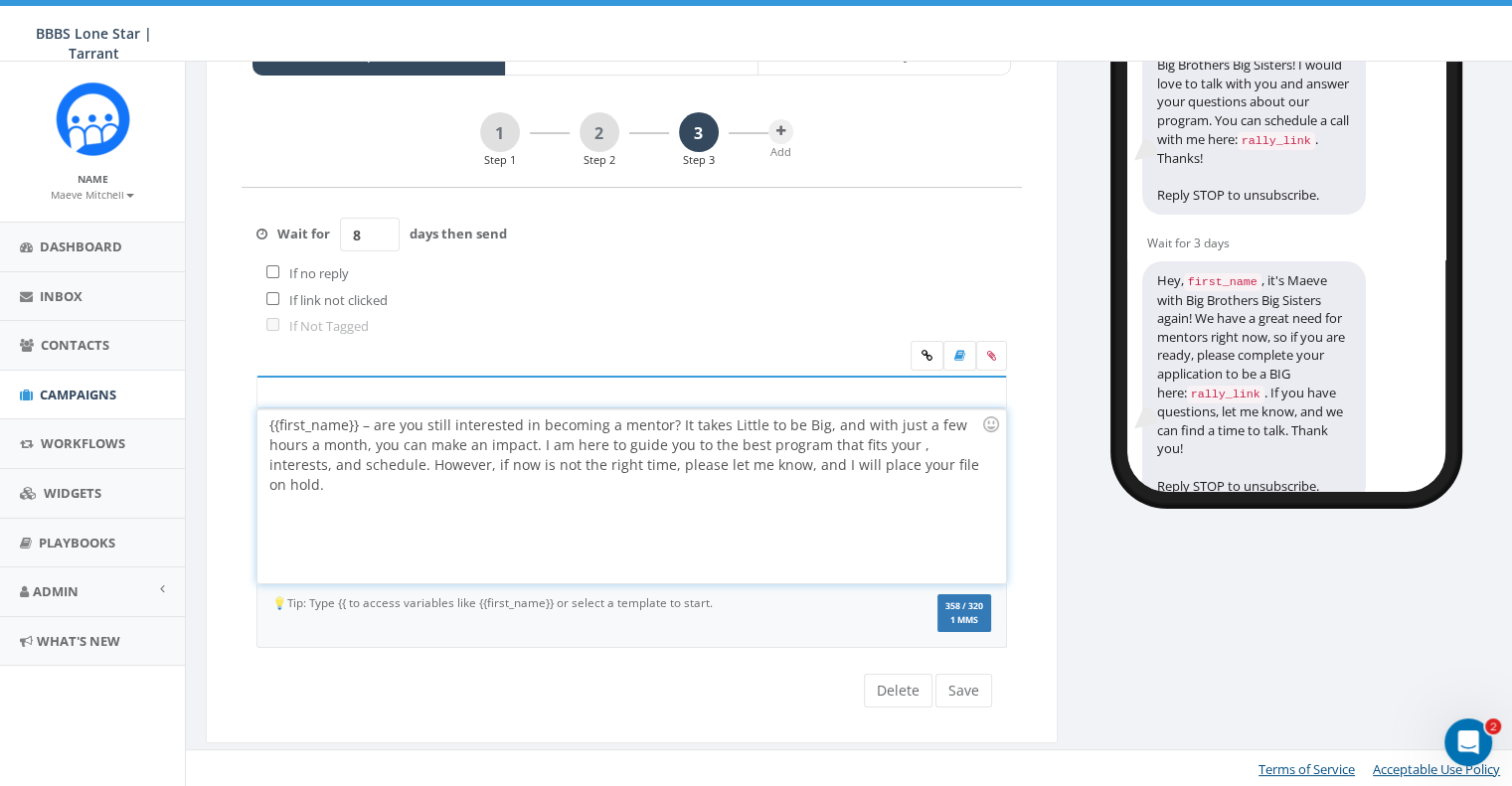 click on "{{first_name}} – are you still interested in becoming a mentor? It takes Little to be Big, and with just a few hours a month, you can make an impact. I am here to guide you to the best program that fits your , interests, and schedule. However, if now is not the right time, please let me know, and I will place your file on hold." at bounding box center (631, 496) 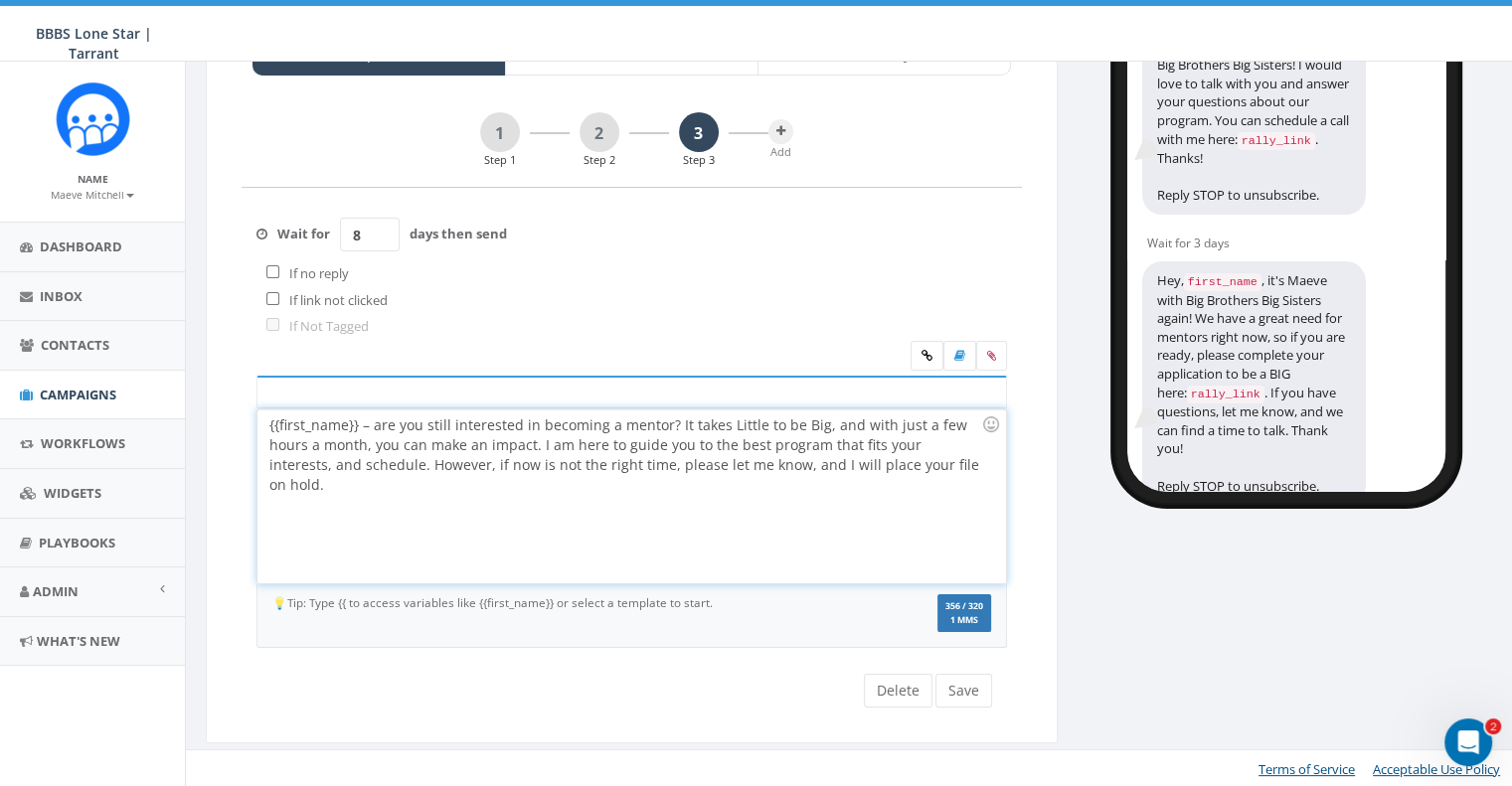 click on "{{first_name}} – are you still interested in becoming a mentor? It takes Little to be Big, and with just a few hours a month, you can make an impact. I am here to guide you to the best program that fits your interests, and schedule. However, if now is not the right time, please let me know, and I will place your file on hold." at bounding box center [631, 496] 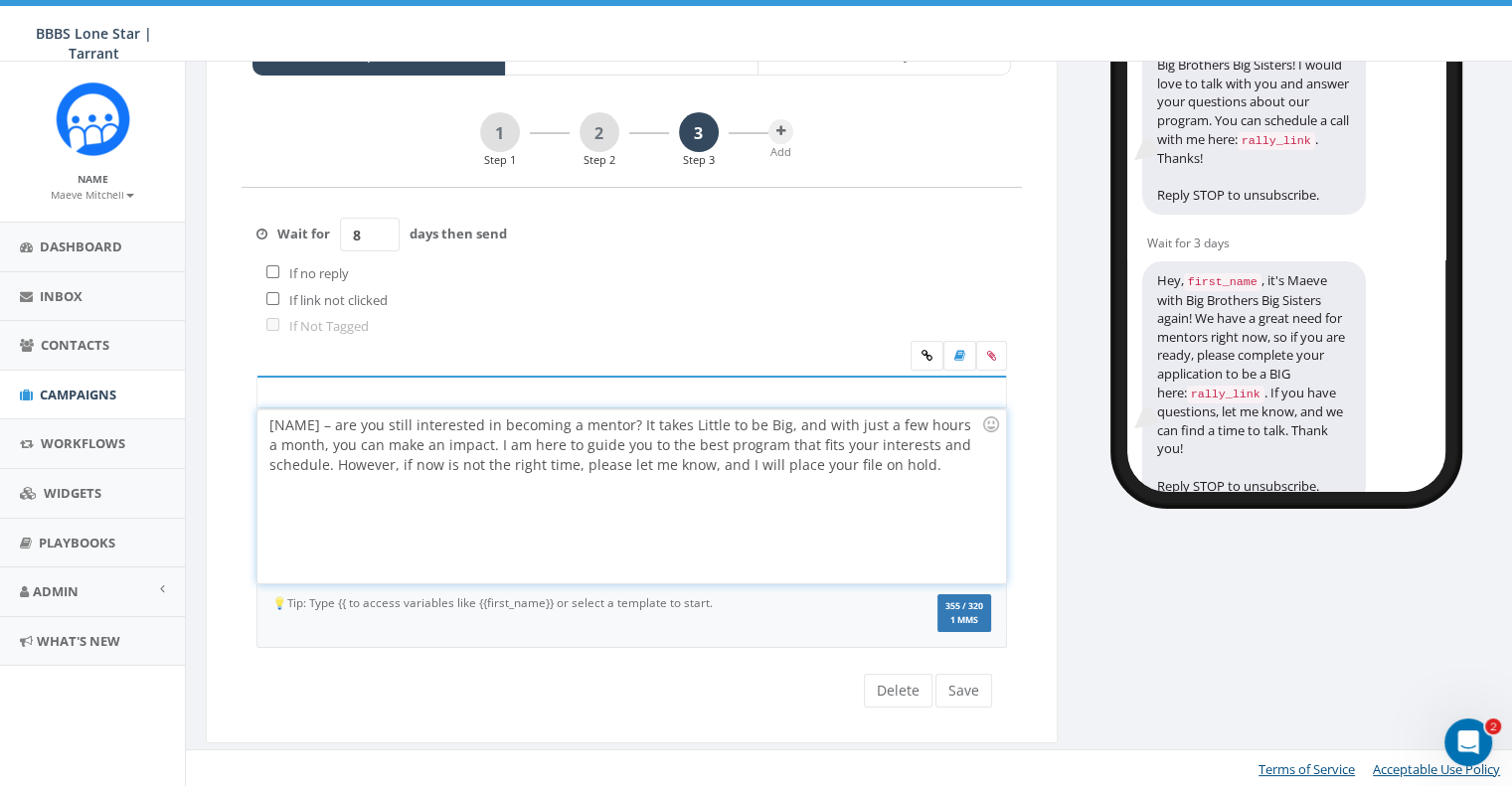 click on "{{first_name}} – are you still interested in becoming a mentor? It takes Little to be Big, and with just a few hours a month, you can make an impact. I am here to guide you to the best program that fits your interests and schedule. However, if now is not the right time, please let me know, and I will place your file on hold." at bounding box center [631, 496] 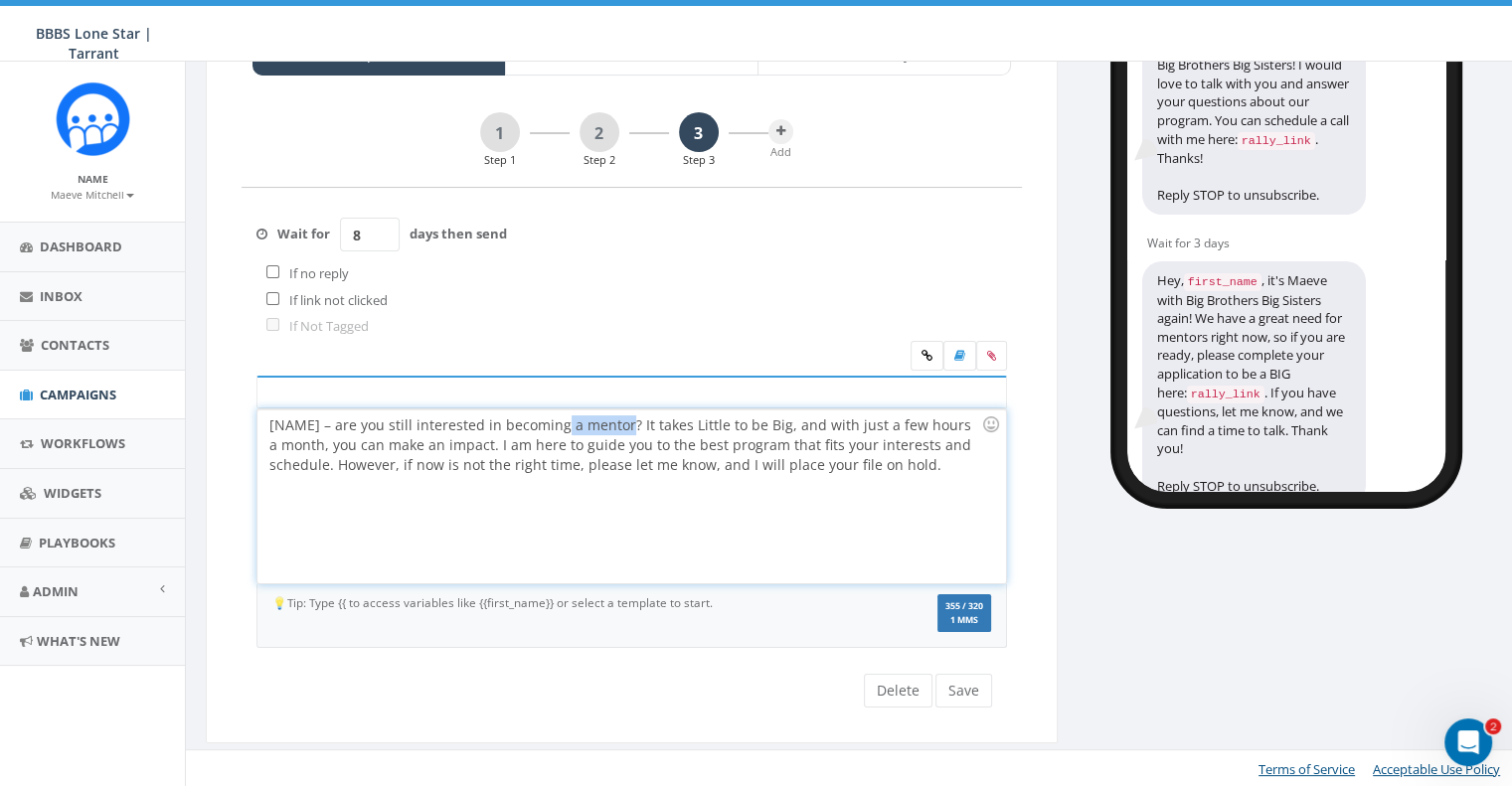 click on "{{first_name}} – are you still interested in becoming a mentor? It takes Little to be Big, and with just a few hours a month, you can make an impact. I am here to guide you to the best program that fits your interests and schedule. However, if now is not the right time, please let me know, and I will place your file on hold." at bounding box center [631, 496] 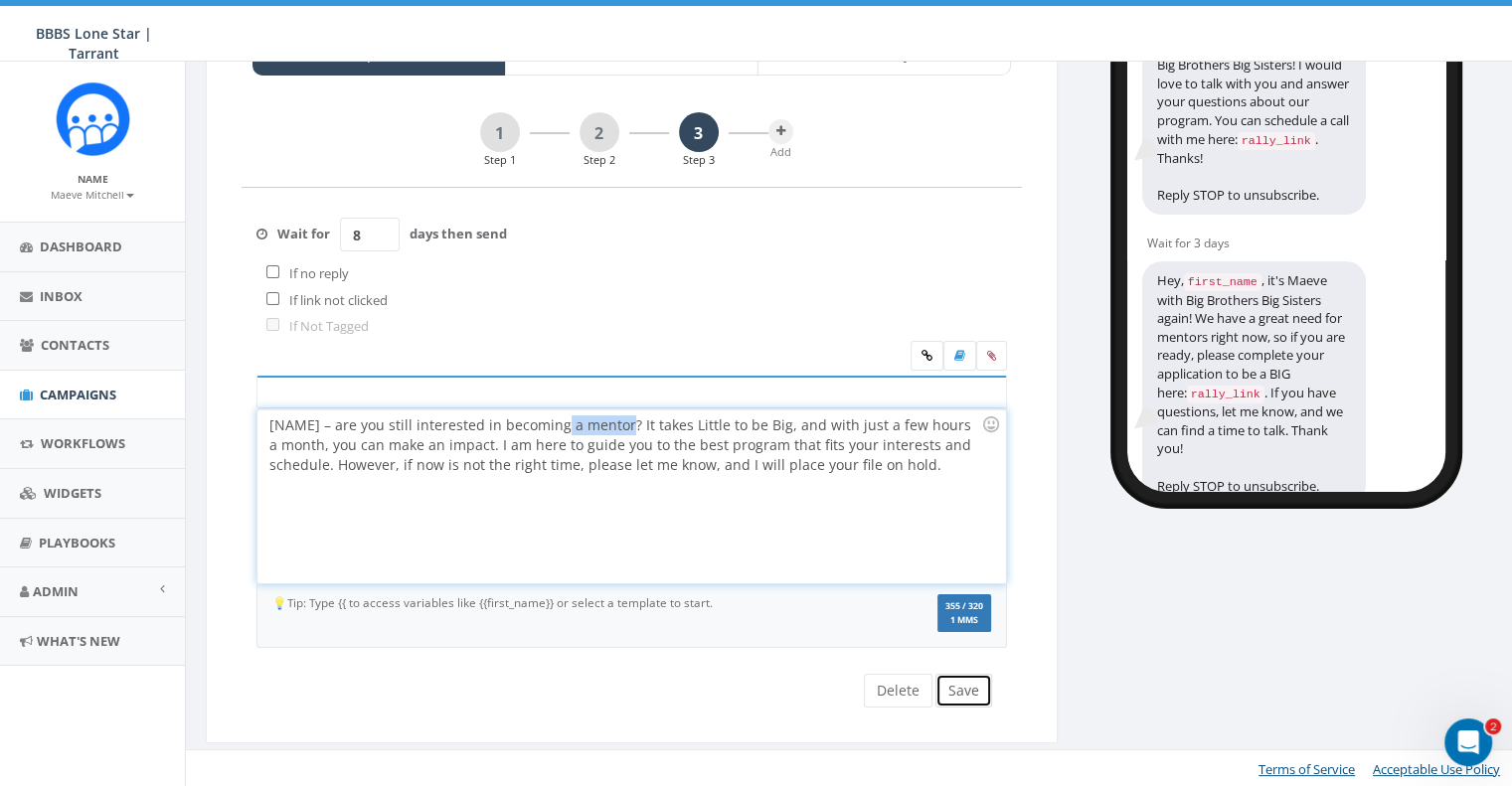 click on "Save" at bounding box center [963, 691] 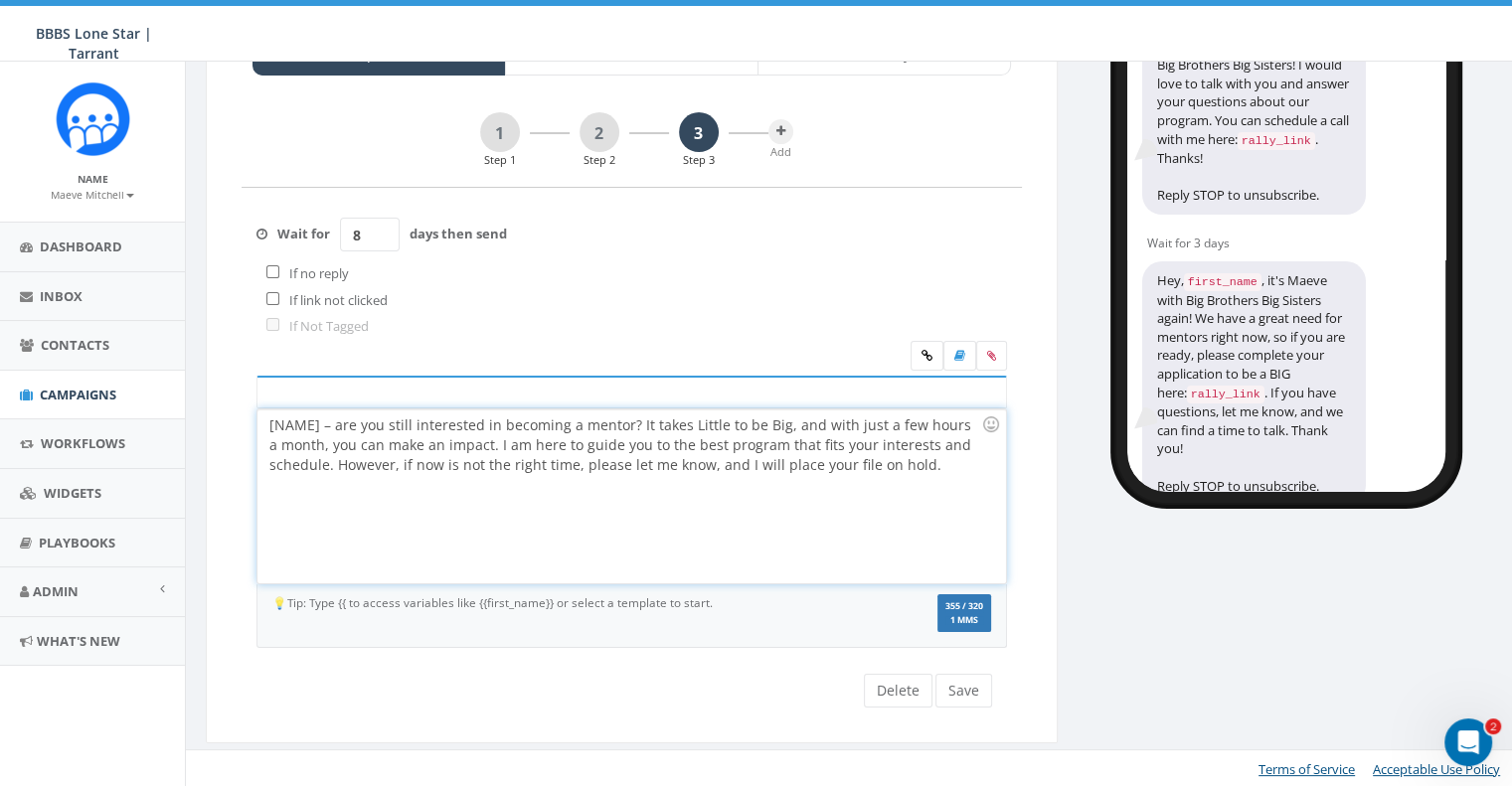 click on "{{first_name}} – are you still interested in becoming a mentor? It takes Little to be Big, and with just a few hours a month, you can make an impact. I am here to guide you to the best program that fits your interests and schedule. However, if now is not the right time, please let me know, and I will place your file on hold." at bounding box center (631, 496) 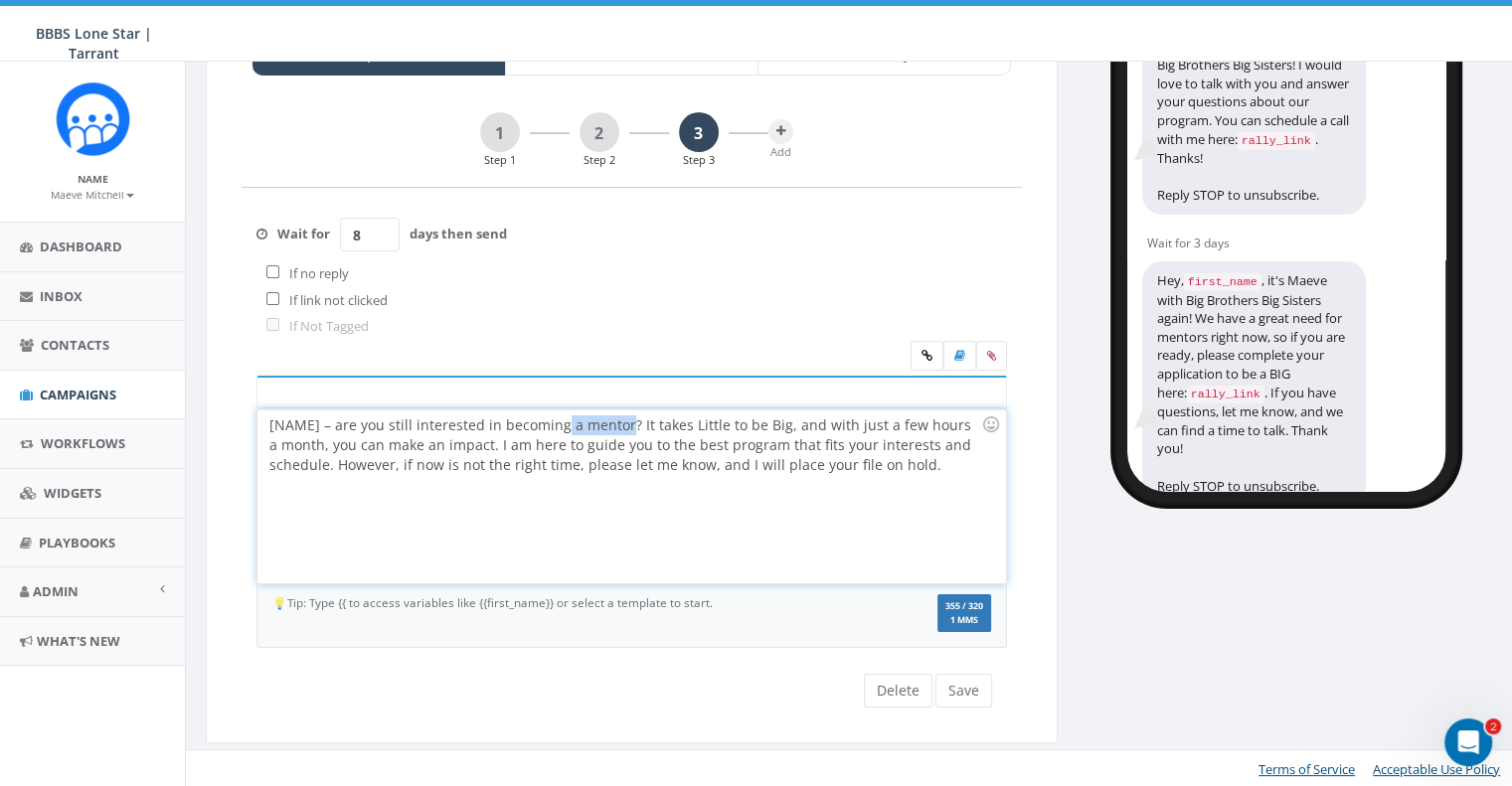 click on "{{first_name}} – are you still interested in becoming a mentor? It takes Little to be Big, and with just a few hours a month, you can make an impact. I am here to guide you to the best program that fits your interests and schedule. However, if now is not the right time, please let me know, and I will place your file on hold." at bounding box center [631, 496] 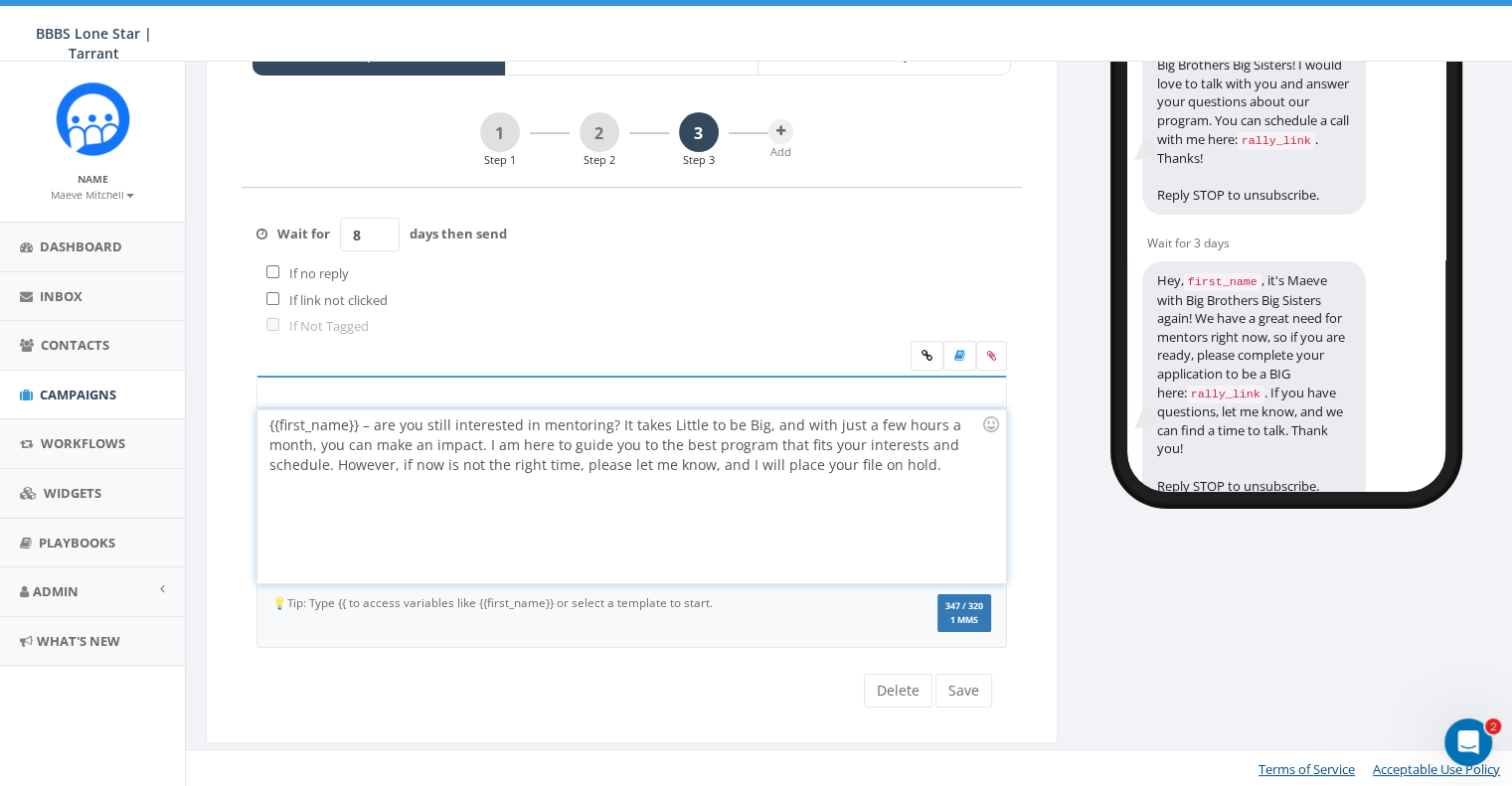 drag, startPoint x: 942, startPoint y: 468, endPoint x: 971, endPoint y: 499, distance: 42.44997 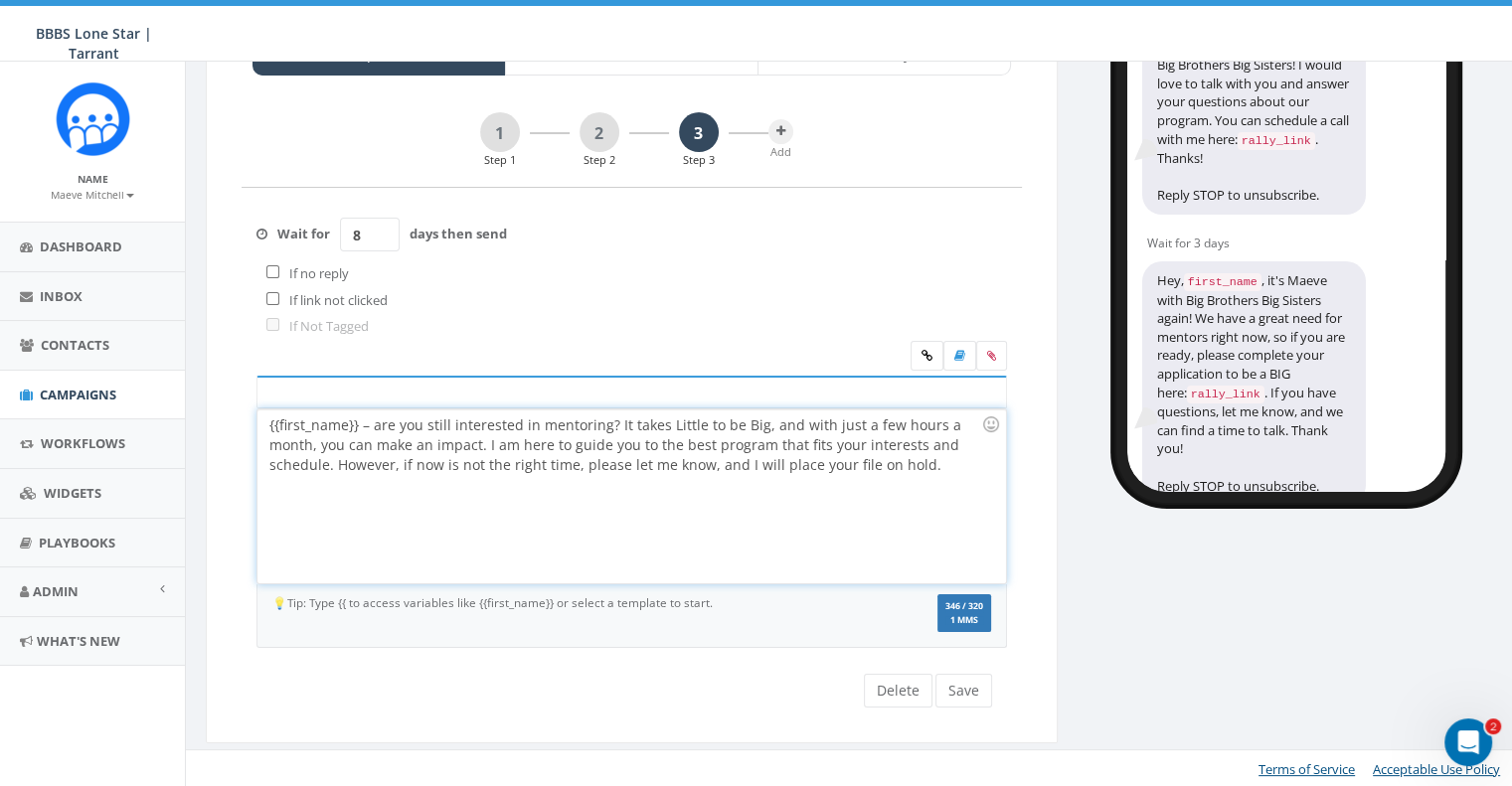 click on "{{first_name}} – are you still interested in mentoring? It takes Little to be Big, and with just a few hours a month, you can make an impact. I am here to guide you to the best program that fits your interests and schedule. However, if now is not the right time, please let me know, and I will place your file on hold." at bounding box center [631, 496] 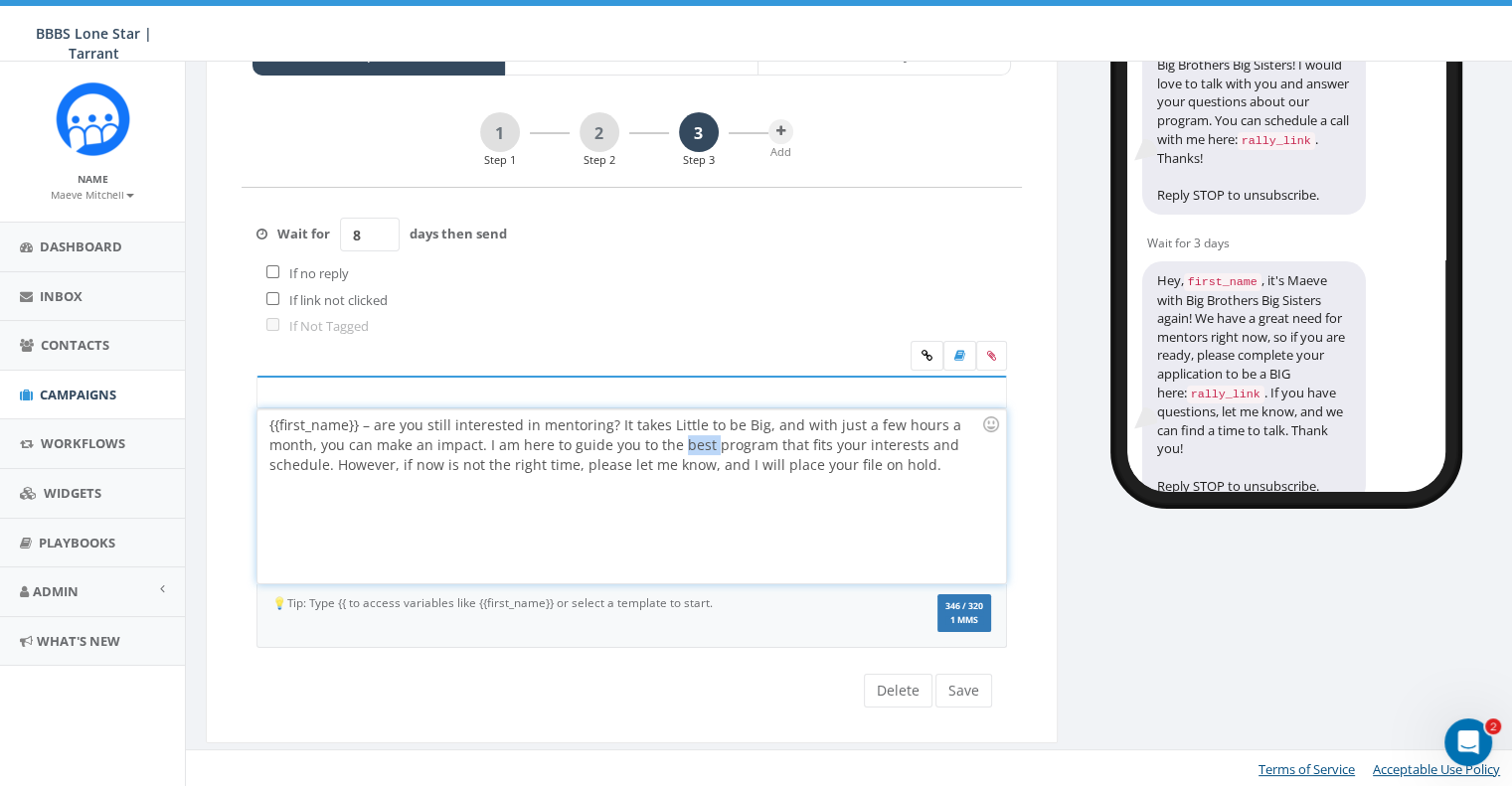 click on "{{first_name}} – are you still interested in mentoring? It takes Little to be Big, and with just a few hours a month, you can make an impact. I am here to guide you to the best program that fits your interests and schedule. However, if now is not the right time, please let me know, and I will place your file on hold." at bounding box center [631, 496] 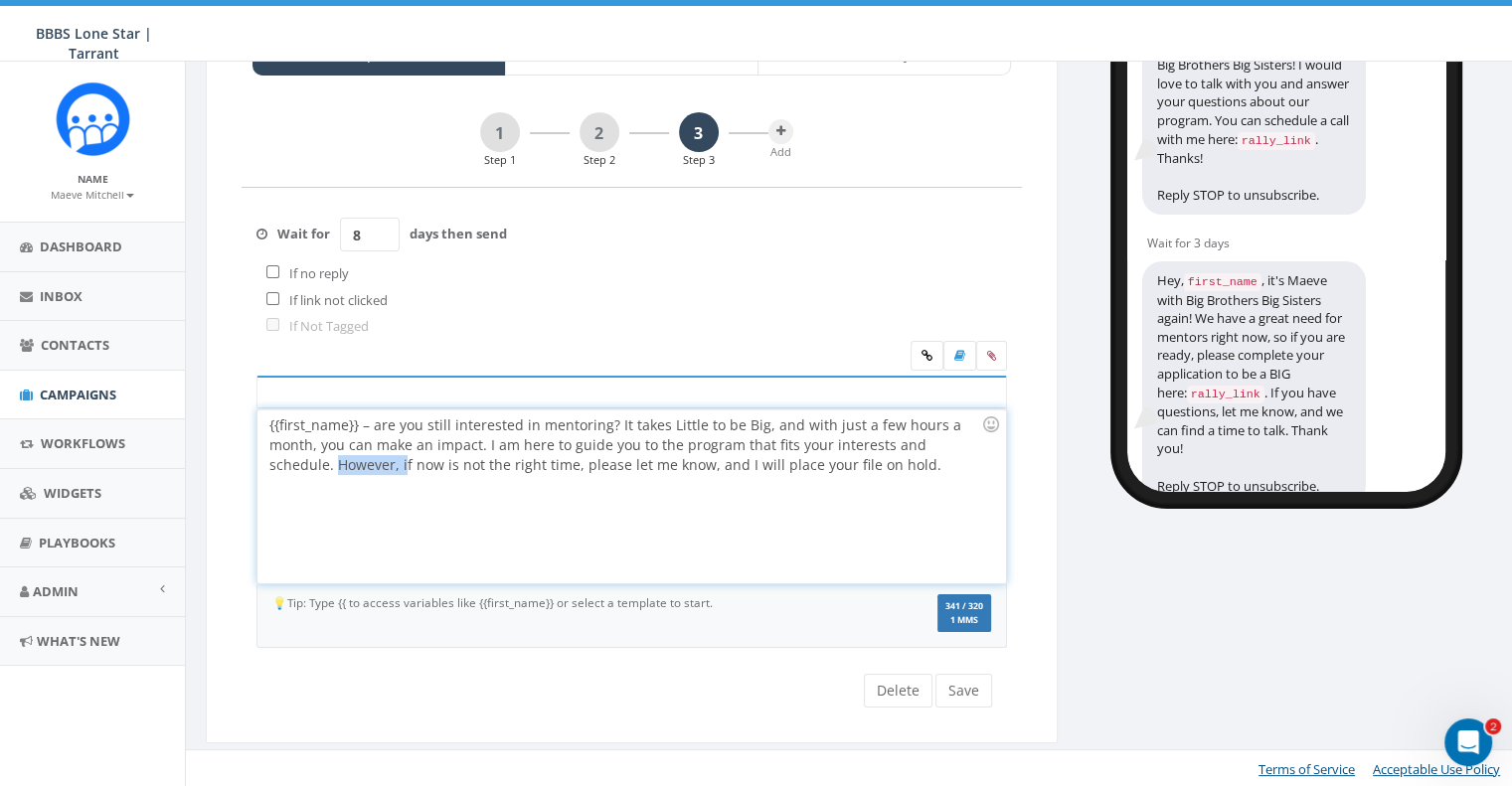 drag, startPoint x: 338, startPoint y: 460, endPoint x: 233, endPoint y: 456, distance: 105.07616 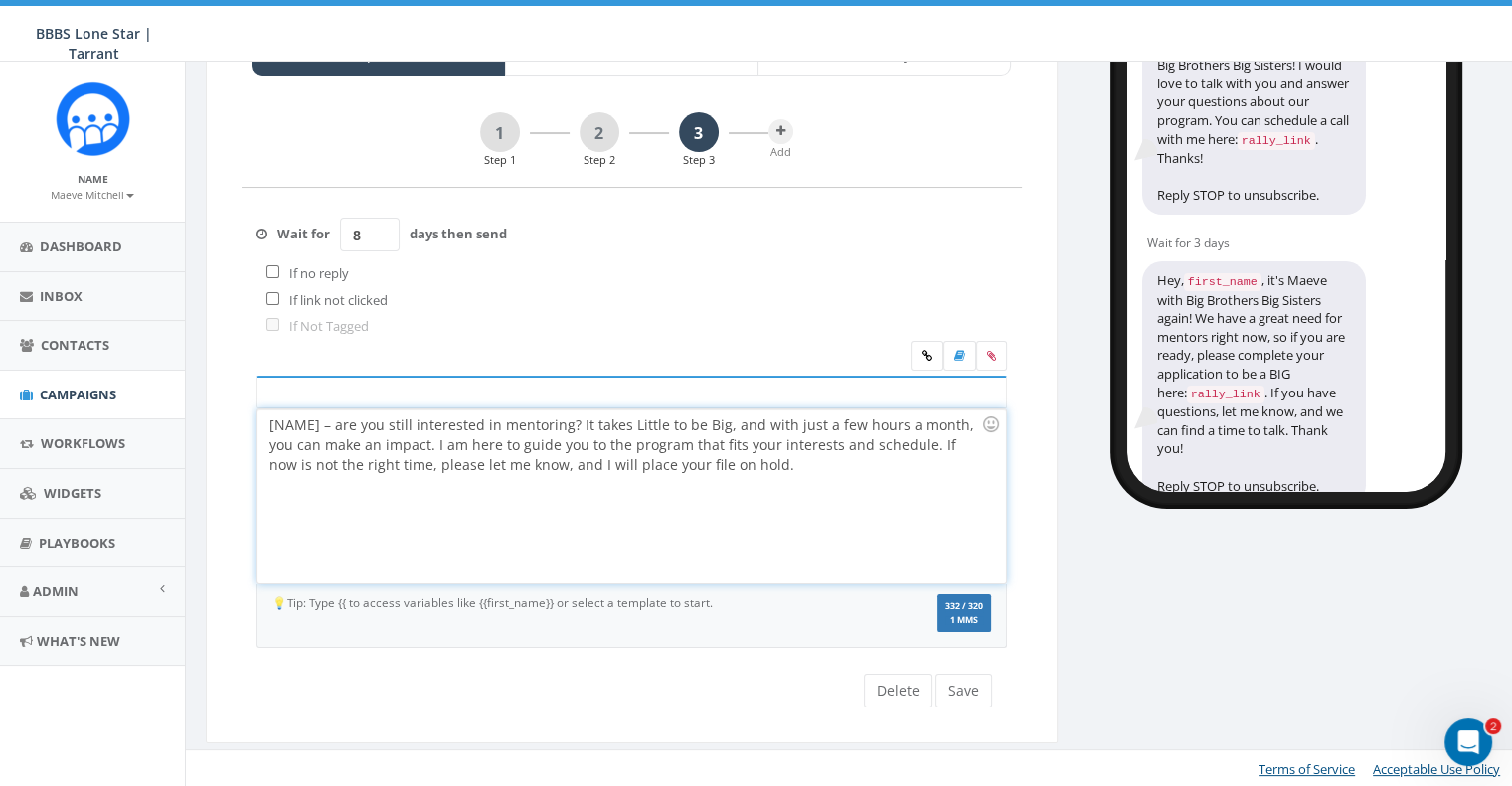 click on "{{first_name}} – are you still interested in mentoring? It takes Little to be Big, and with just a few hours a month, you can make an impact. I am here to guide you to the program that fits your interests and schedule. If now is not the right time, please let me know, and I will place your file on hold." at bounding box center [631, 496] 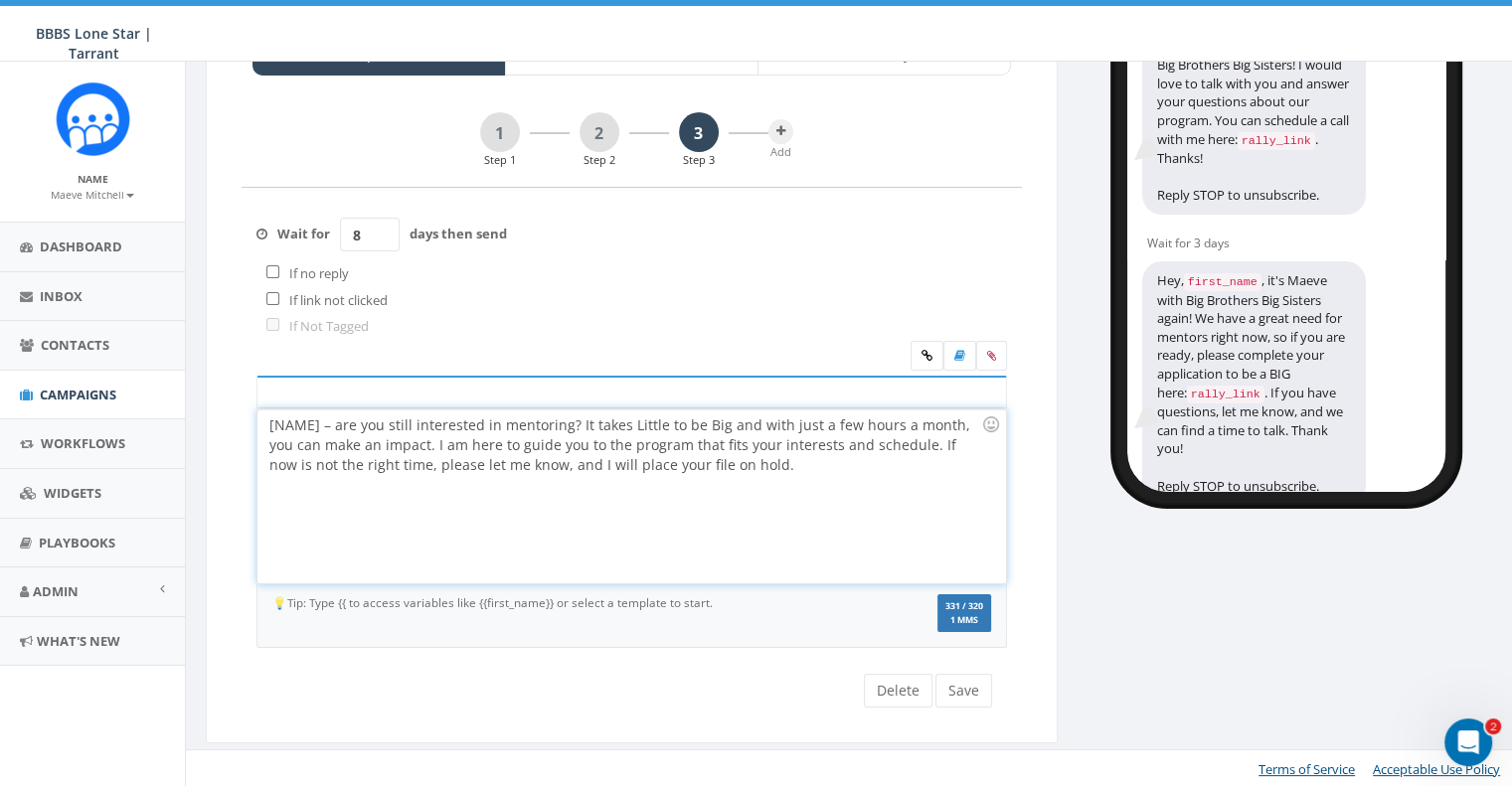 click on "{{first_name}} – are you still interested in mentoring? It takes Little to be Big and with just a few hours a month, you can make an impact. I am here to guide you to the program that fits your interests and schedule. If now is not the right time, please let me know, and I will place your file on hold." at bounding box center [631, 496] 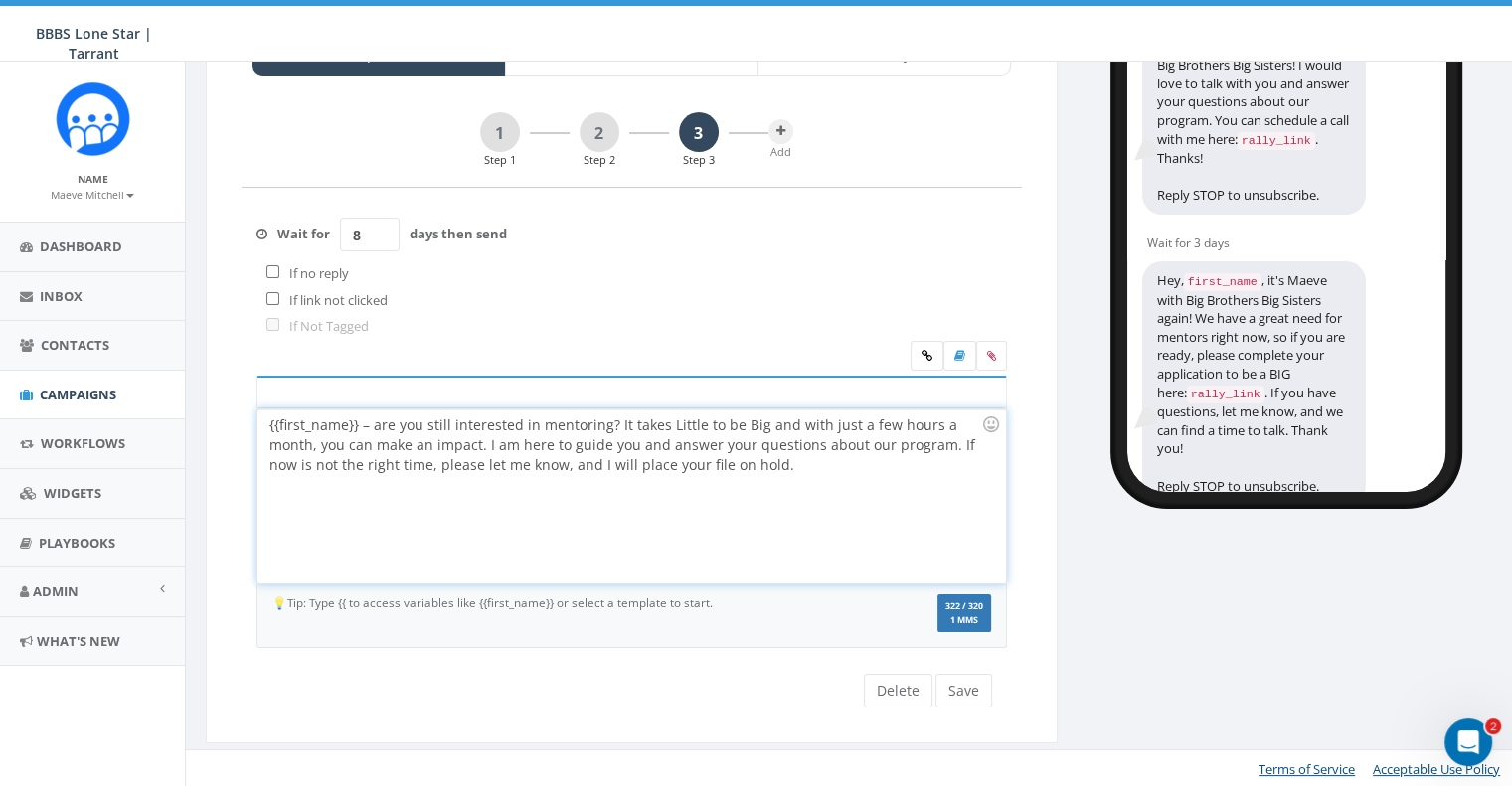 click on "{{first_name}} – are you still interested in mentoring? It takes Little to be Big and with just a few hours a month, you can make an impact. I am here to guide you and answer your questions about our program. If now is not the right time, please let me know, and I will place your file on hold." at bounding box center [631, 496] 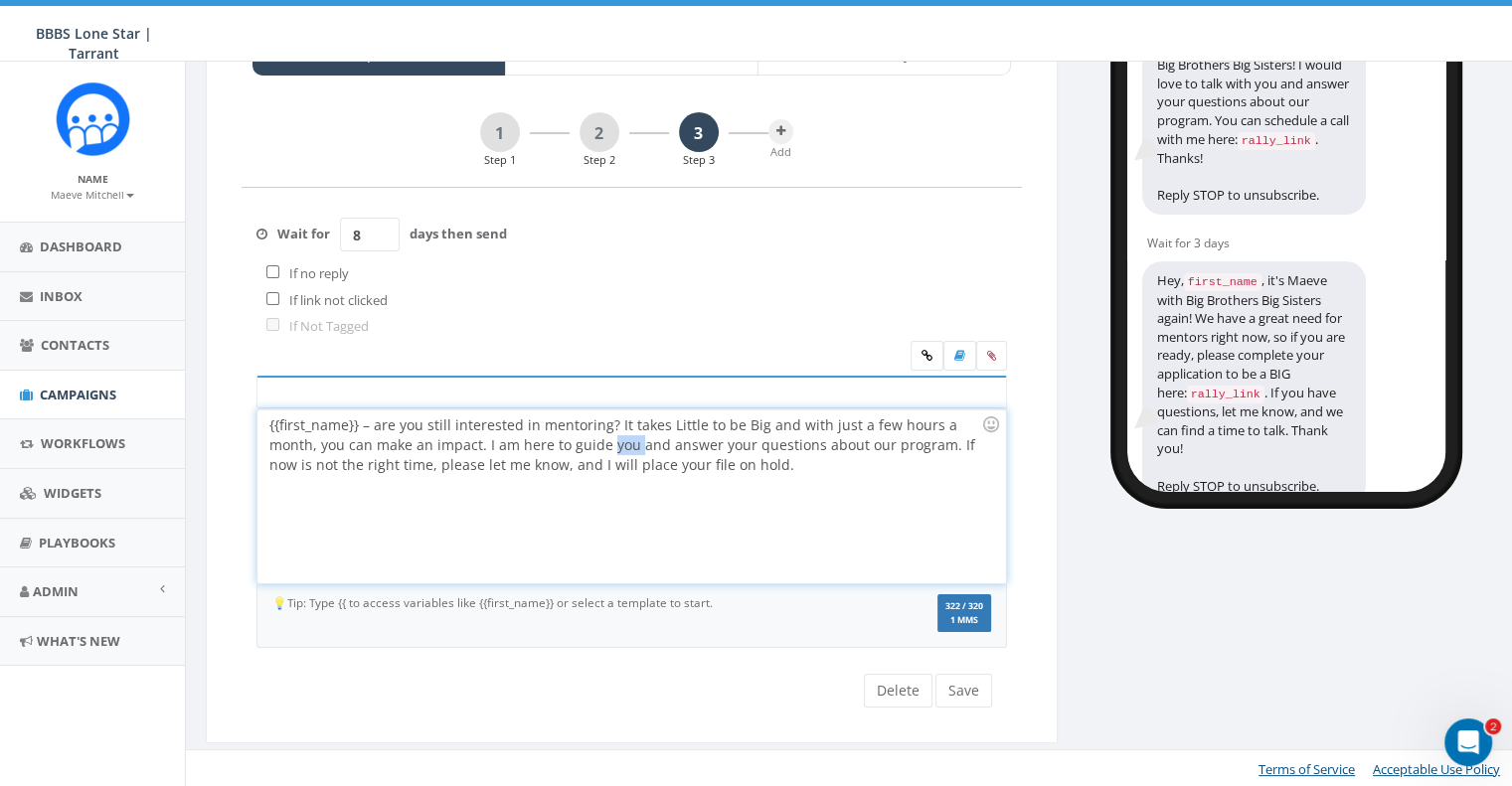 click on "{{first_name}} – are you still interested in mentoring? It takes Little to be Big and with just a few hours a month, you can make an impact. I am here to guide you and answer your questions about our program. If now is not the right time, please let me know, and I will place your file on hold." at bounding box center (631, 496) 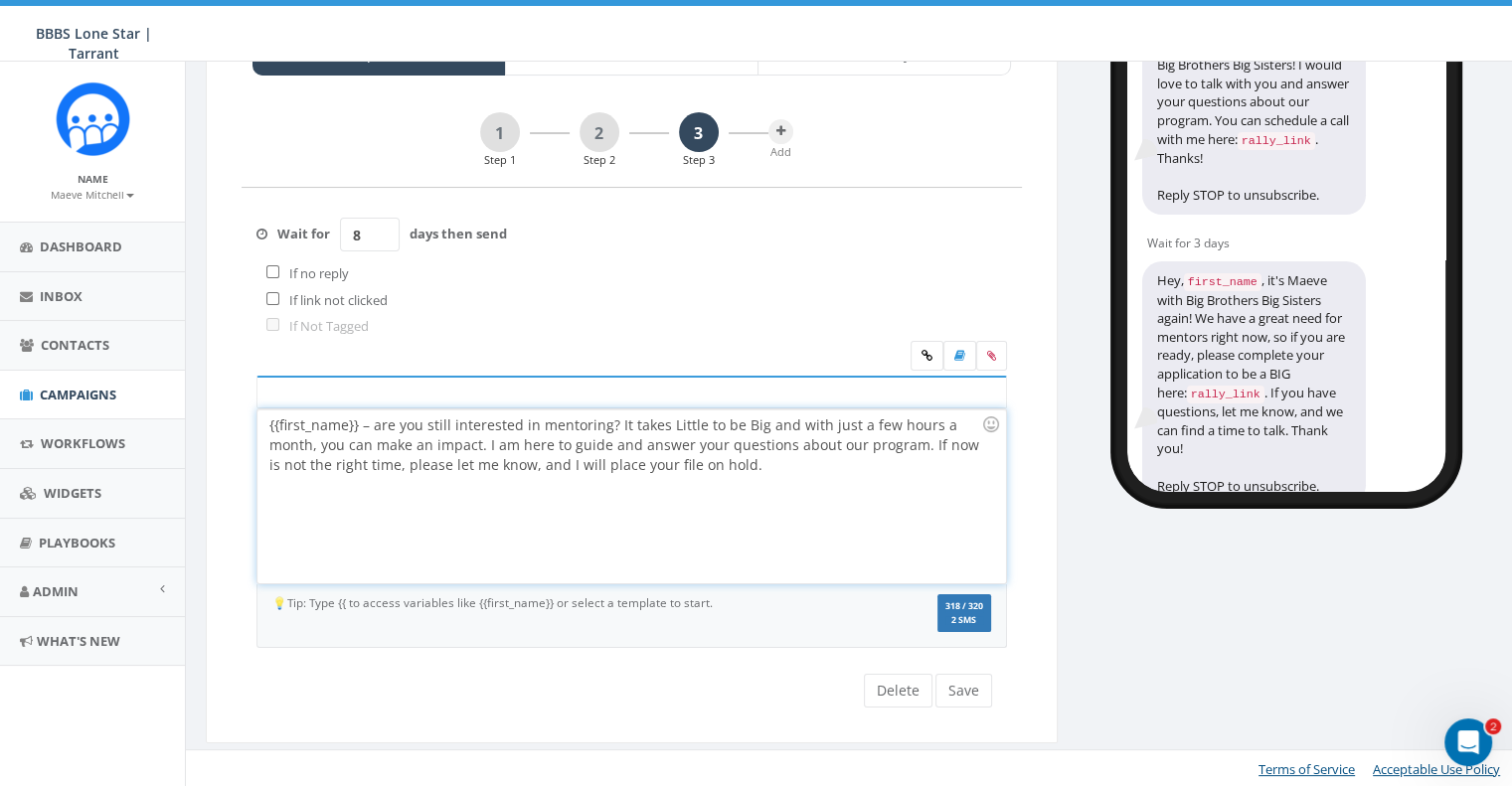 click on "{{first_name}} – are you still interested in mentoring? It takes Little to be Big and with just a few hours a month, you can make an impact. I am here to guide and answer your questions about our program. If now is not the right time, please let me know, and I will place your file on hold." at bounding box center [631, 496] 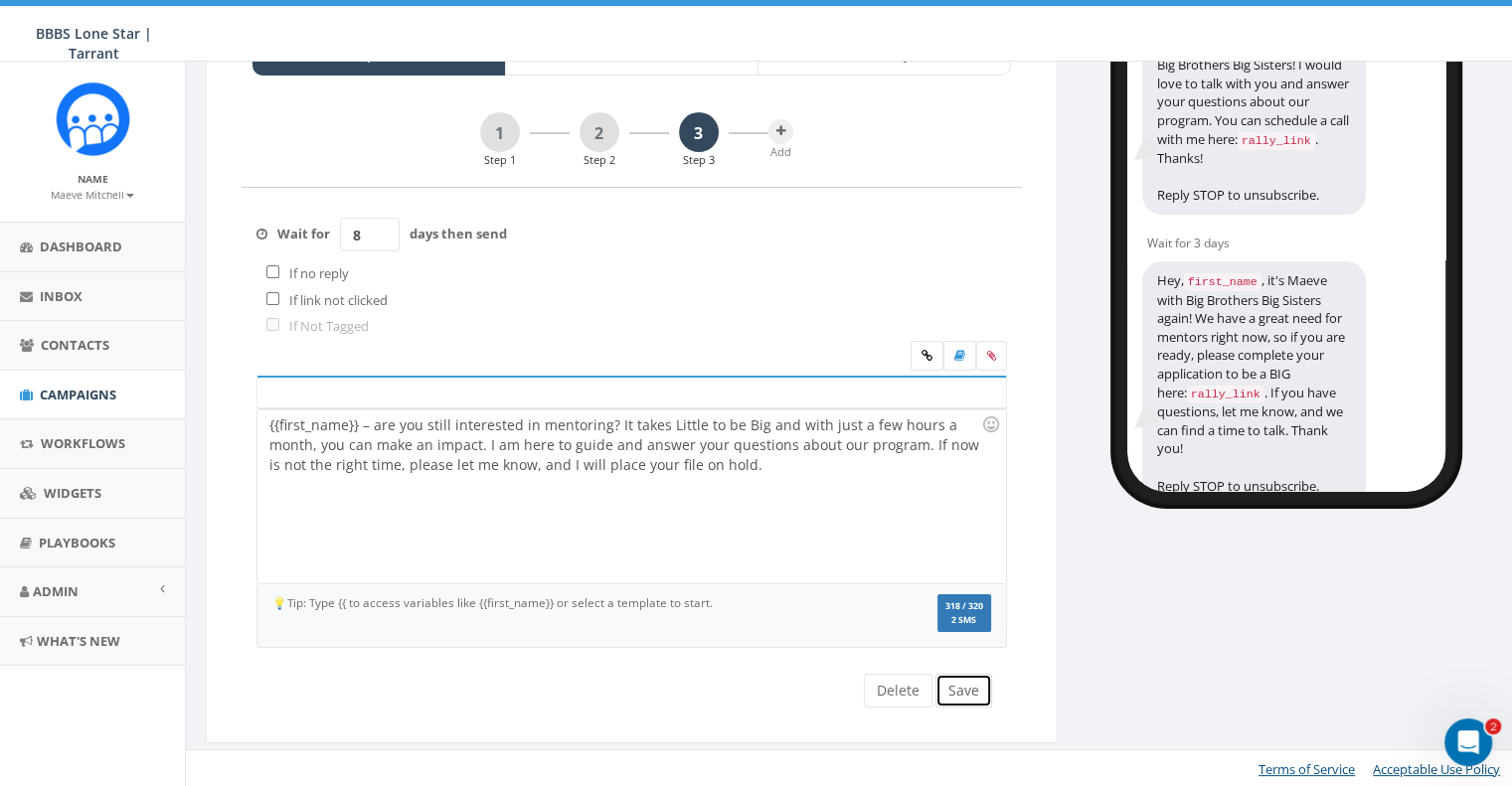 click on "Save" at bounding box center [963, 691] 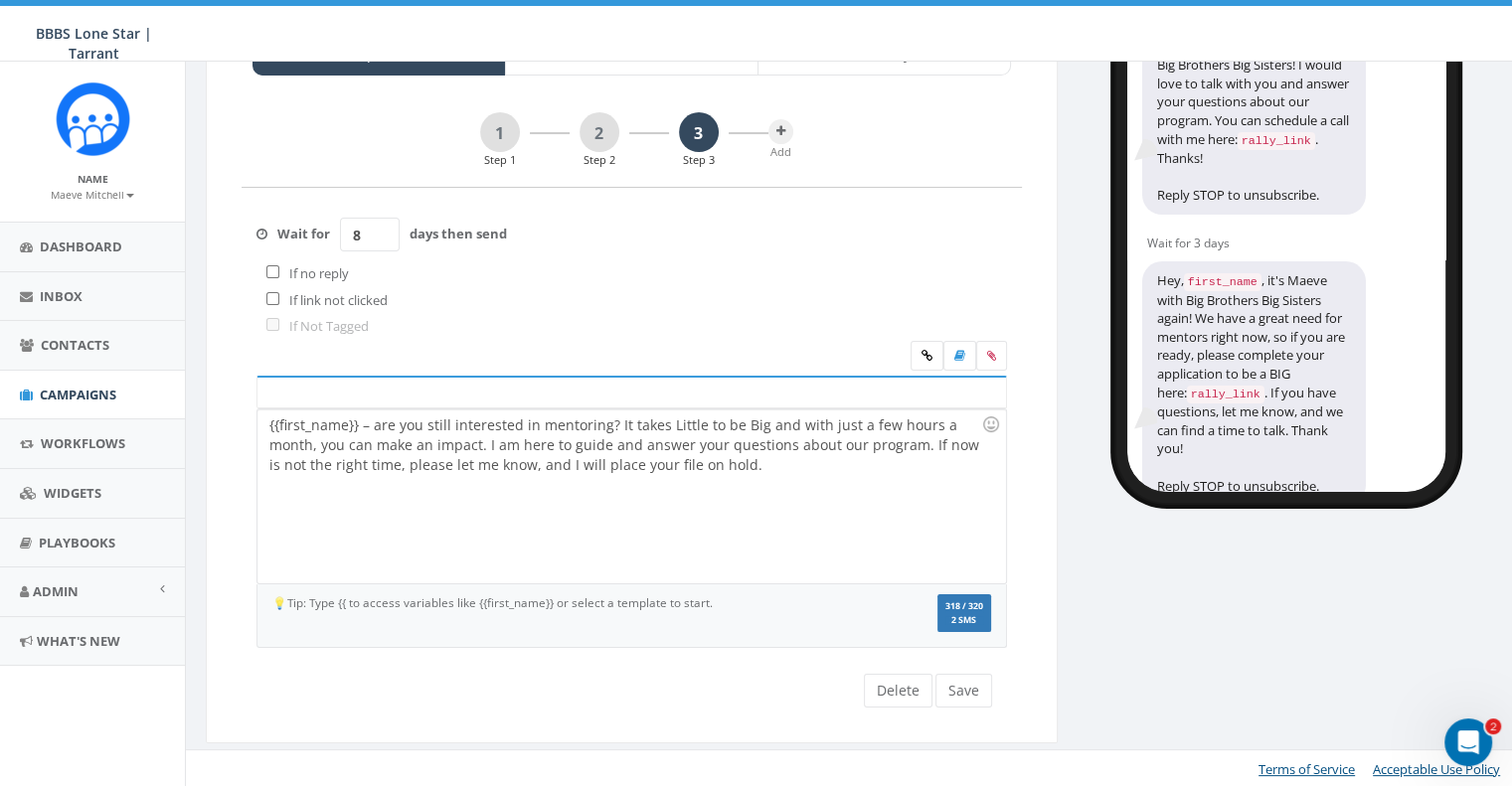 click on "If no reply" at bounding box center (314, 273) 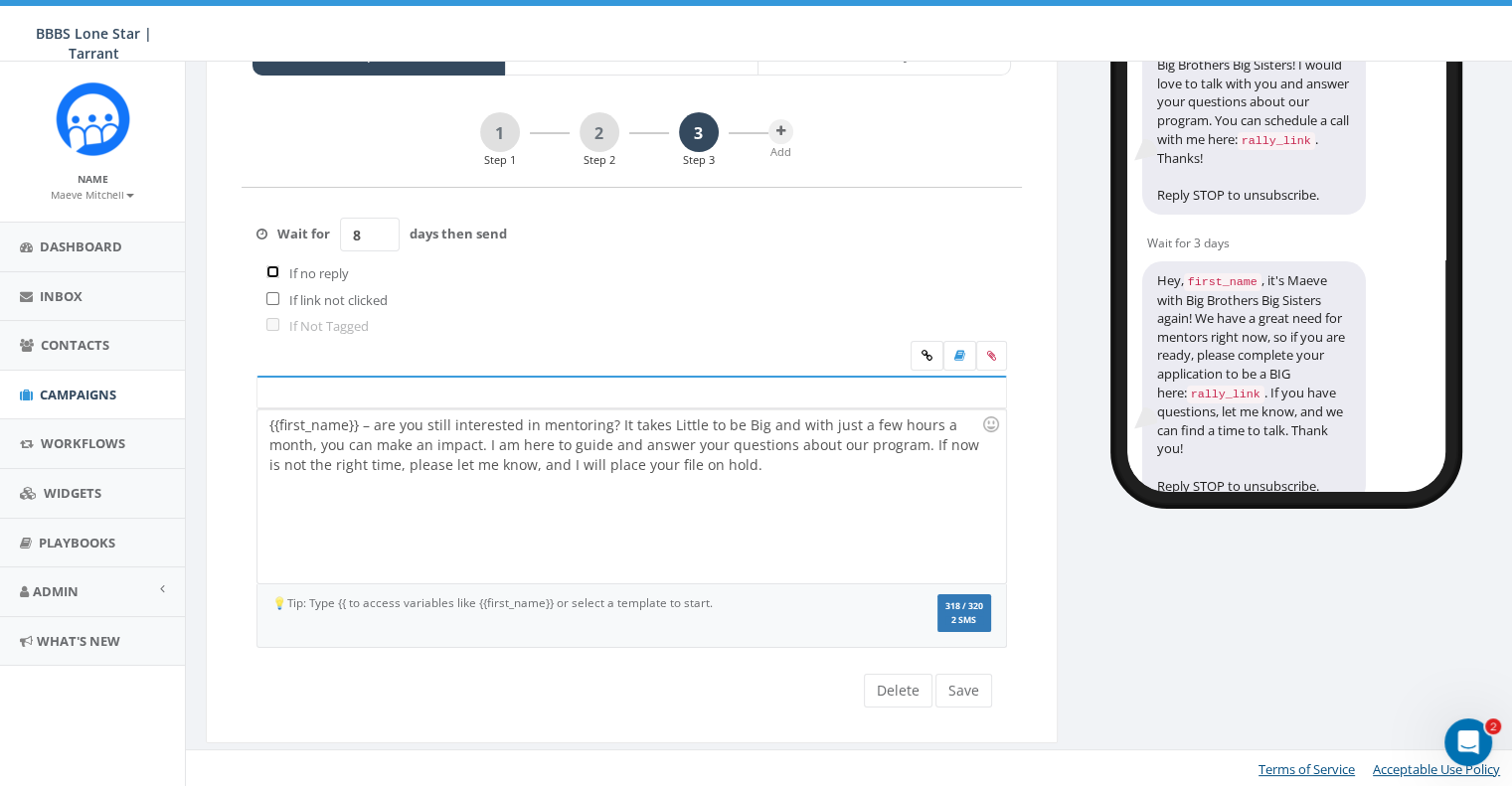 click at bounding box center [272, 271] 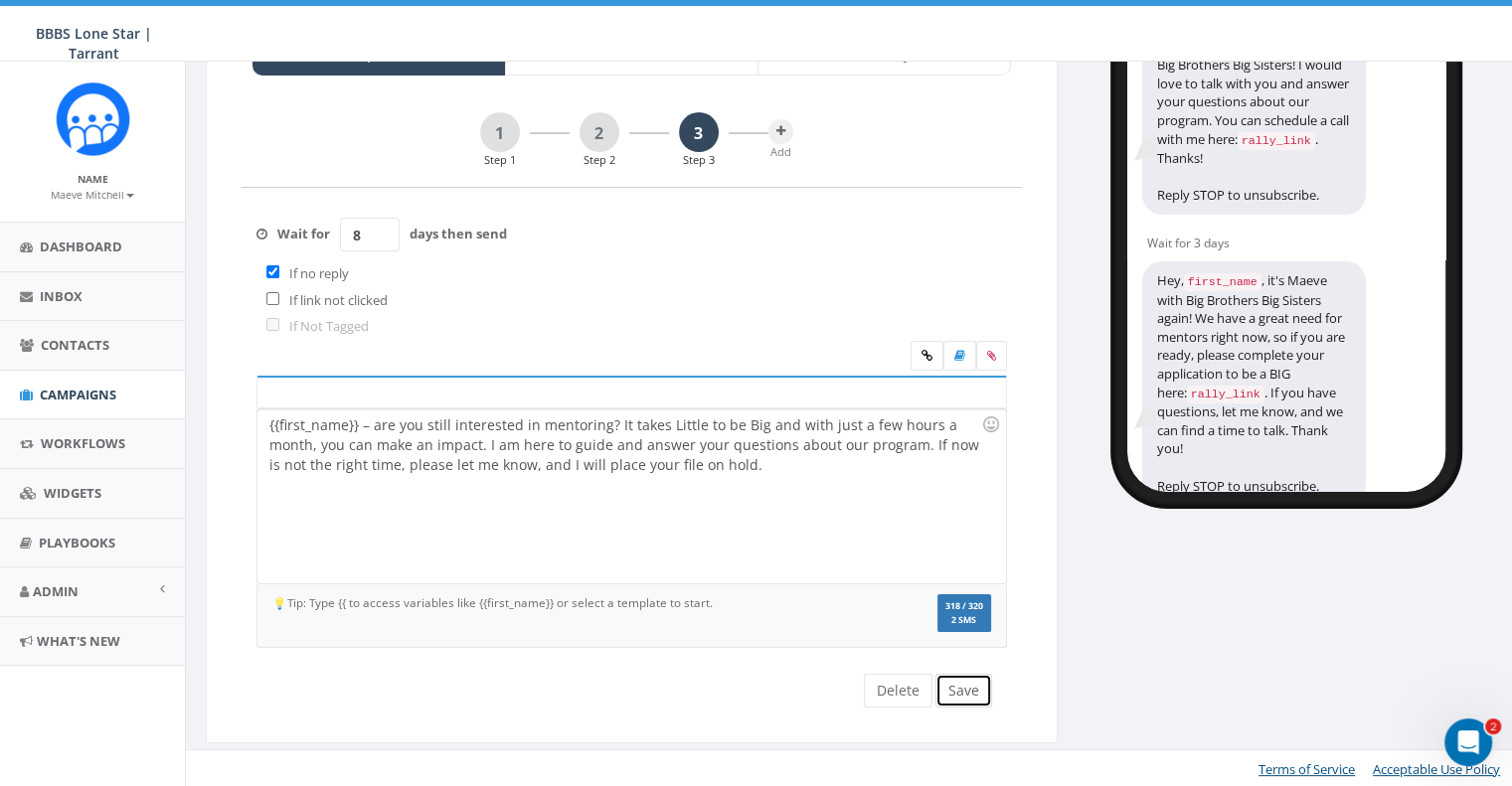 click on "Save" at bounding box center [963, 691] 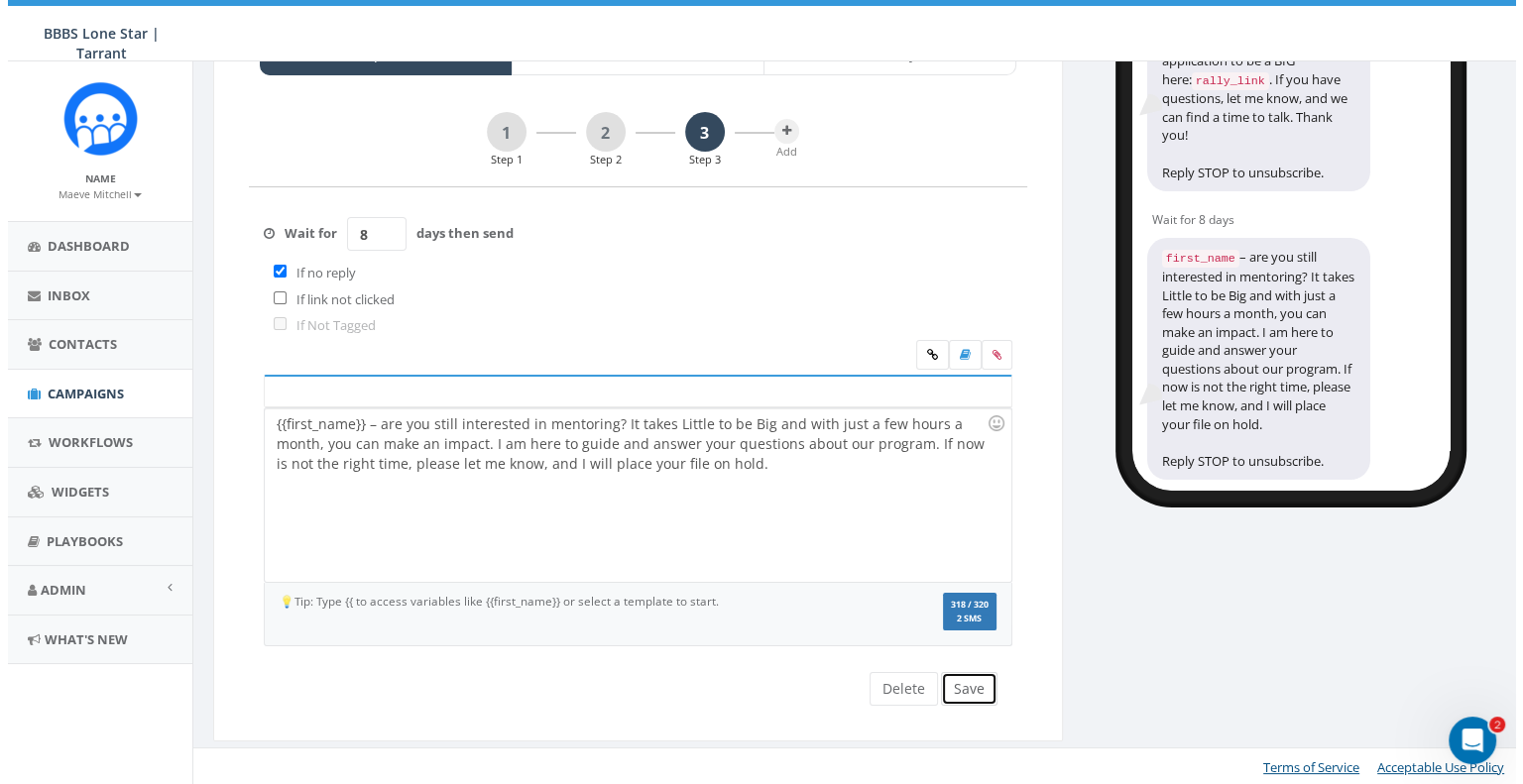scroll, scrollTop: 0, scrollLeft: 0, axis: both 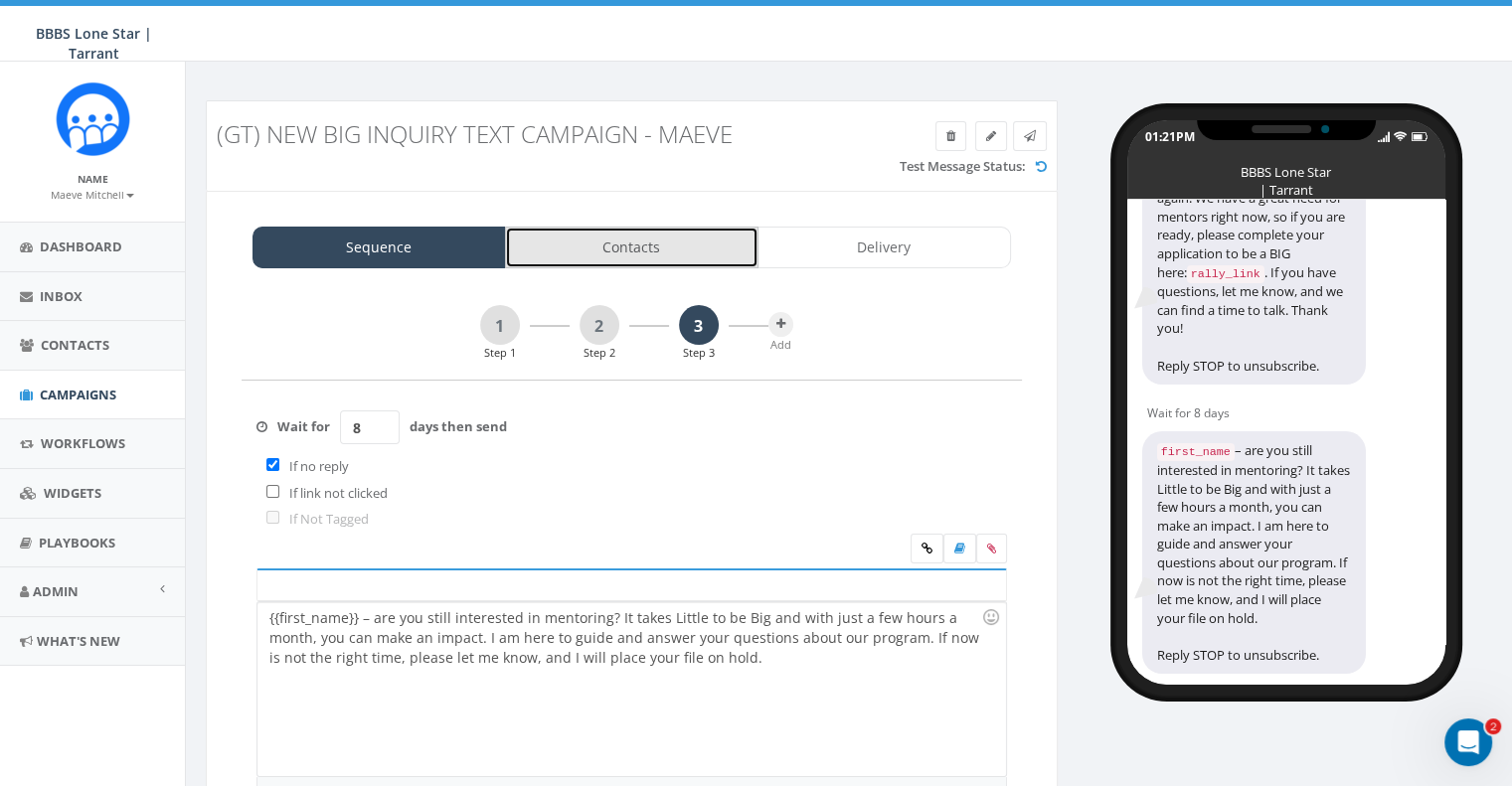 click on "Contacts" at bounding box center [631, 247] 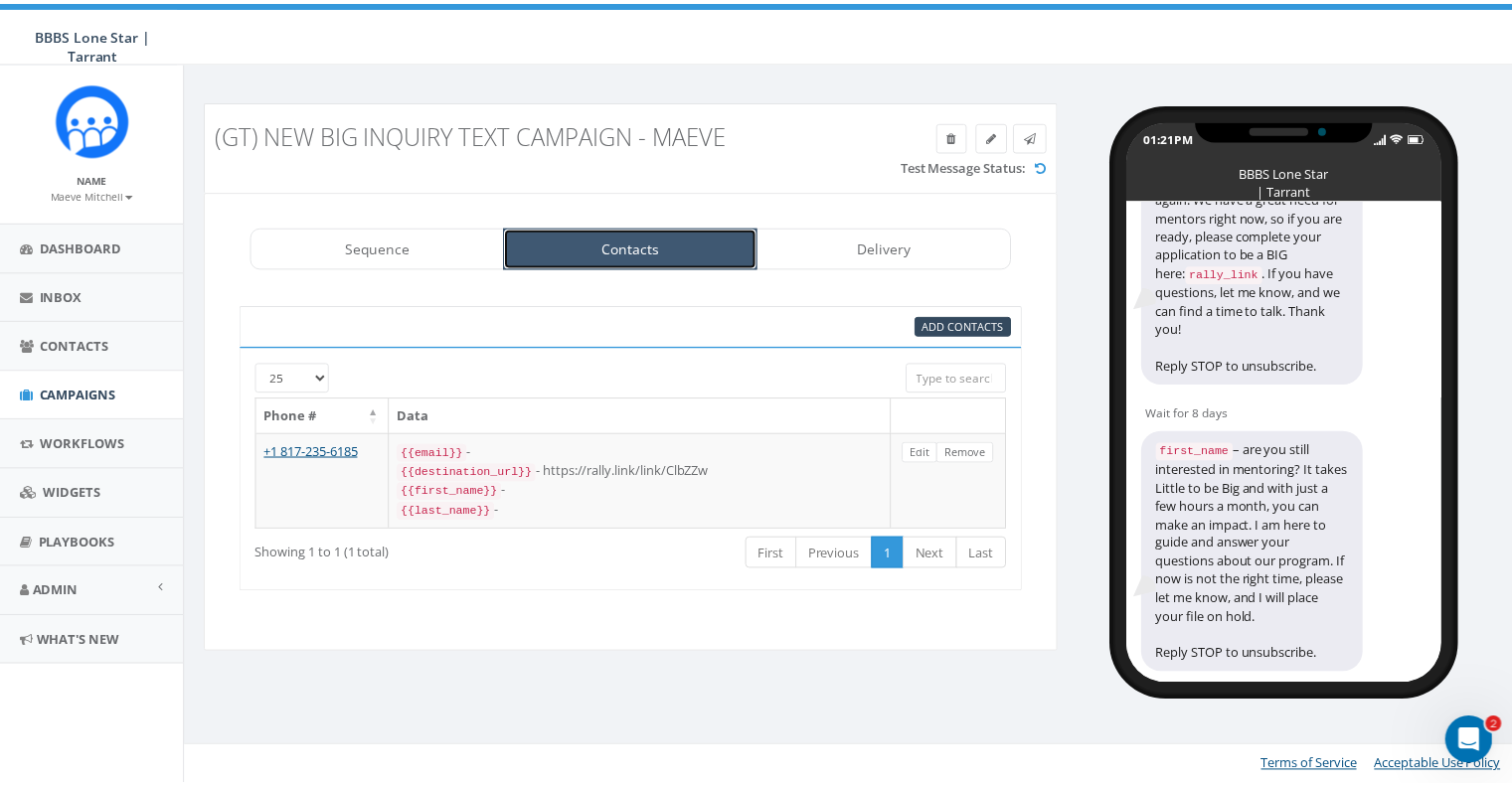 scroll, scrollTop: 0, scrollLeft: 0, axis: both 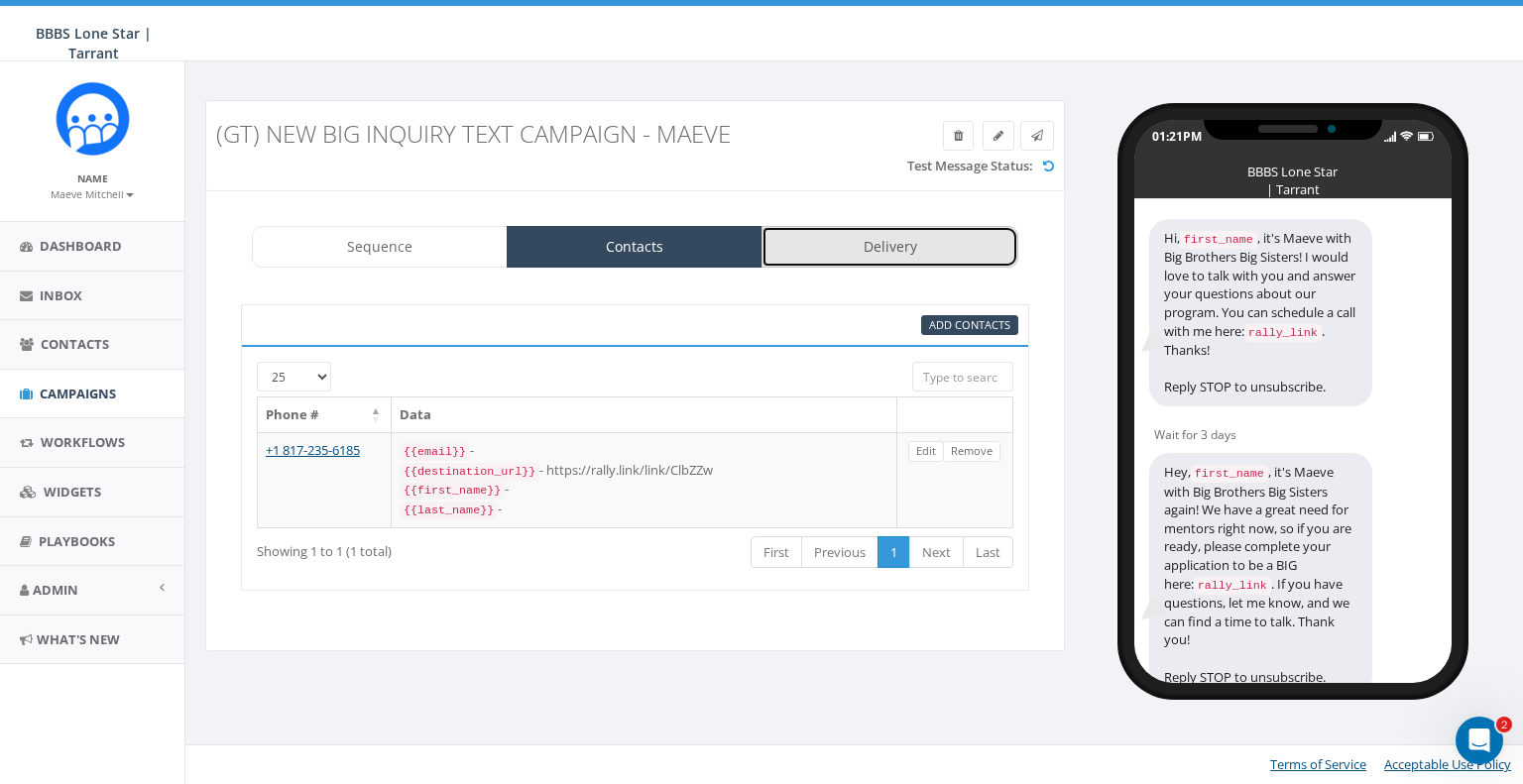 click on "Delivery" at bounding box center [889, 247] 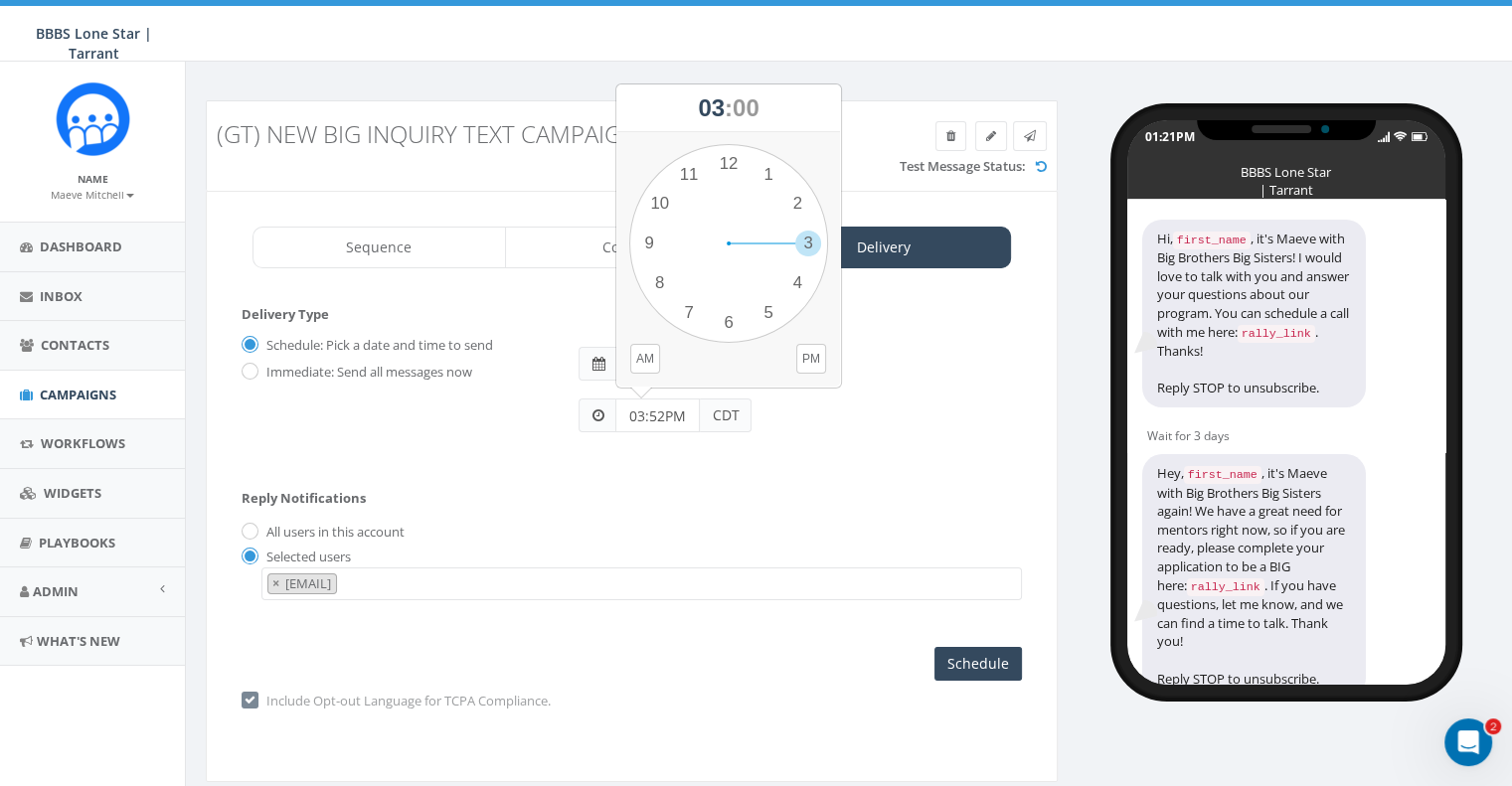 click on "03:52PM" at bounding box center (657, 415) 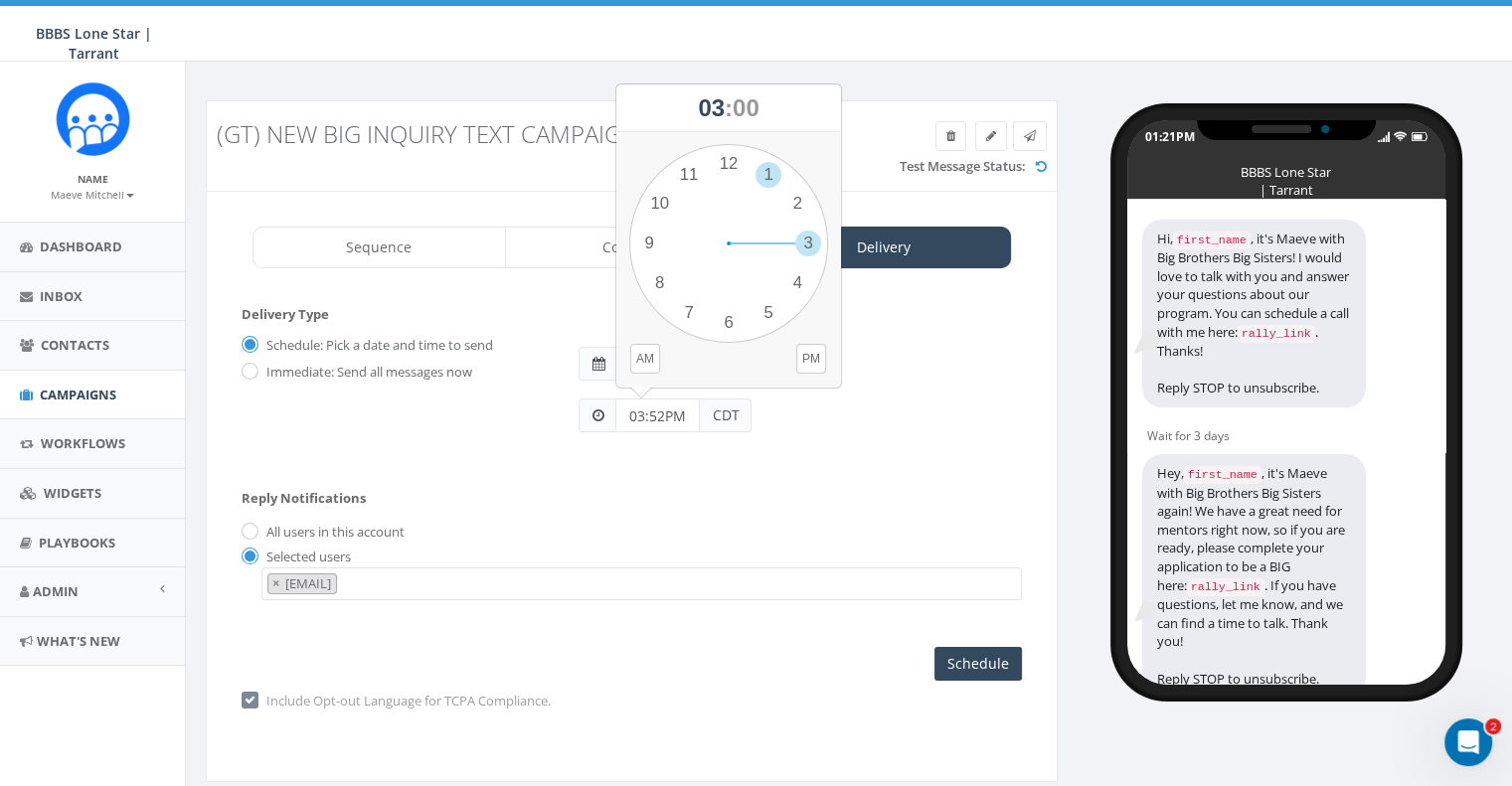 click on "1 2 3 4 5 6 7 8 9 10 11 12 00 05 10 15 20 25 30 35 40 45 50 55" at bounding box center [729, 243] 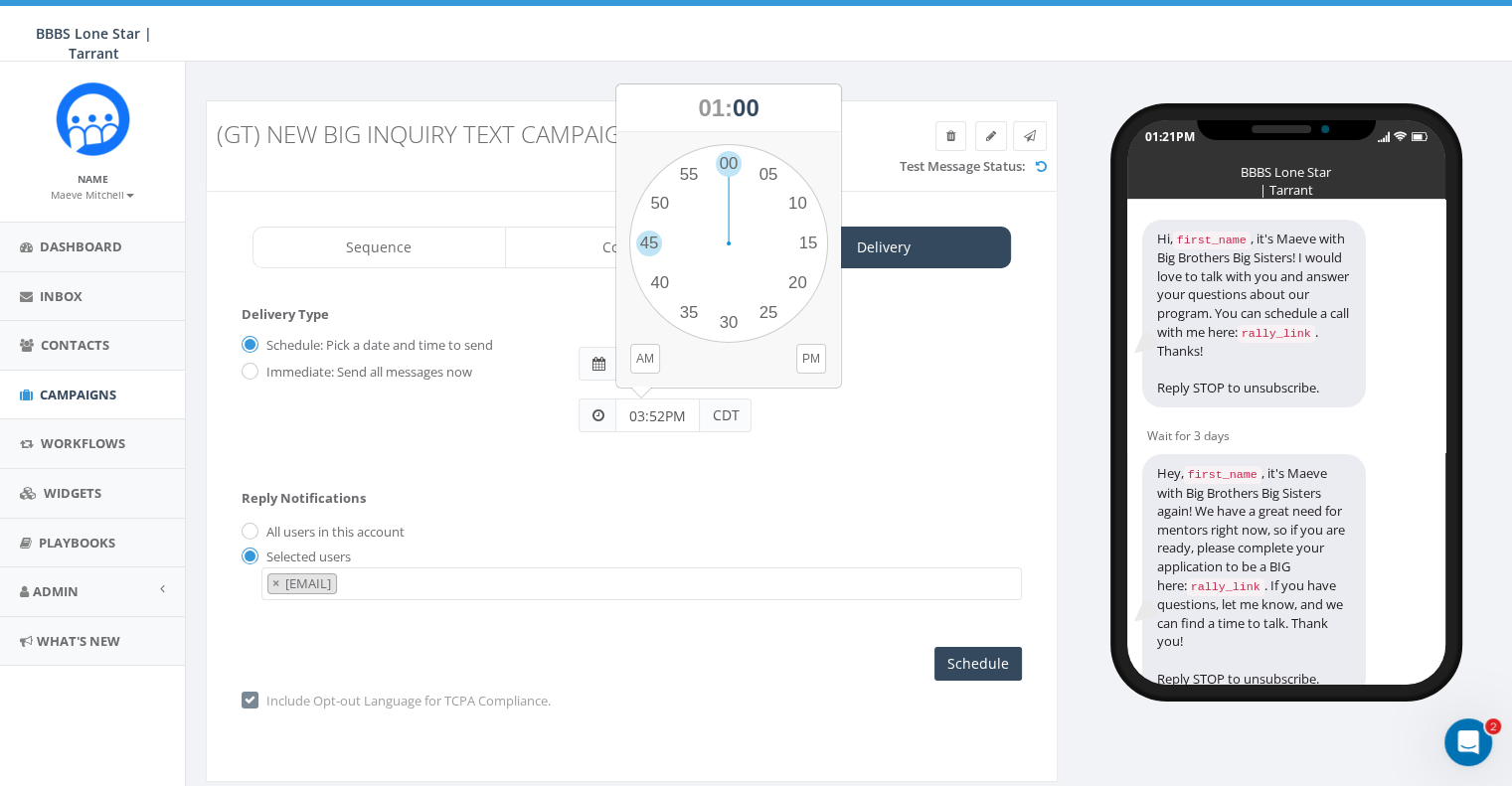 click on "1 2 3 4 5 6 7 8 9 10 11 12 00 05 10 15 20 25 30 35 40 45 50 55" at bounding box center [729, 243] 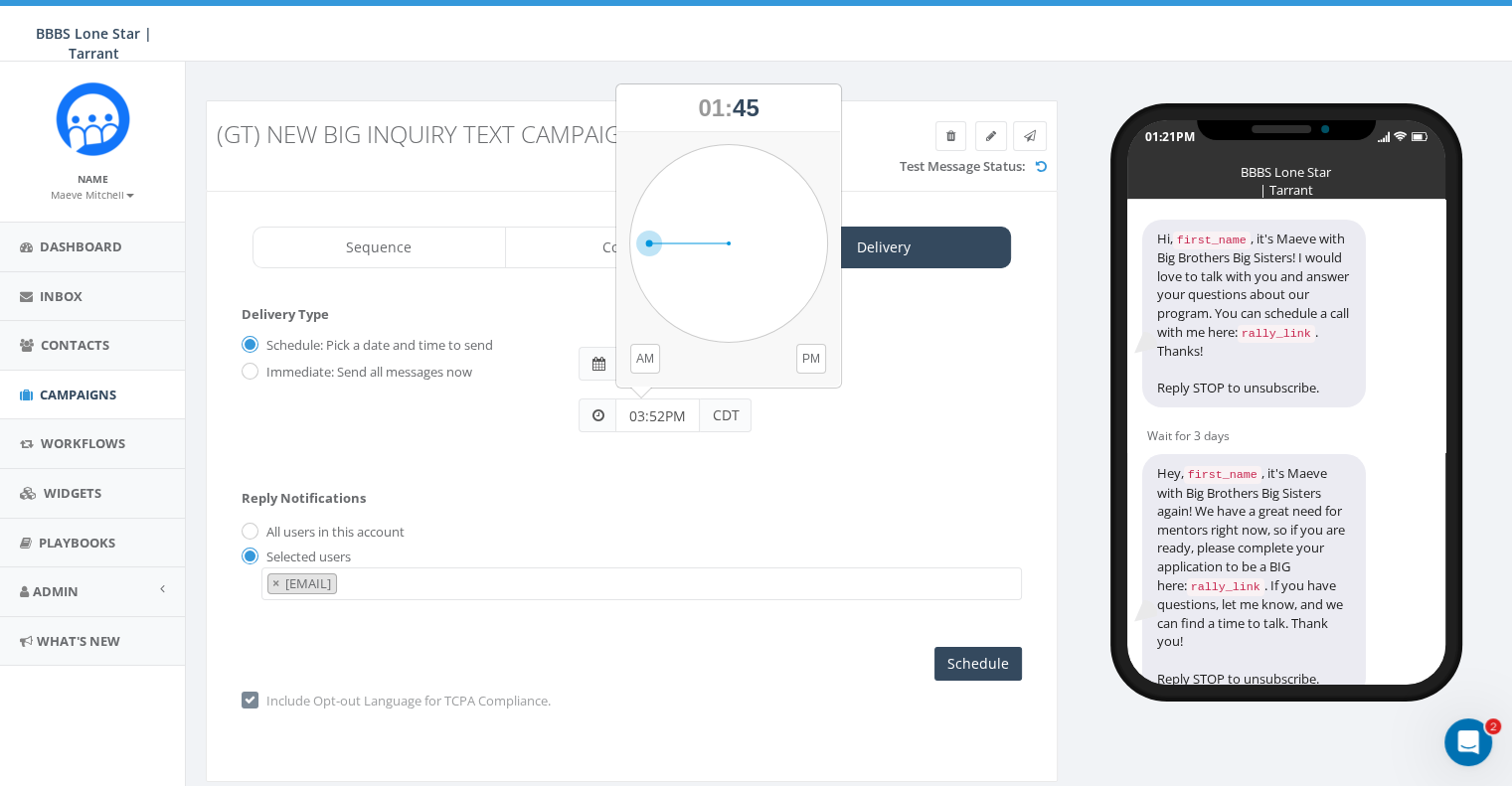 type on "01:45PM" 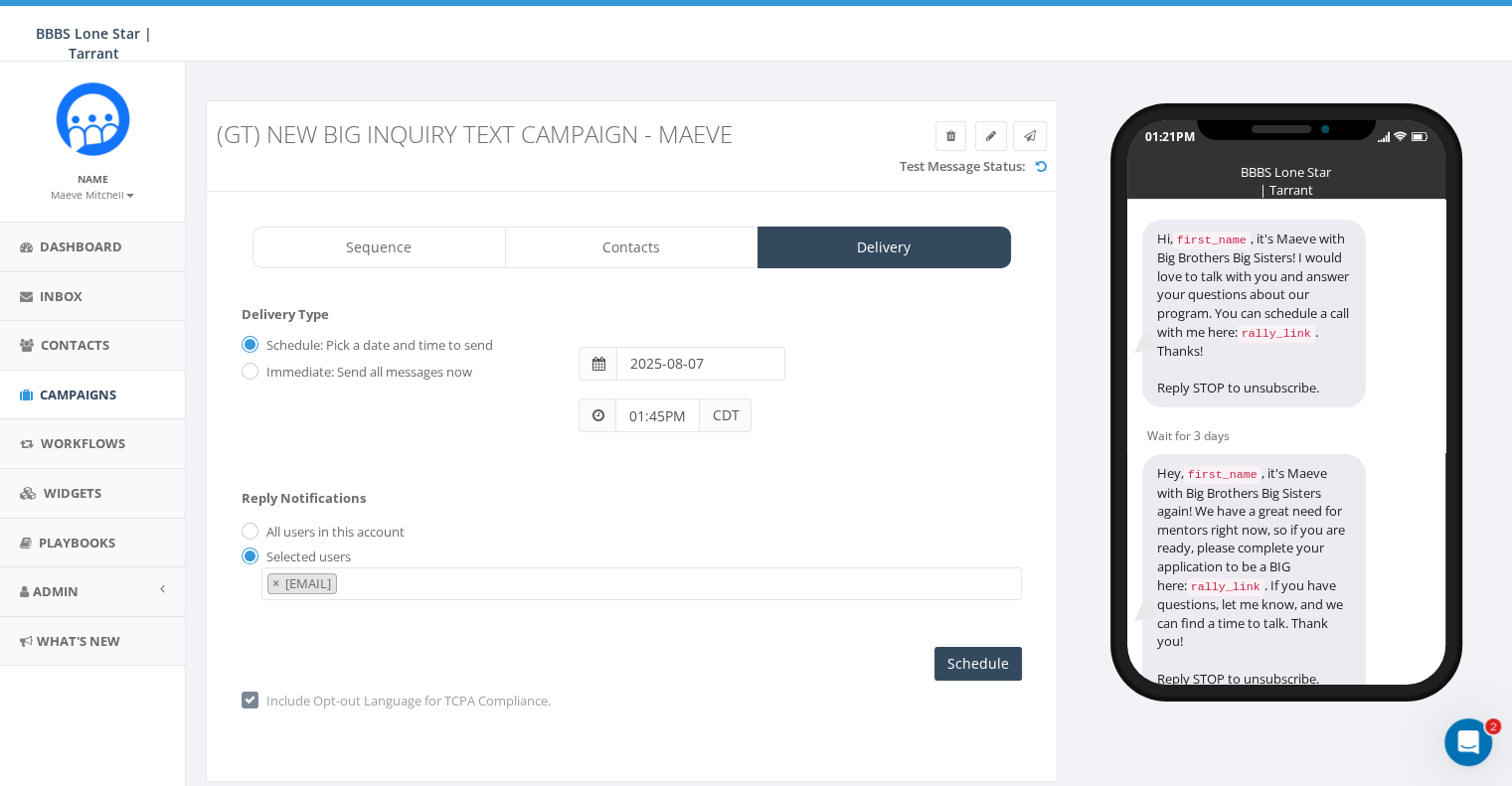 scroll, scrollTop: 37, scrollLeft: 0, axis: vertical 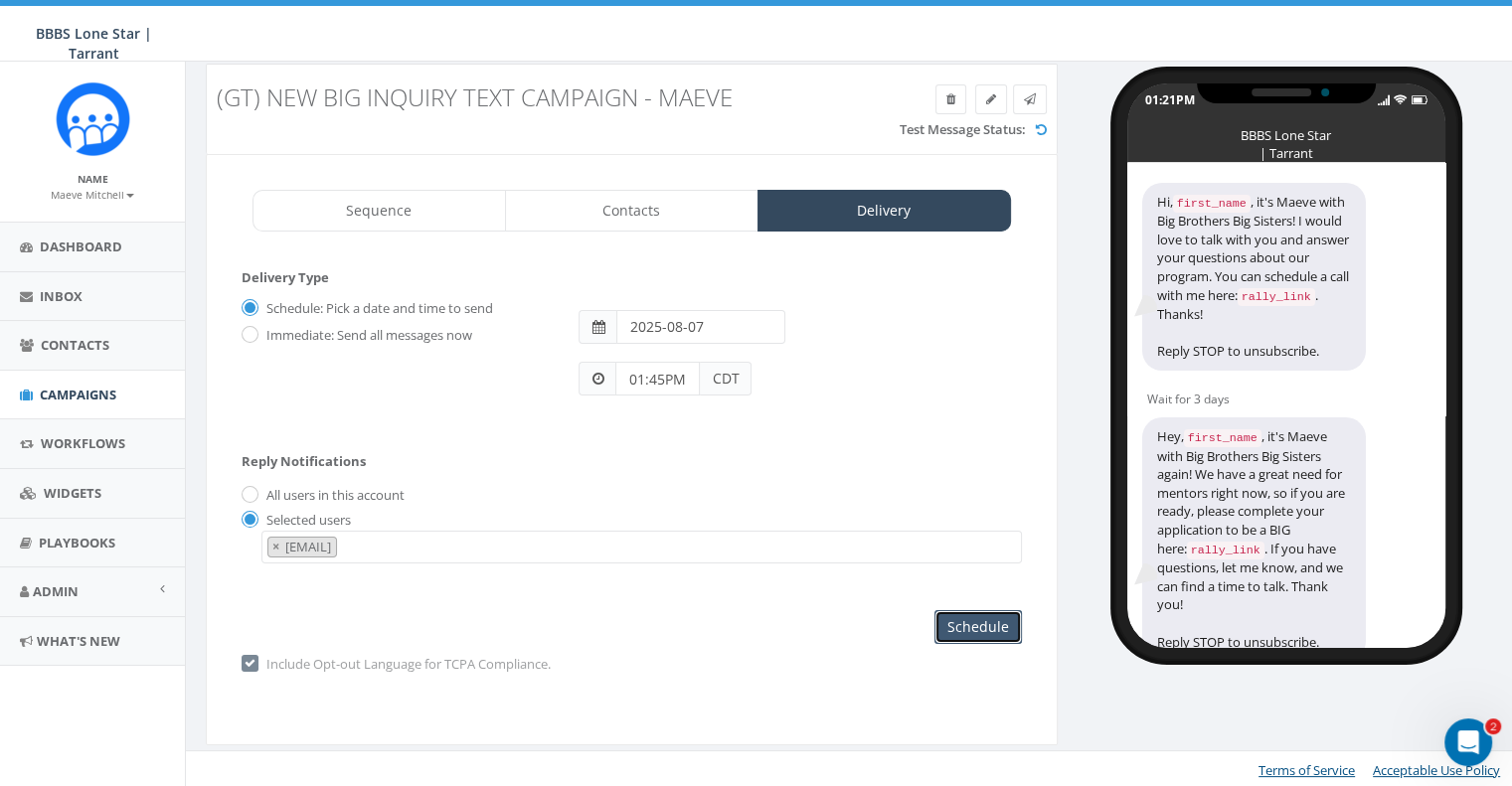 click on "Schedule" at bounding box center (978, 627) 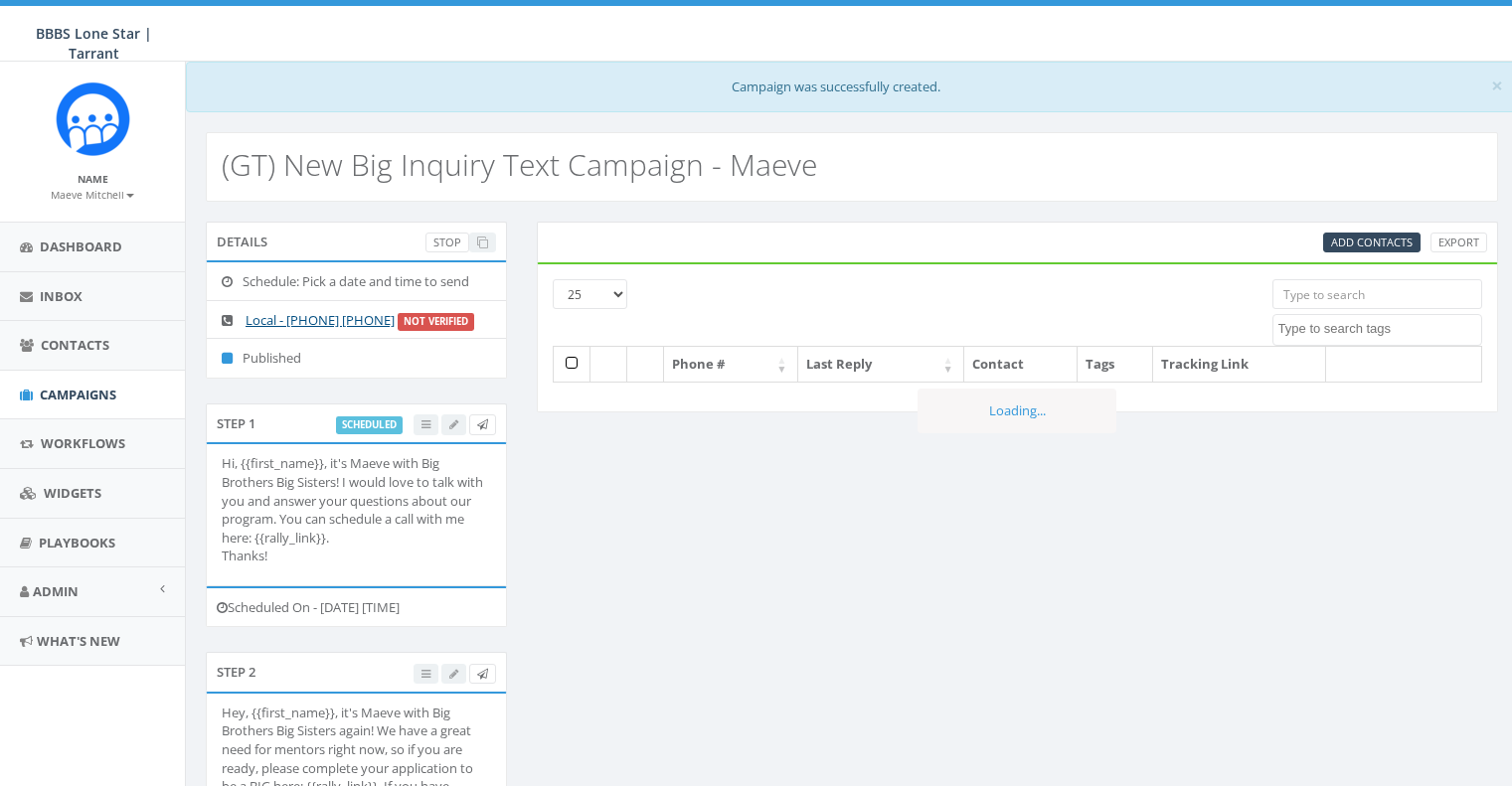 select 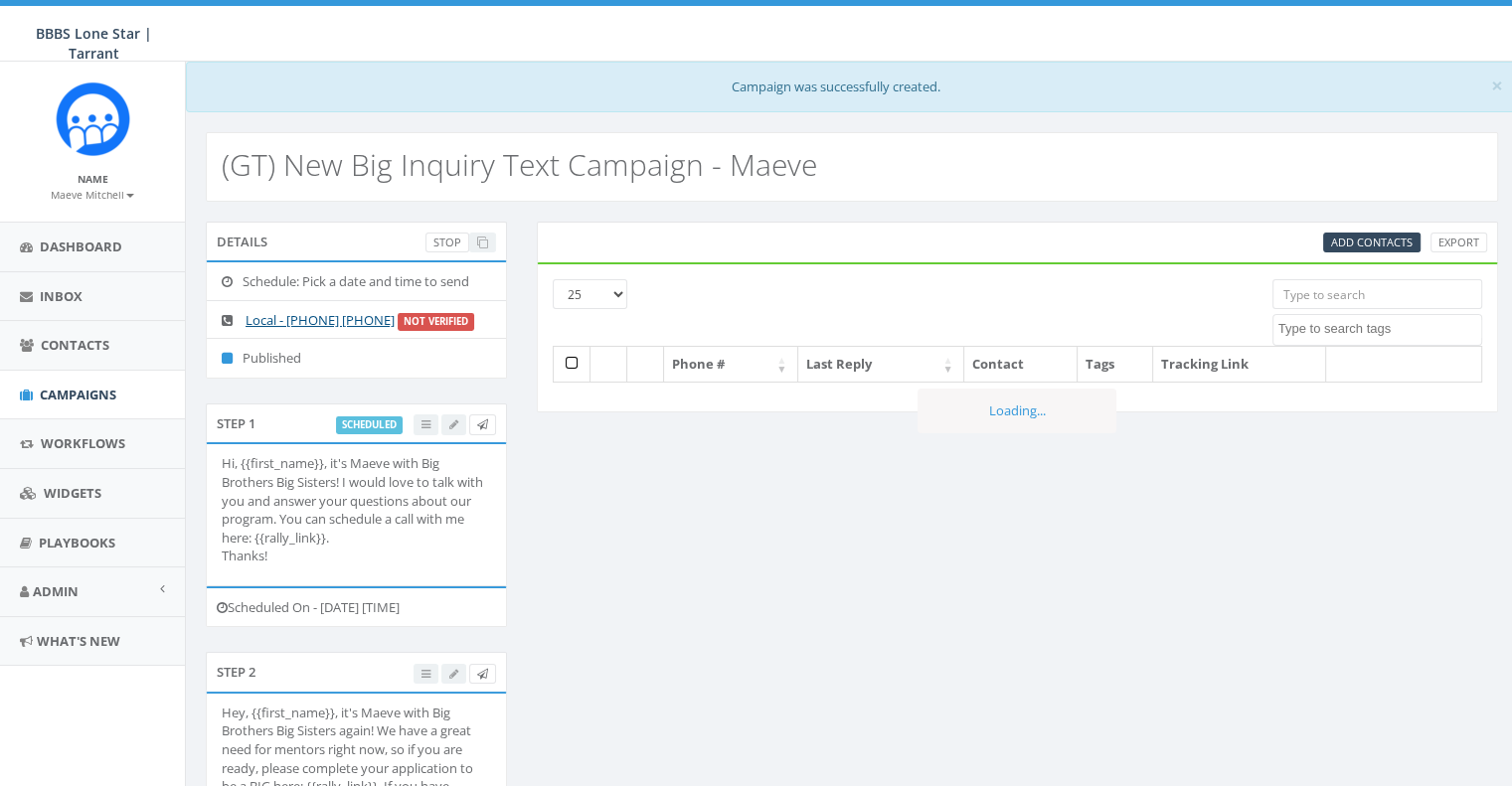 scroll, scrollTop: 0, scrollLeft: 0, axis: both 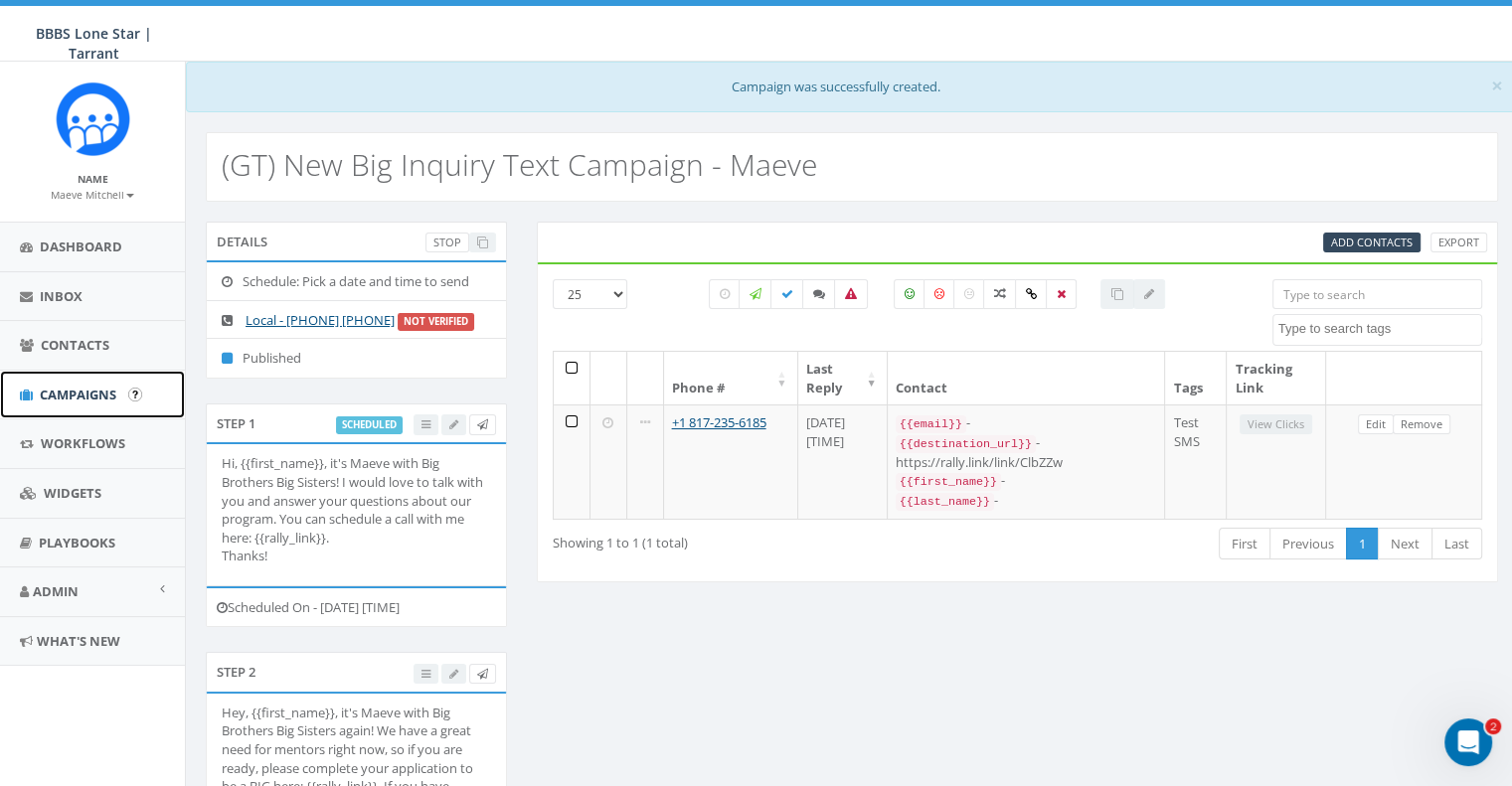 click on "Campaigns" at bounding box center [78, 394] 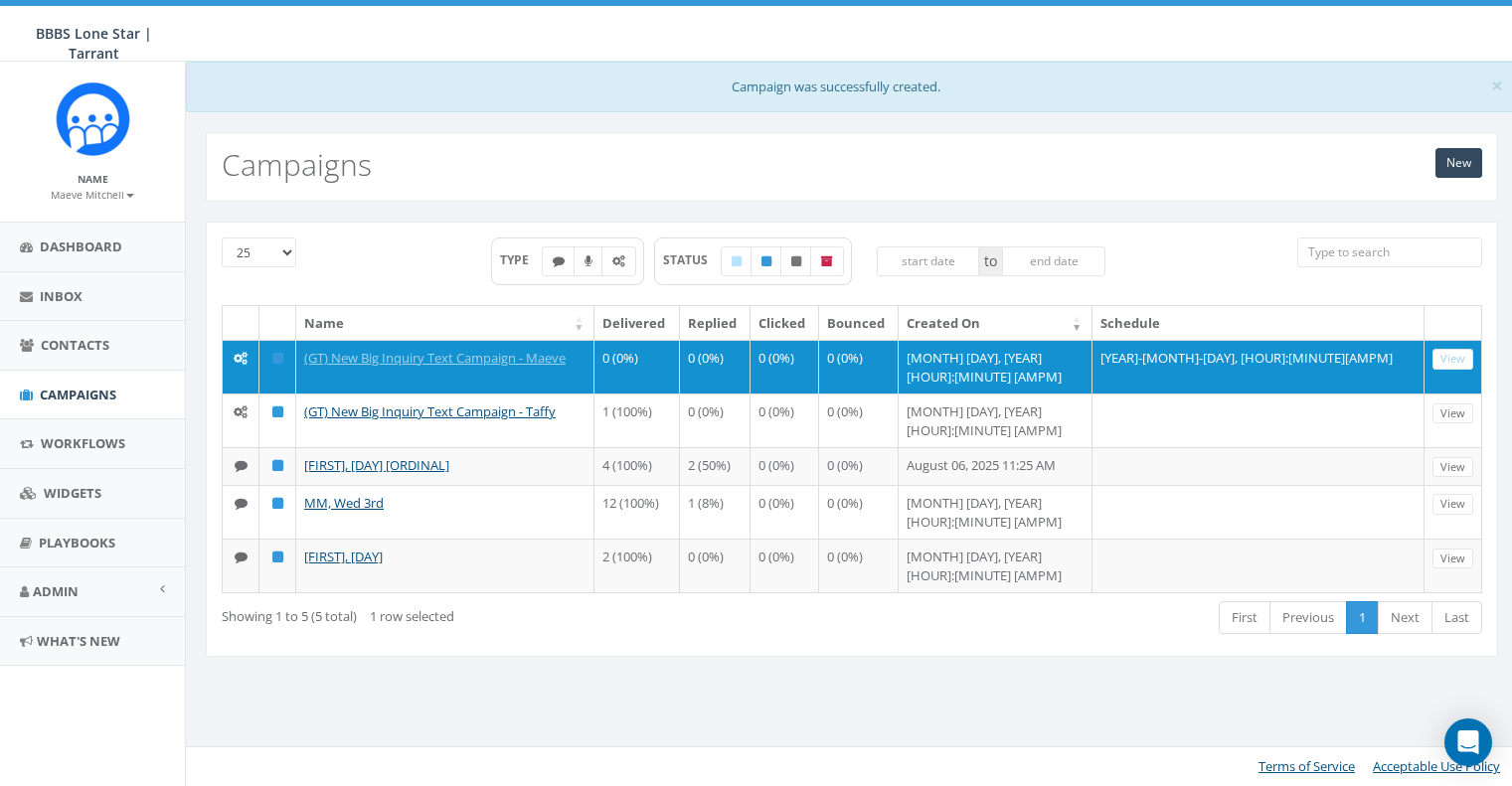 scroll, scrollTop: 0, scrollLeft: 0, axis: both 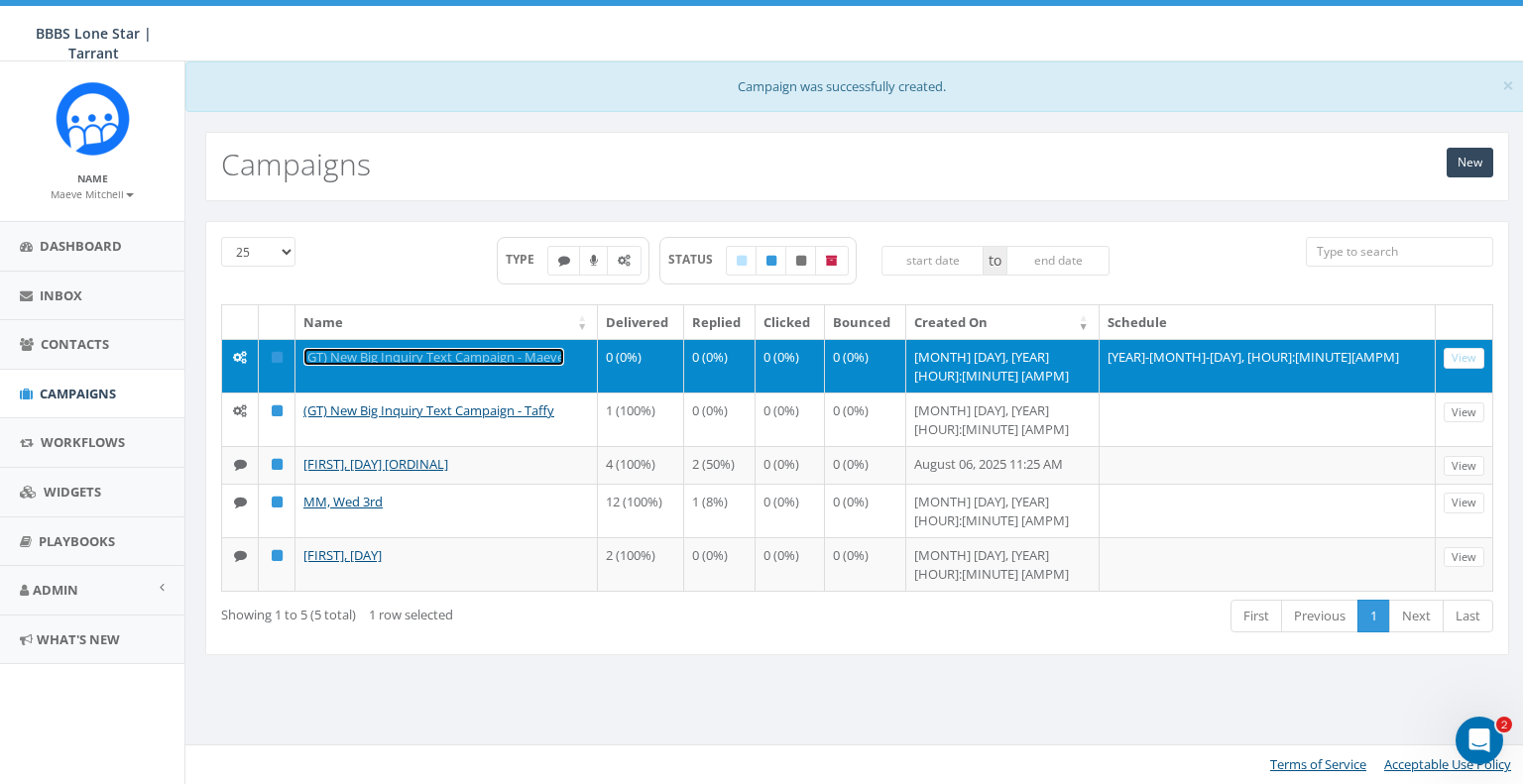 click on "(GT) New Big Inquiry Text Campaign - Maeve" at bounding box center (433, 357) 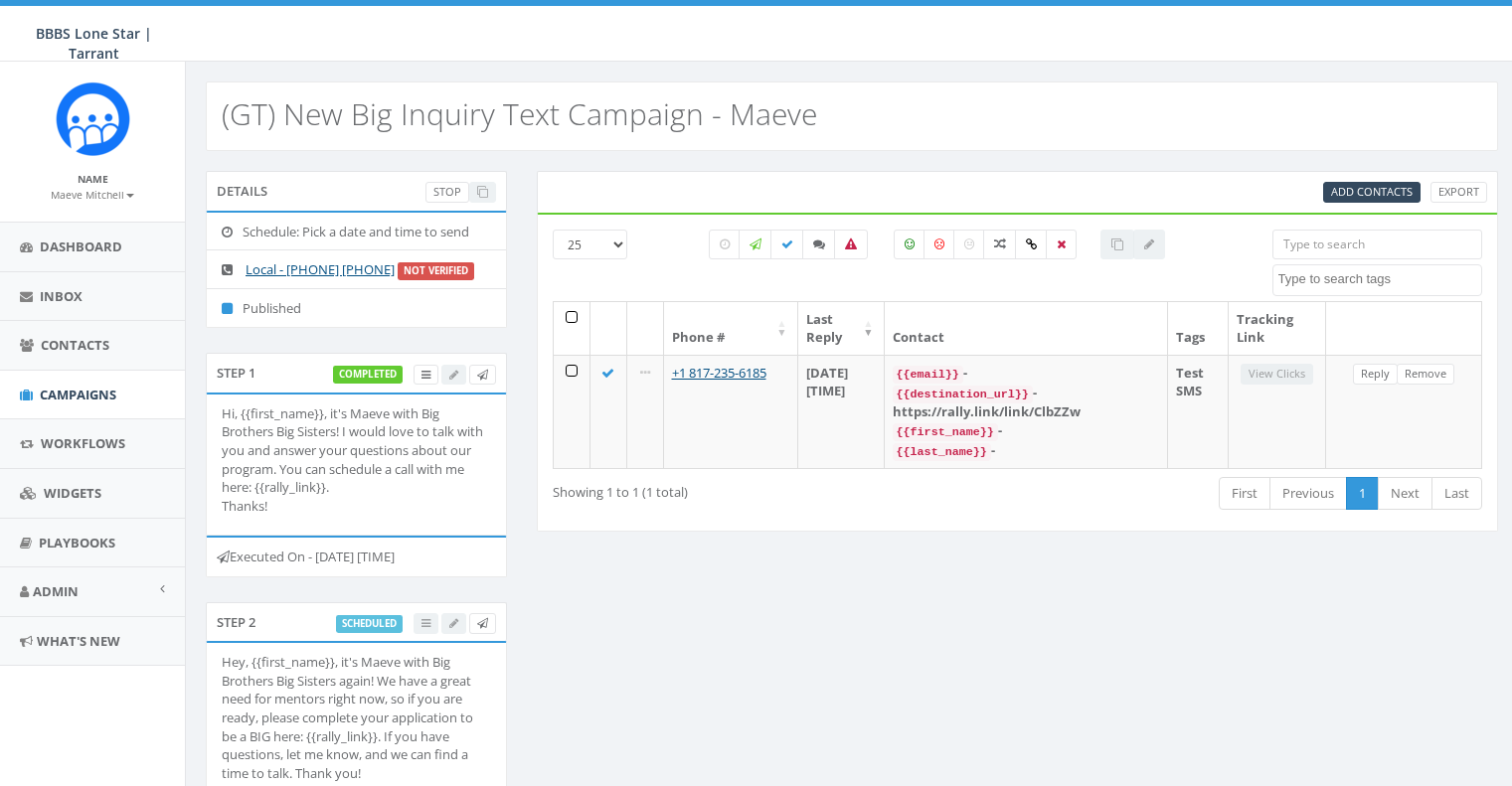 select 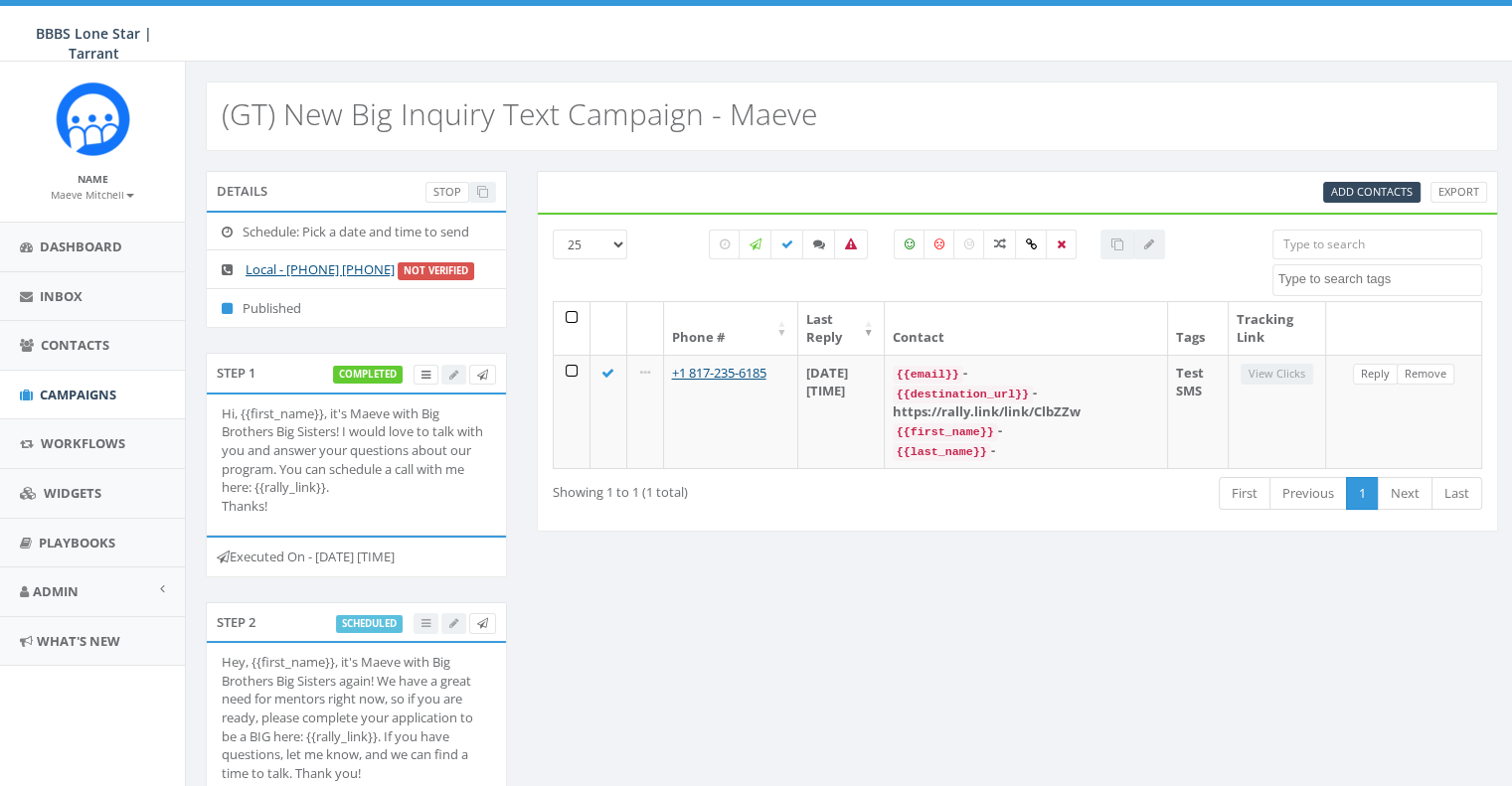 scroll, scrollTop: 0, scrollLeft: 0, axis: both 